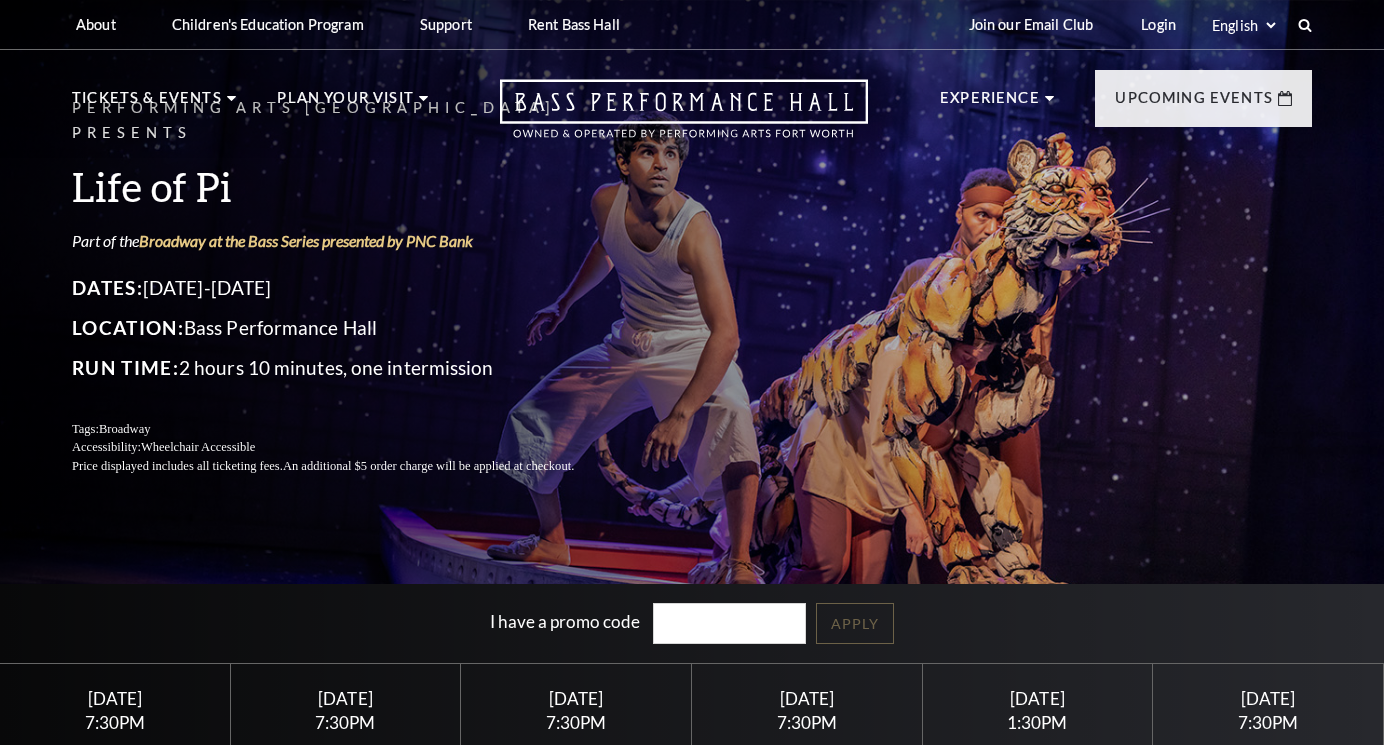 scroll, scrollTop: 0, scrollLeft: 0, axis: both 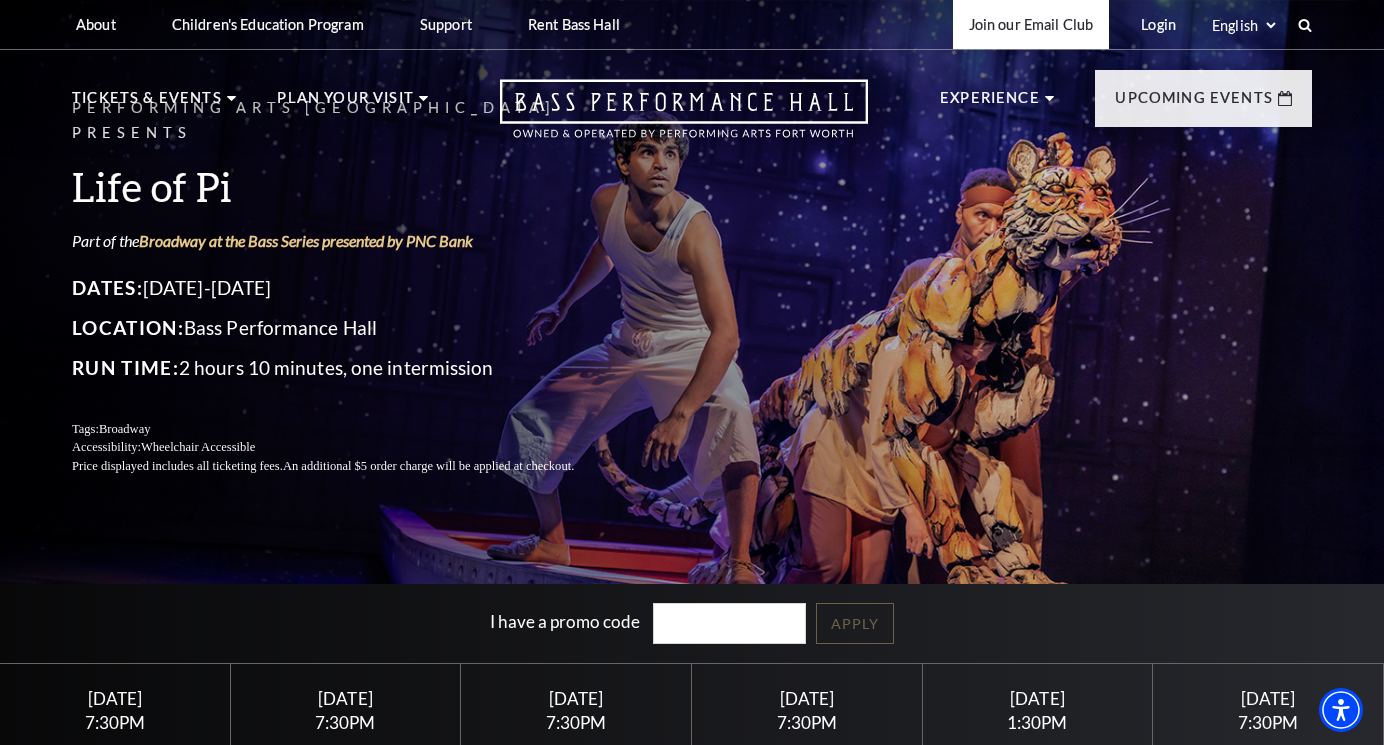 click on "Join our Email Club" at bounding box center (1031, 24) 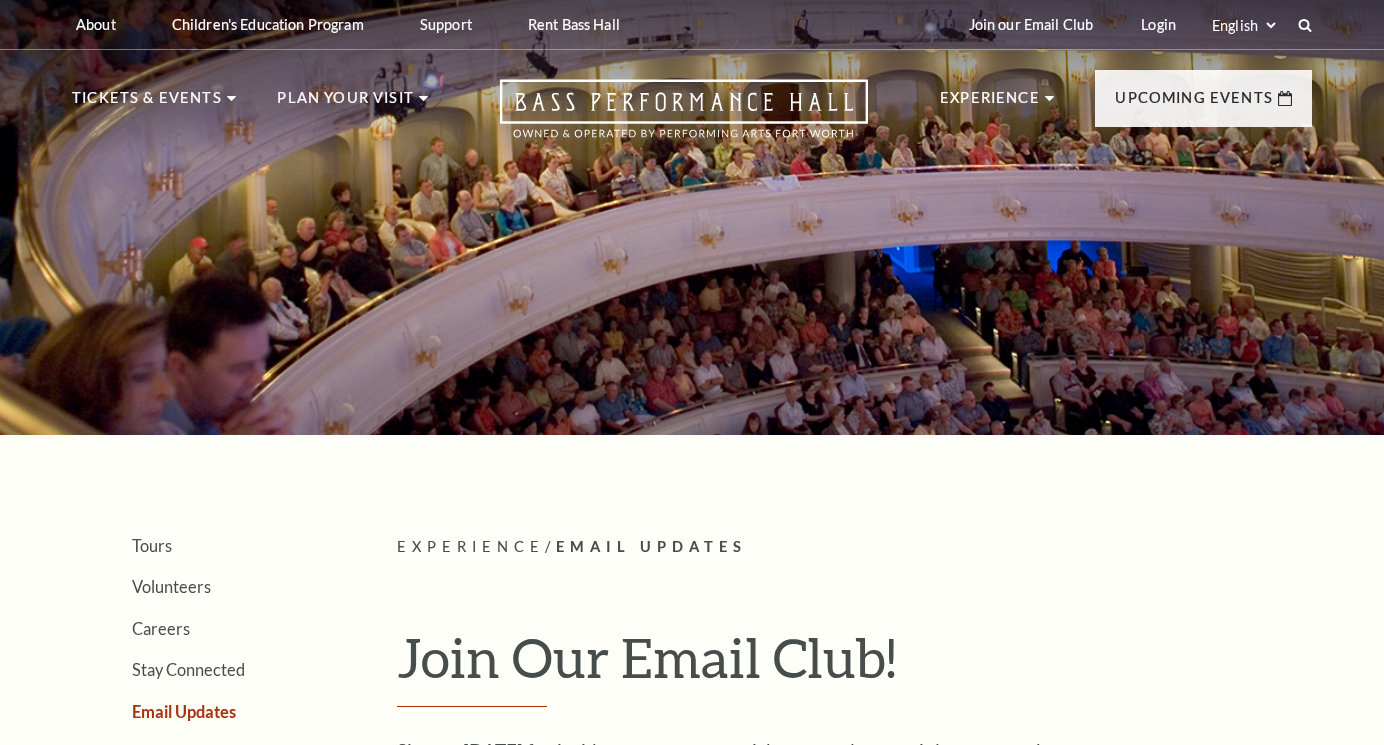scroll, scrollTop: 0, scrollLeft: 0, axis: both 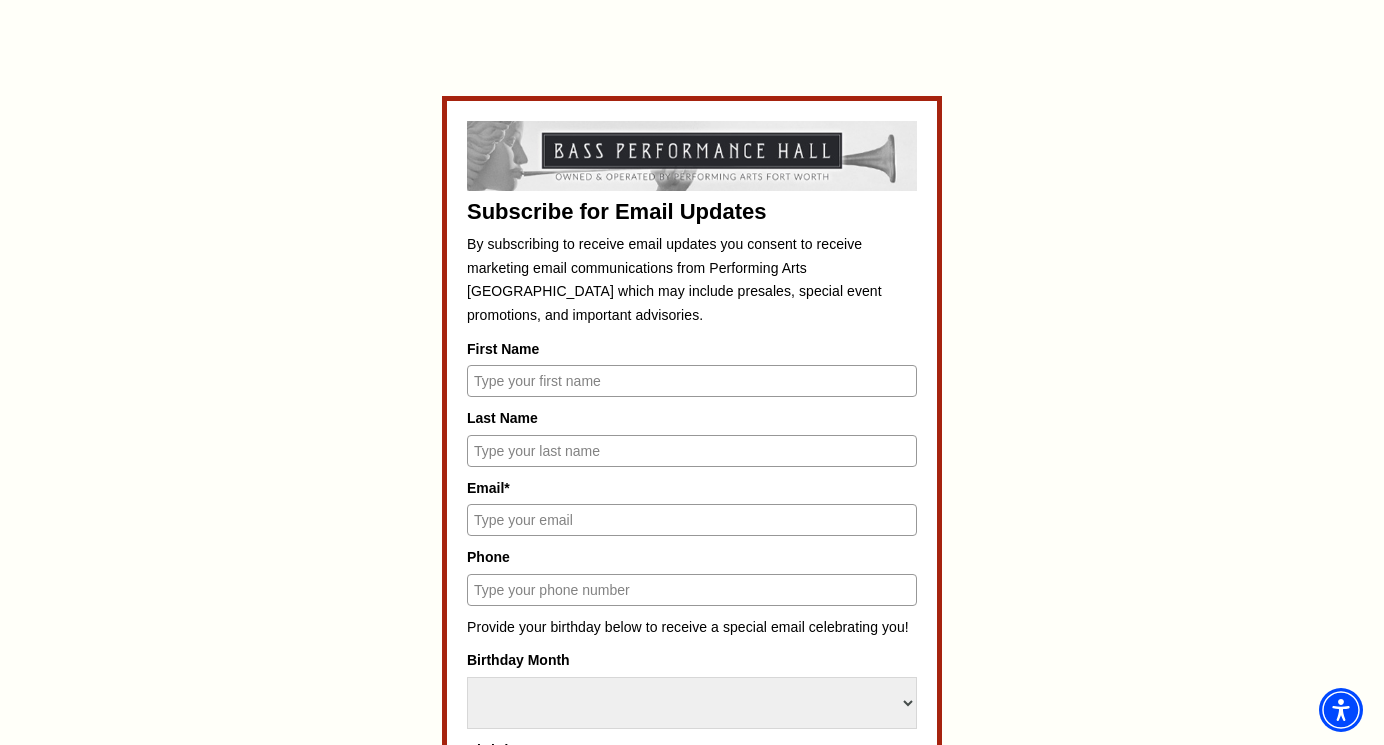 click on "First Name" at bounding box center (692, 381) 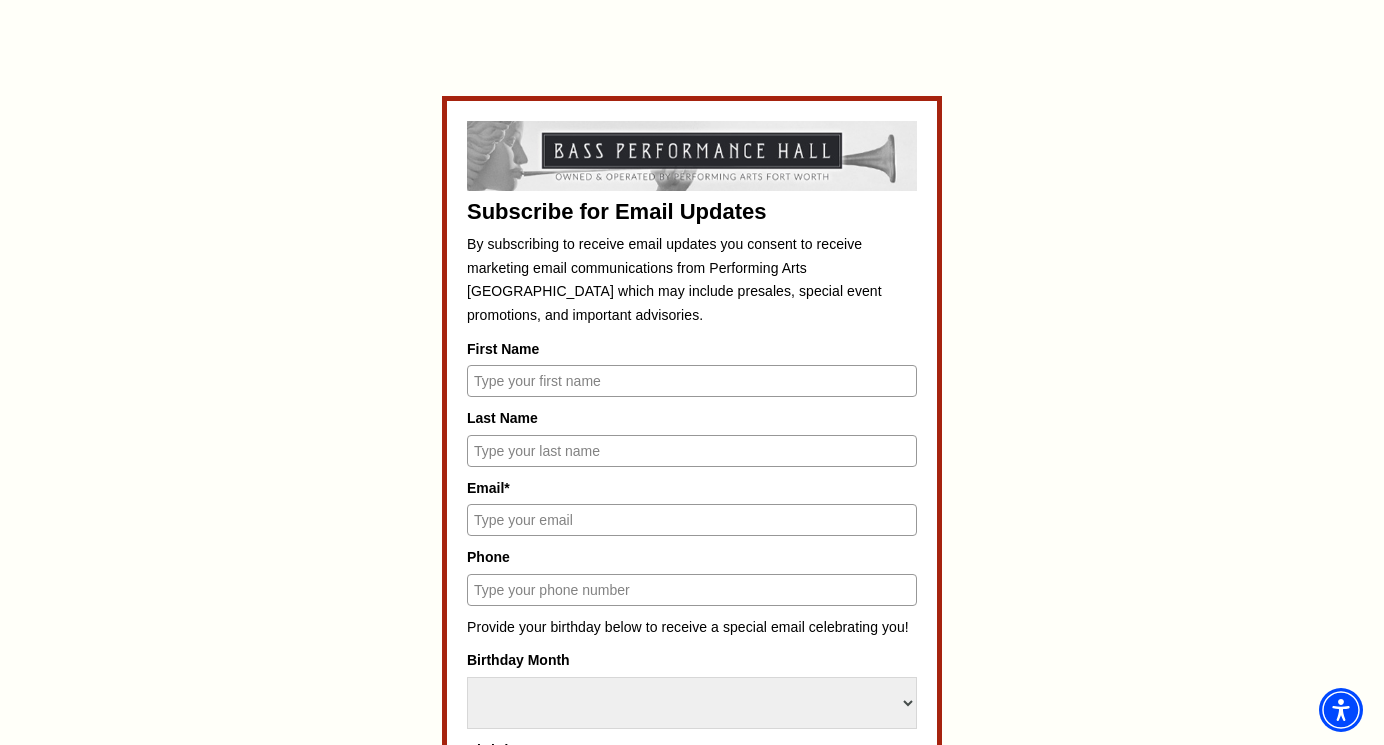 type on "Susan" 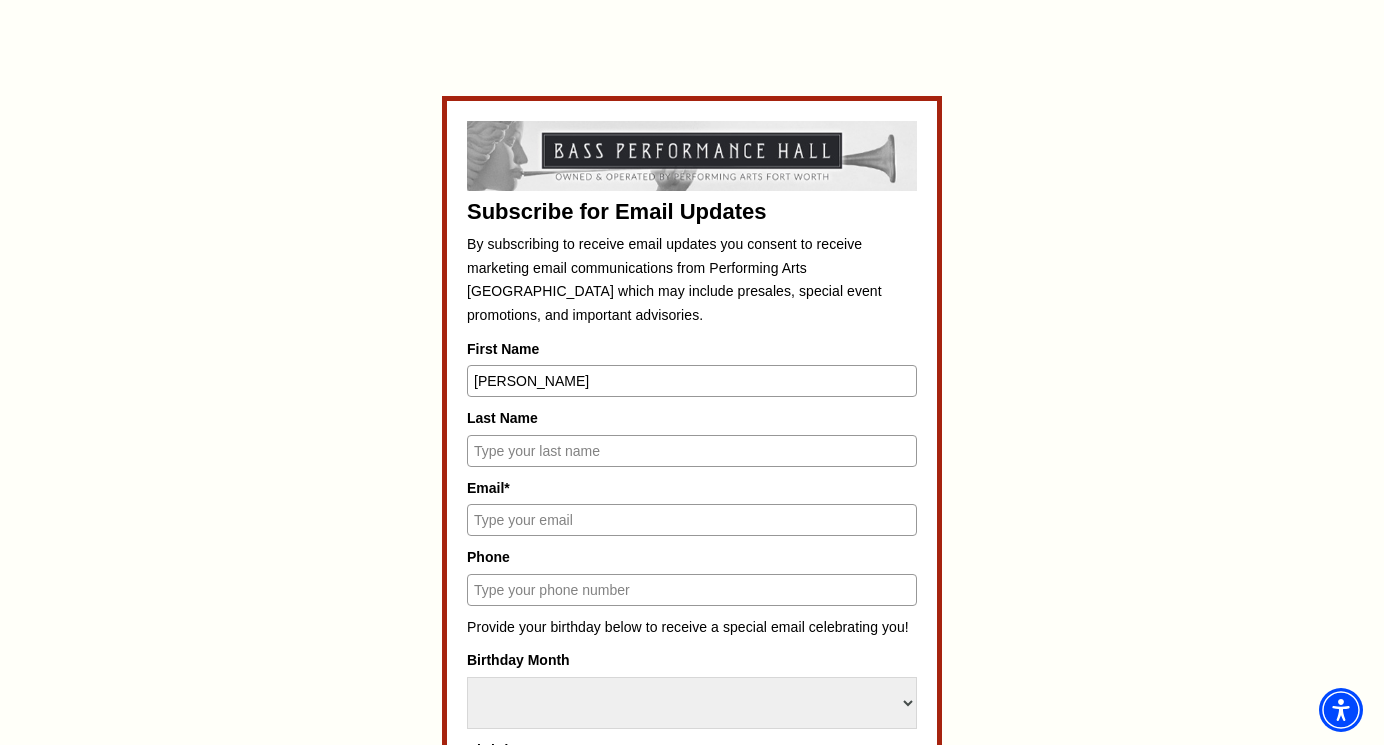 type on "Clearfield" 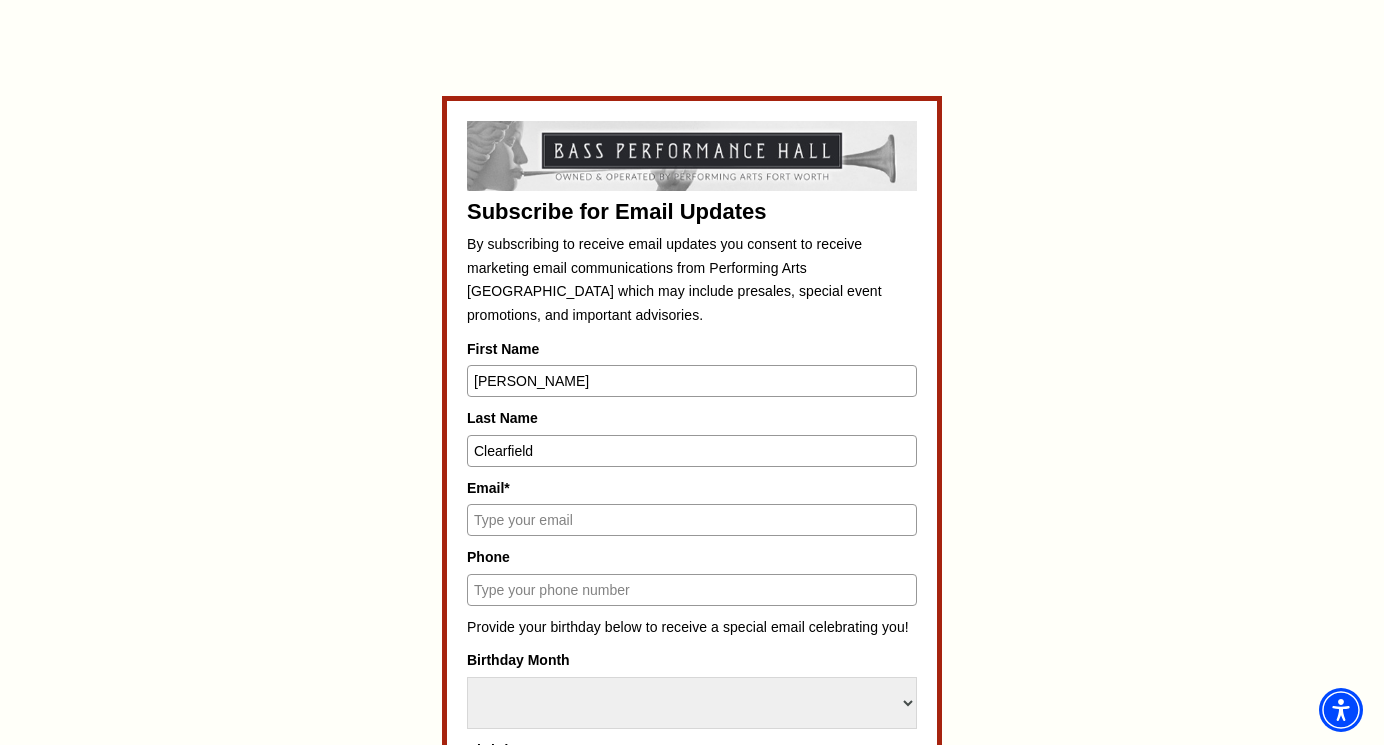 type on "sueclearfield@yahoo.com" 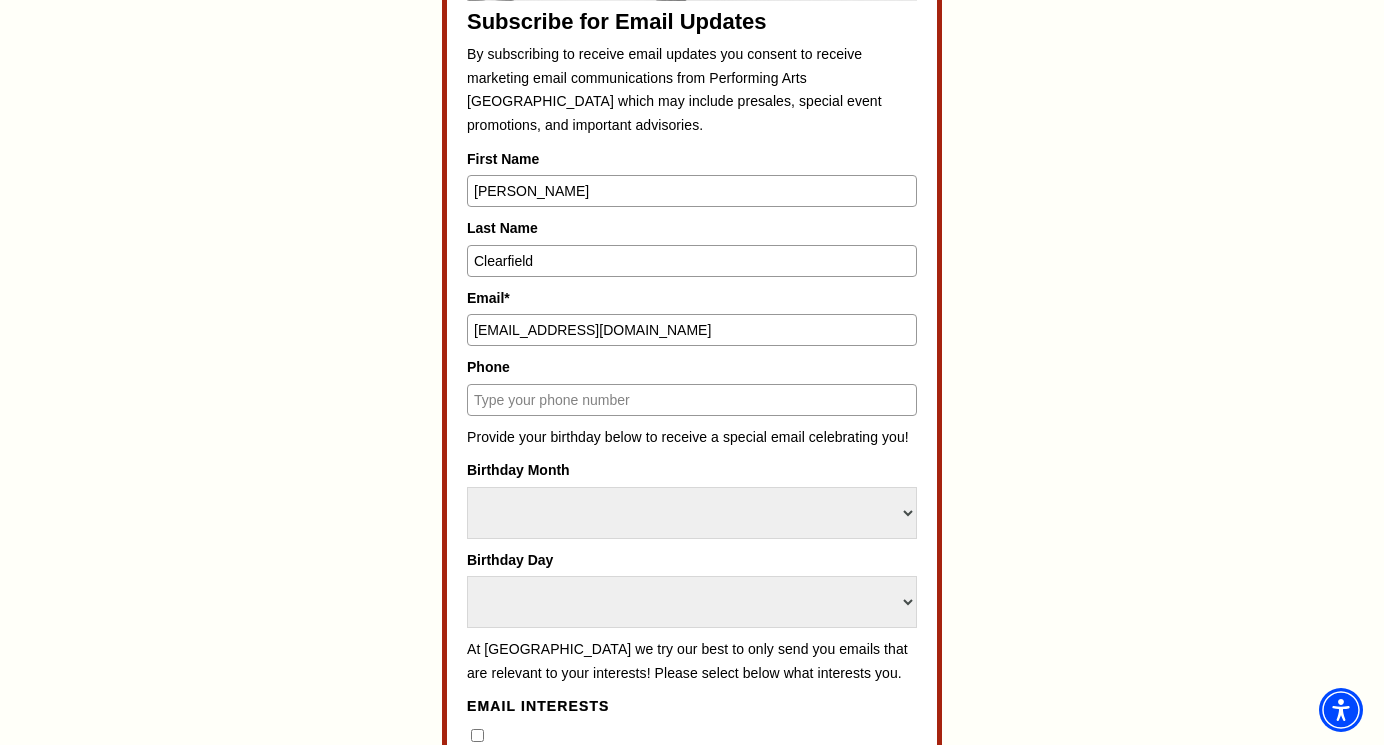 scroll, scrollTop: 999, scrollLeft: 0, axis: vertical 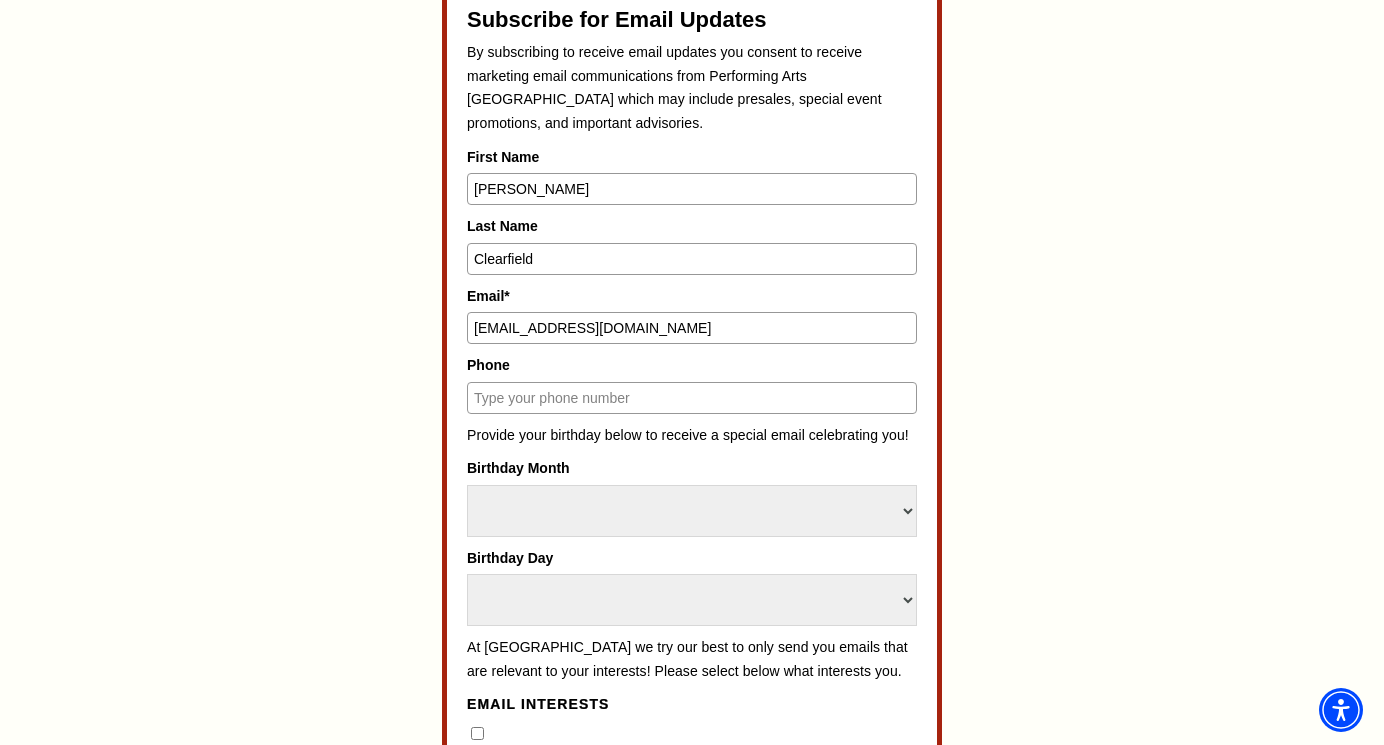 click on "Phone" at bounding box center [692, 398] 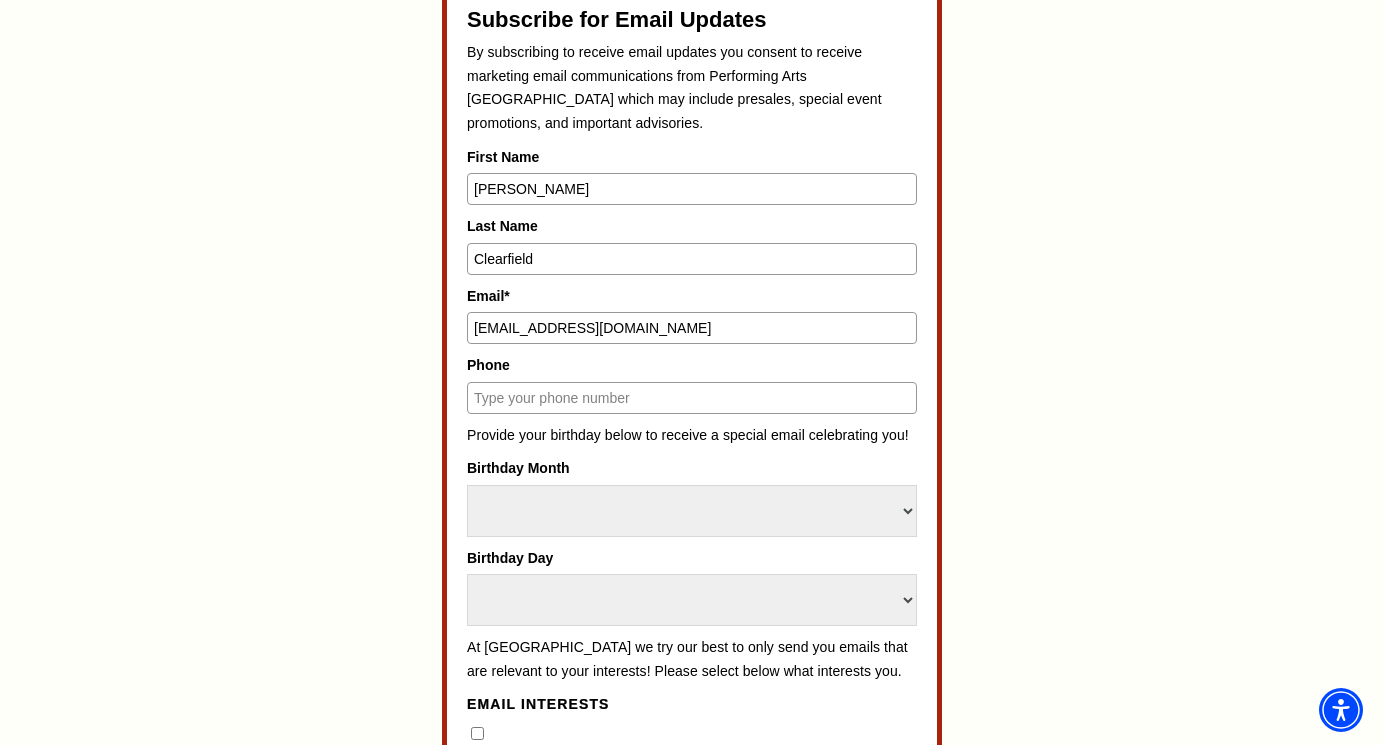 type on "7075674562" 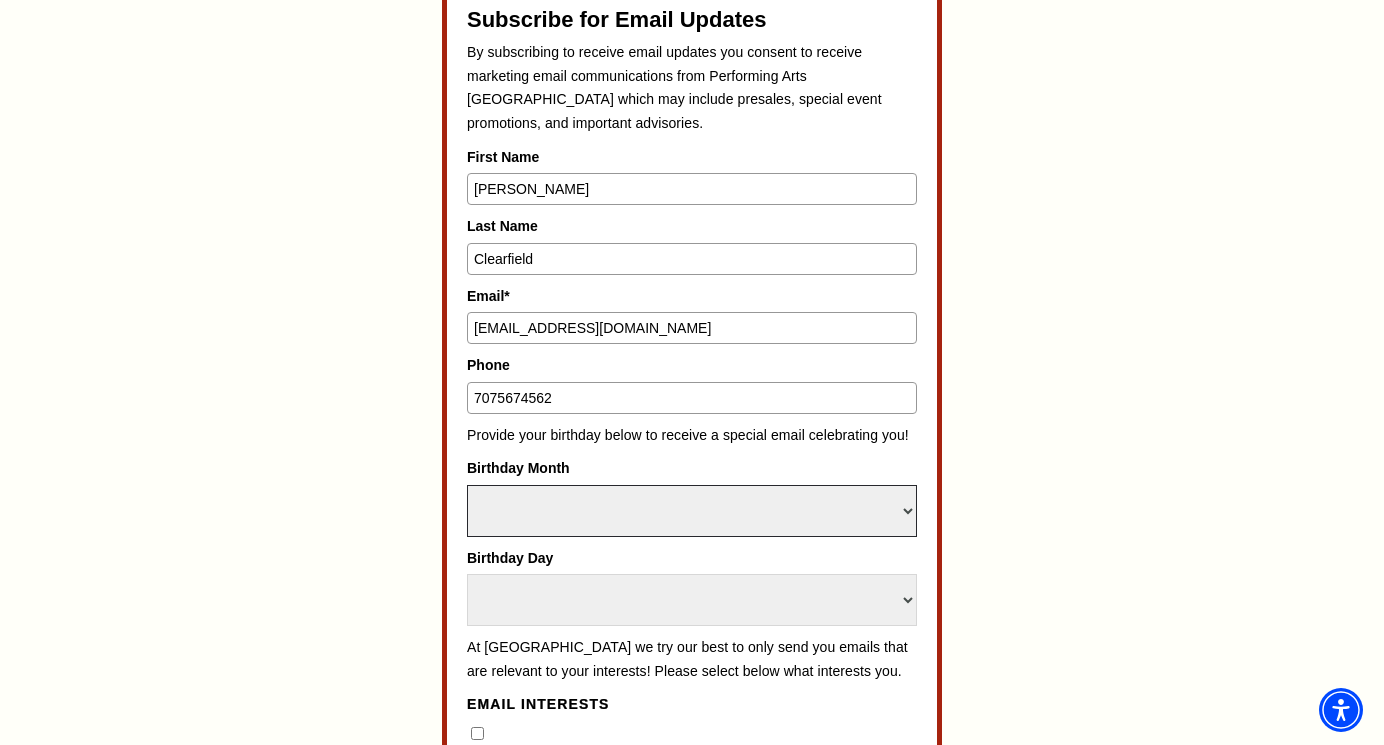 select on "July" 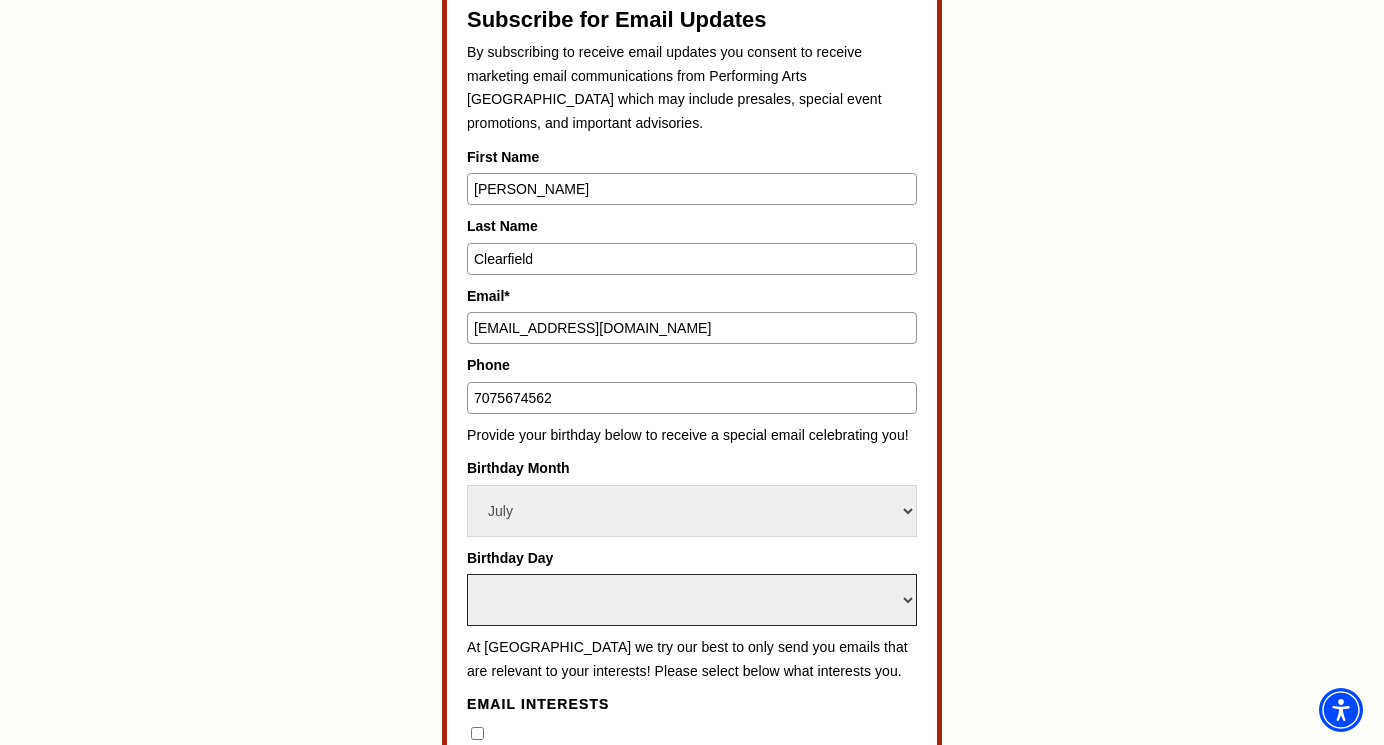 select on "25" 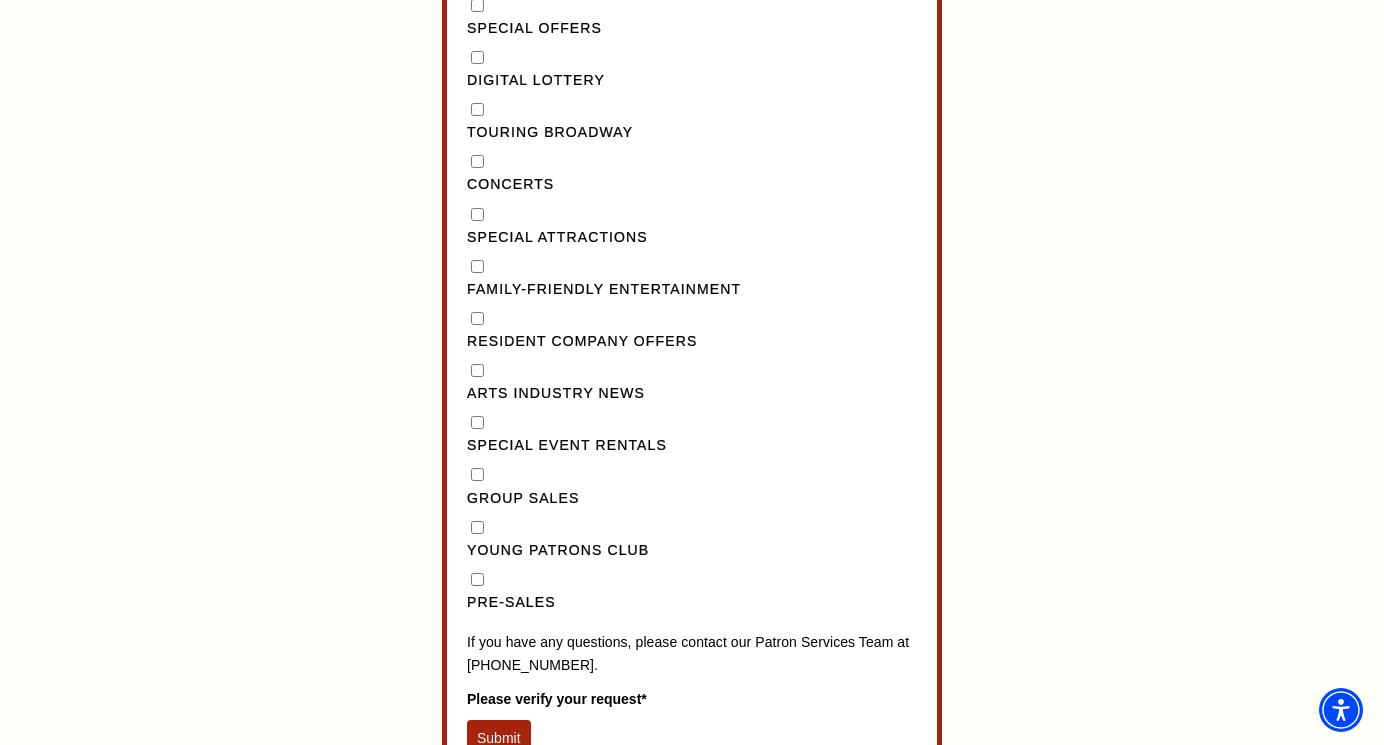 scroll, scrollTop: 1788, scrollLeft: 0, axis: vertical 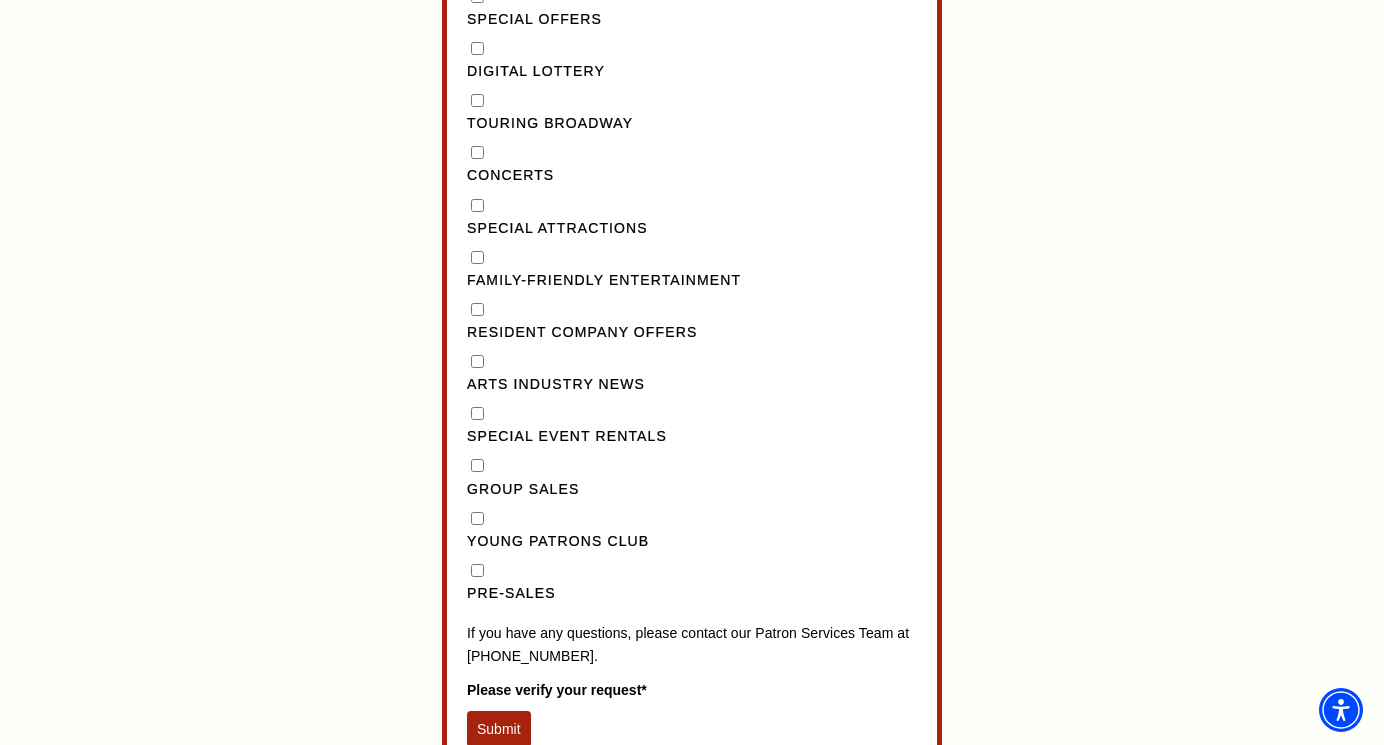 click on "Pre-Sales" at bounding box center (477, 570) 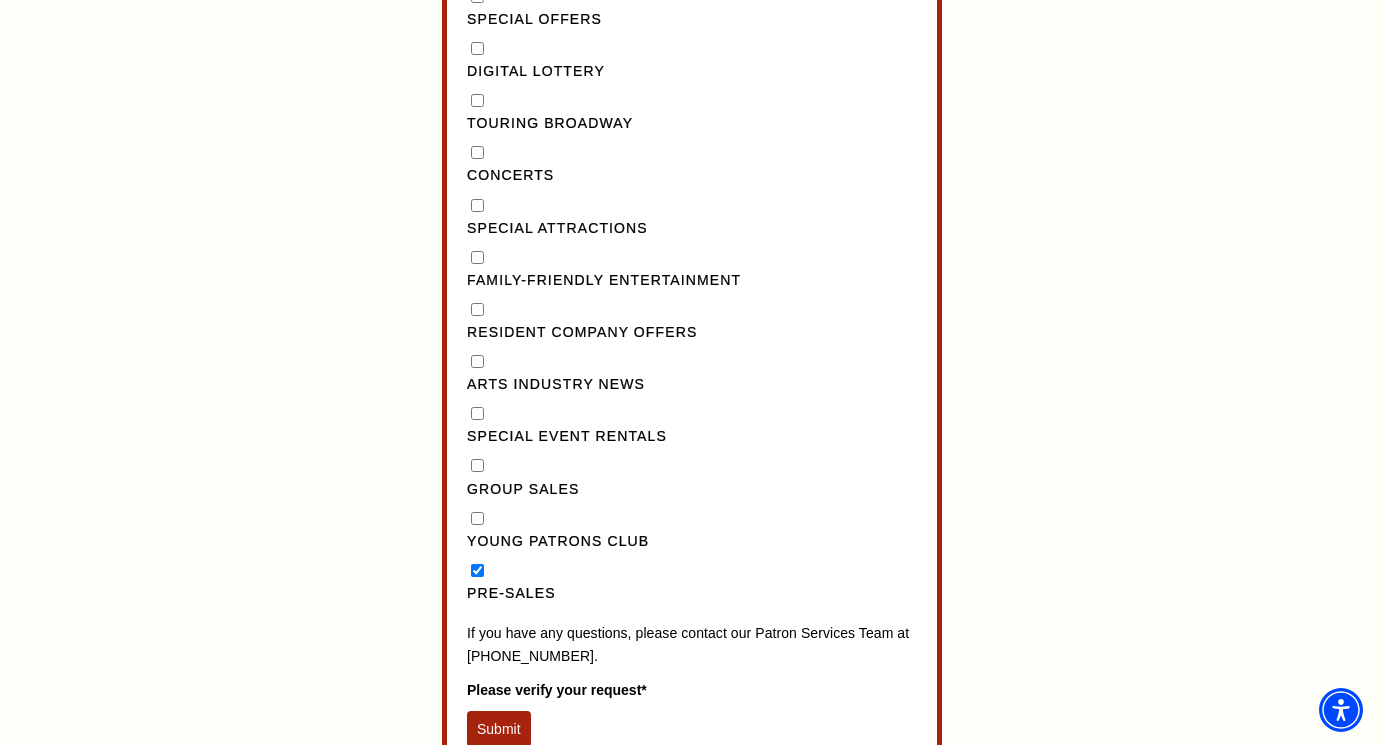 click on "Arts Industry News" at bounding box center [477, 361] 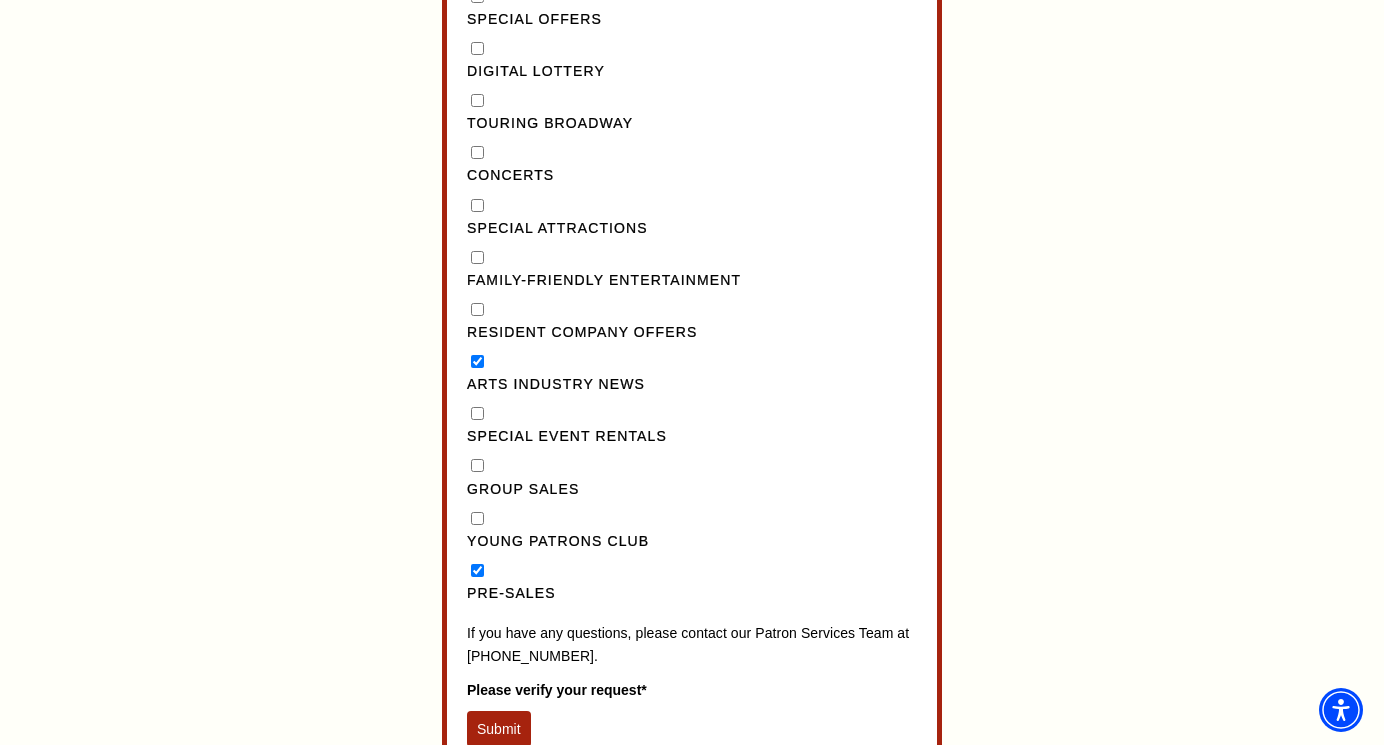 click on "Family-Friendly Entertainment" at bounding box center (477, 257) 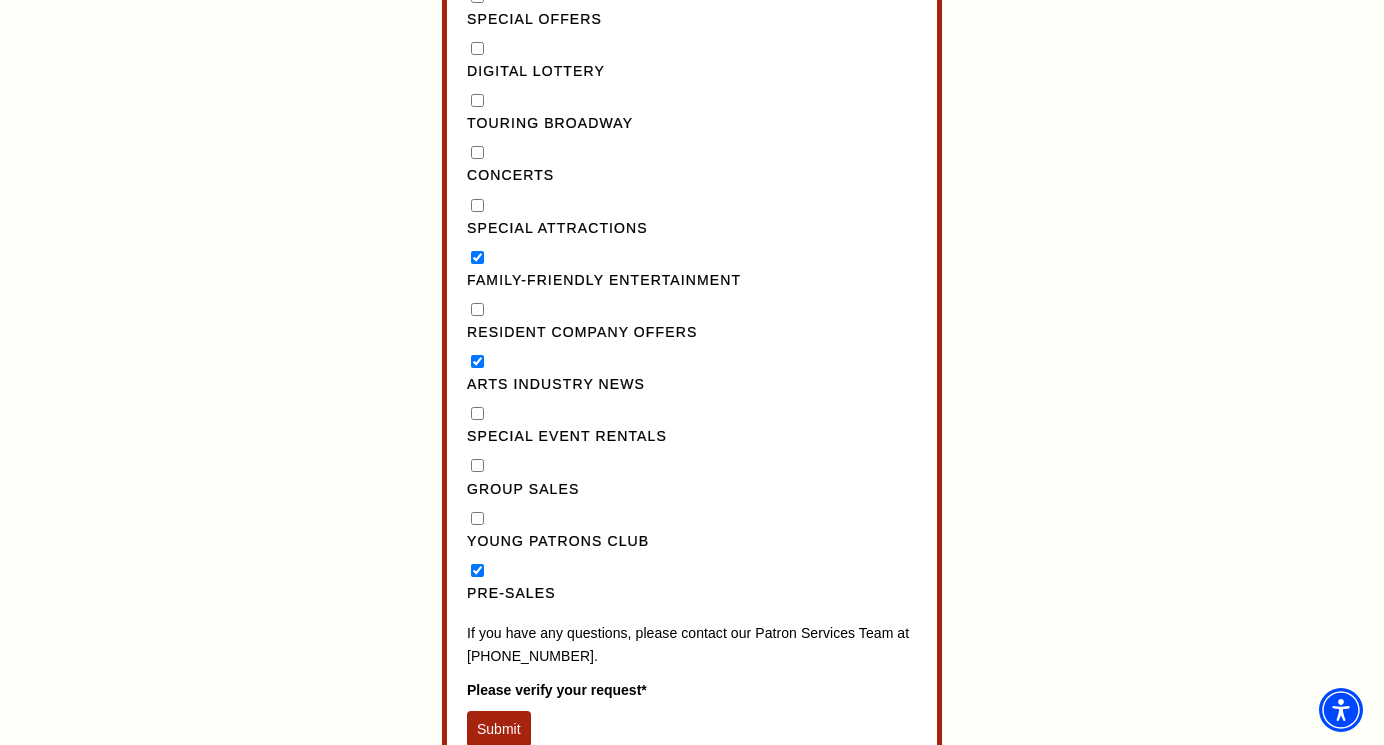 click on "Special Attractions" at bounding box center (477, 205) 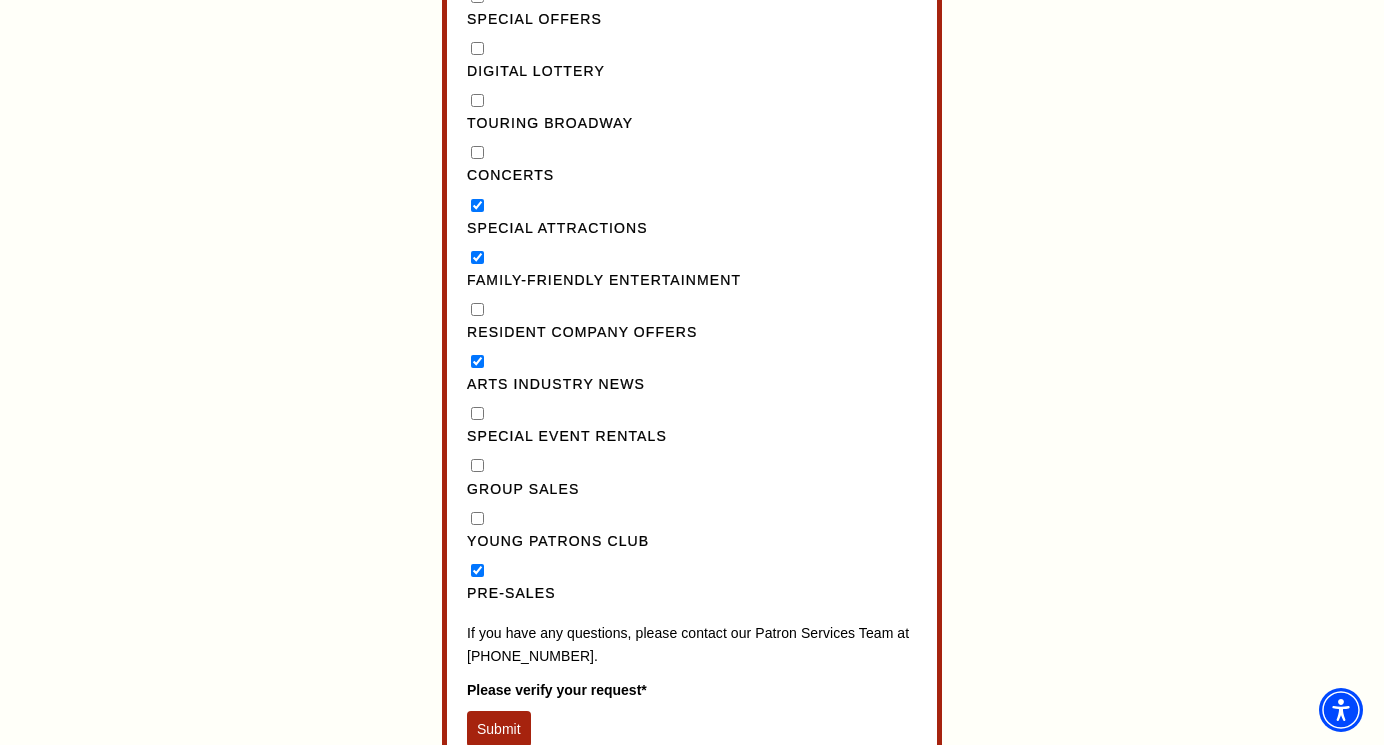 drag, startPoint x: 475, startPoint y: 48, endPoint x: 491, endPoint y: 62, distance: 21.260292 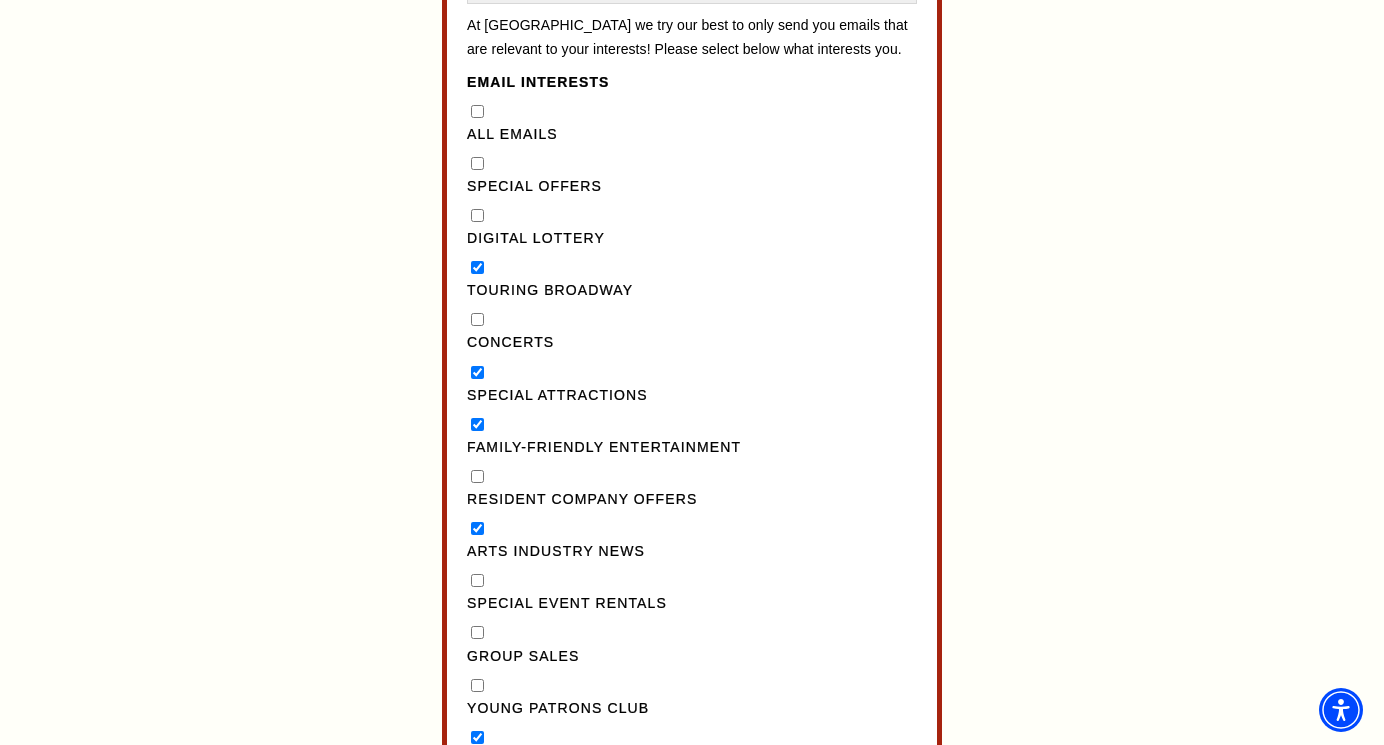 scroll, scrollTop: 1617, scrollLeft: 0, axis: vertical 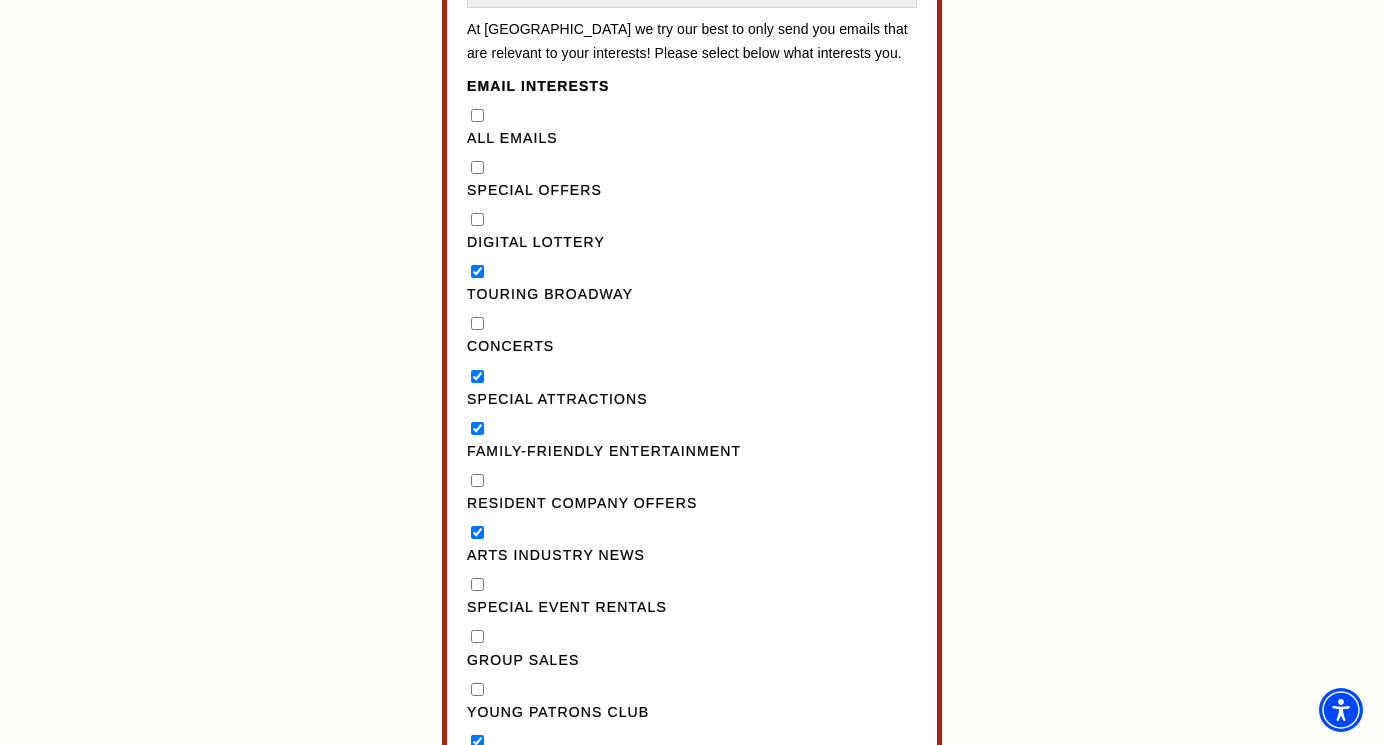 click on "Digital Lottery" at bounding box center (477, 219) 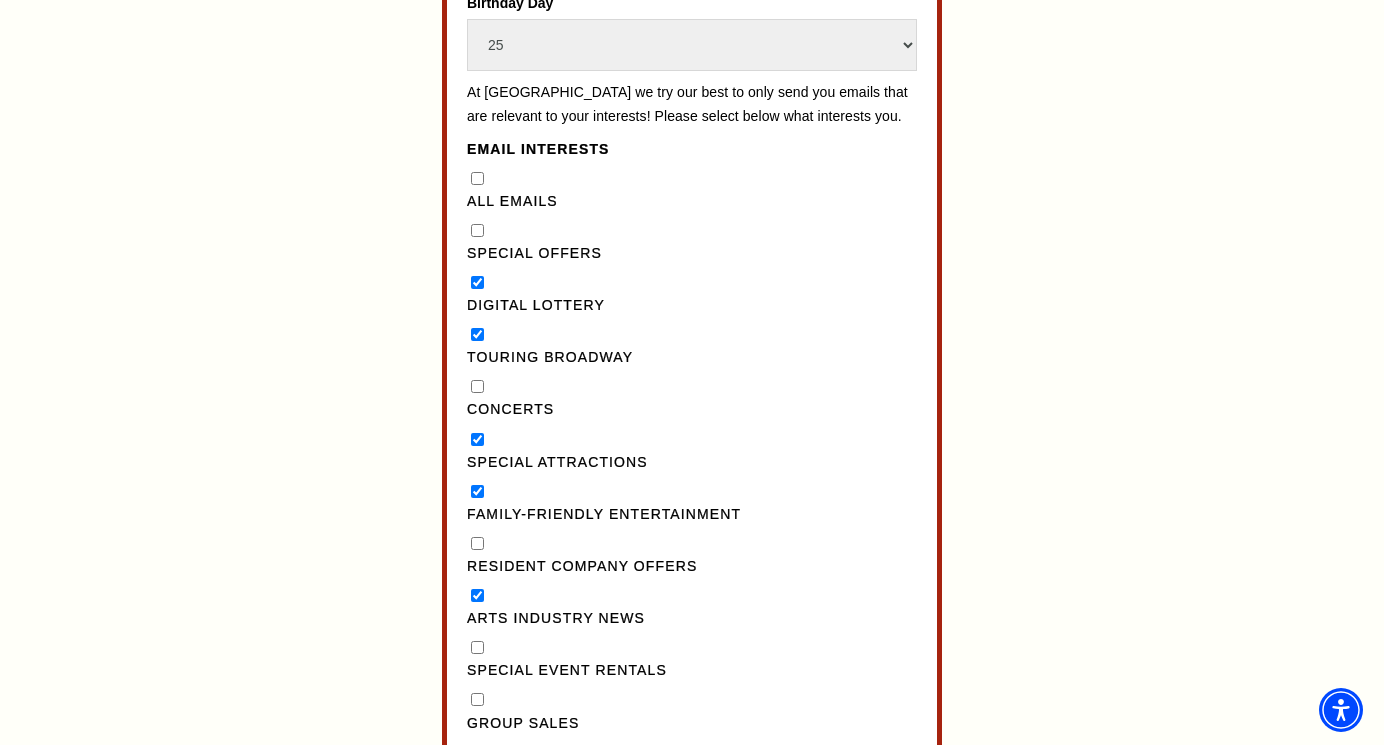 scroll, scrollTop: 1552, scrollLeft: 0, axis: vertical 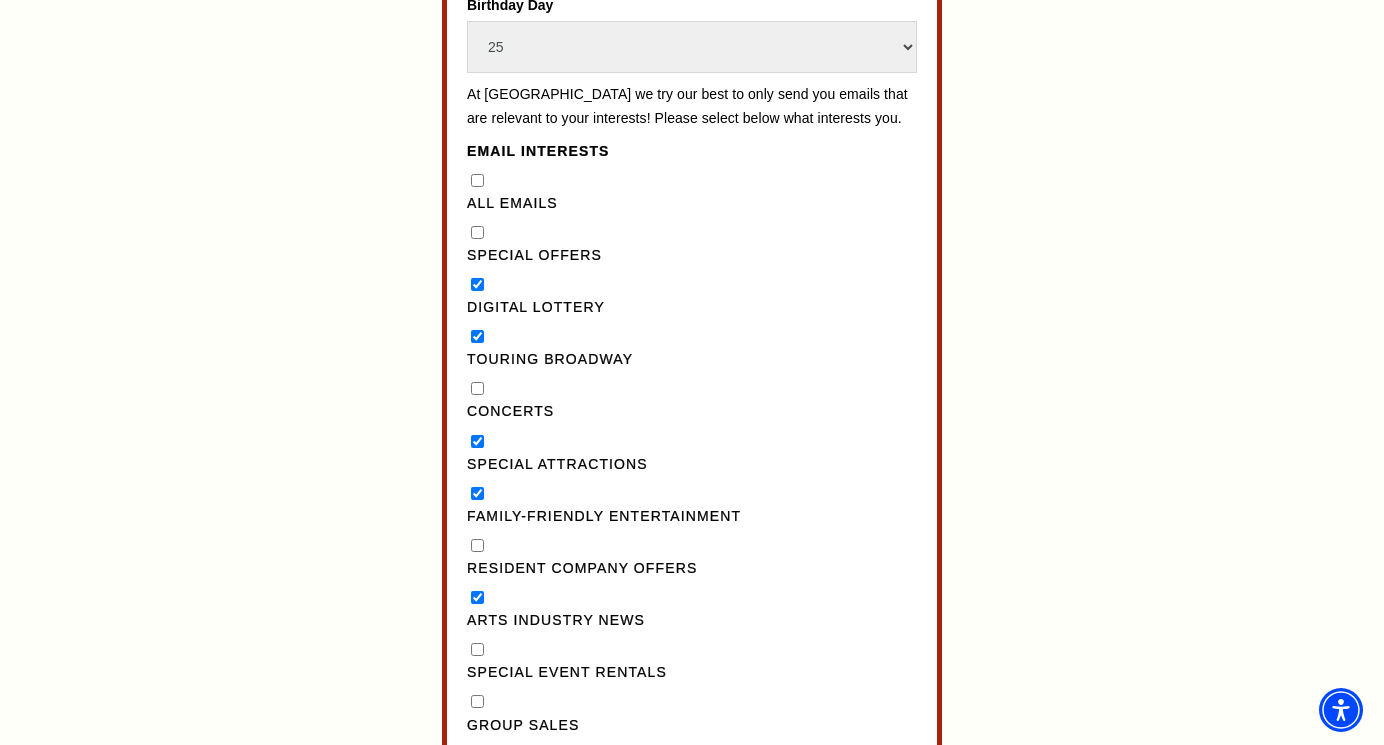 click on "Special Offers" at bounding box center [477, 232] 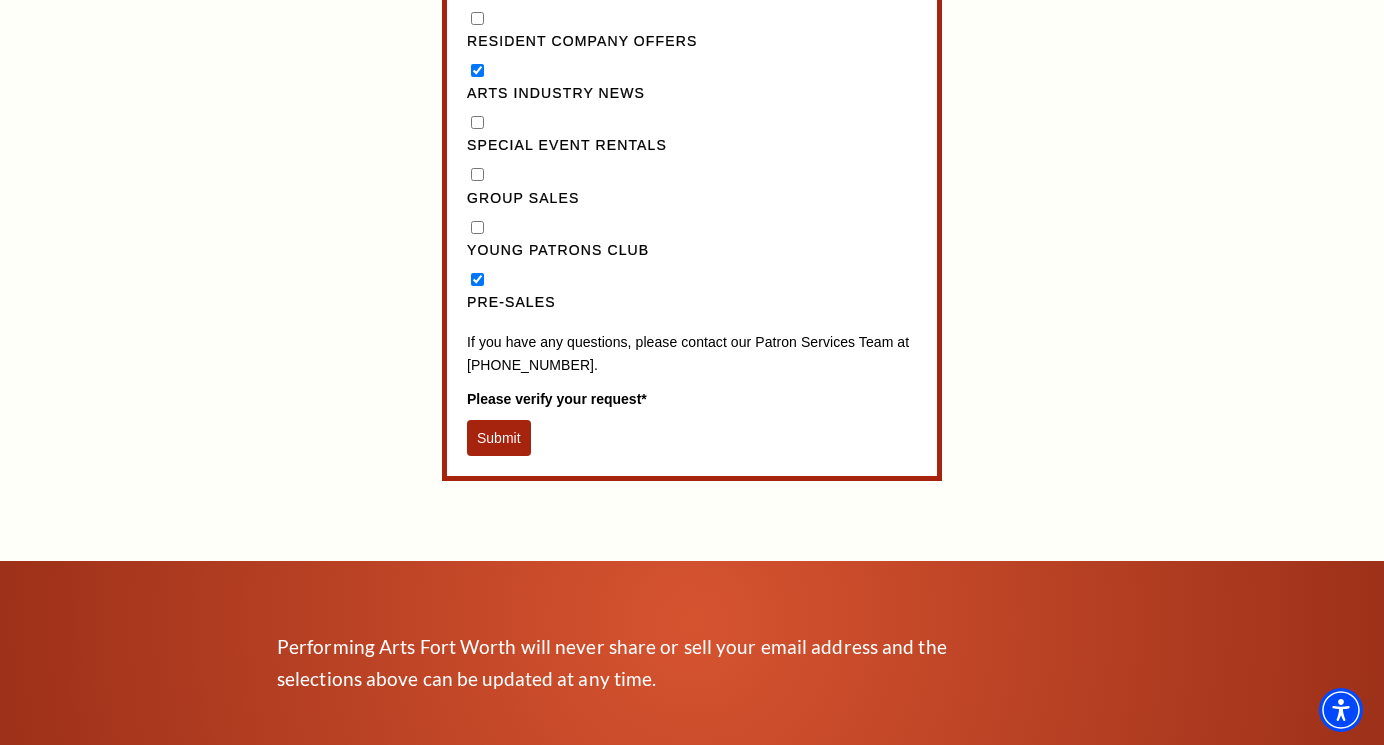 scroll, scrollTop: 2081, scrollLeft: 0, axis: vertical 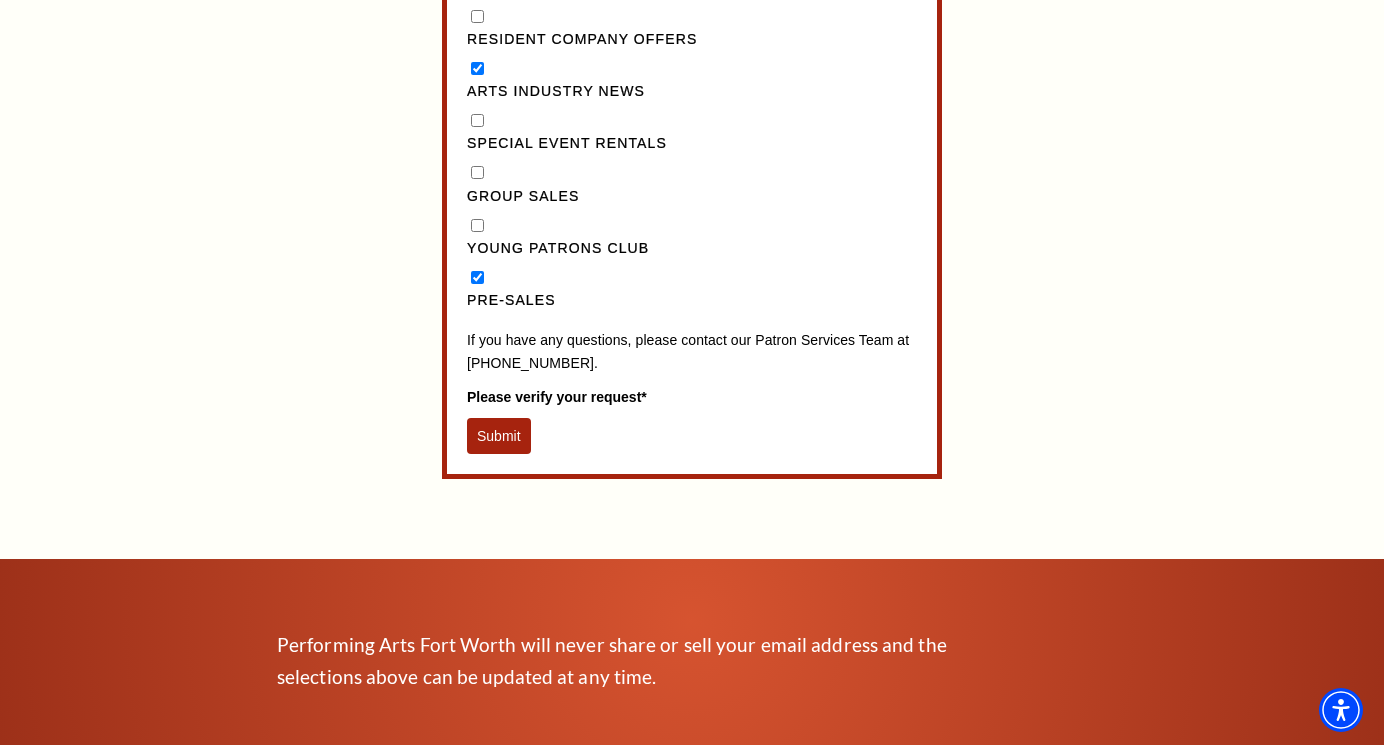 click on "Submit" at bounding box center (499, 436) 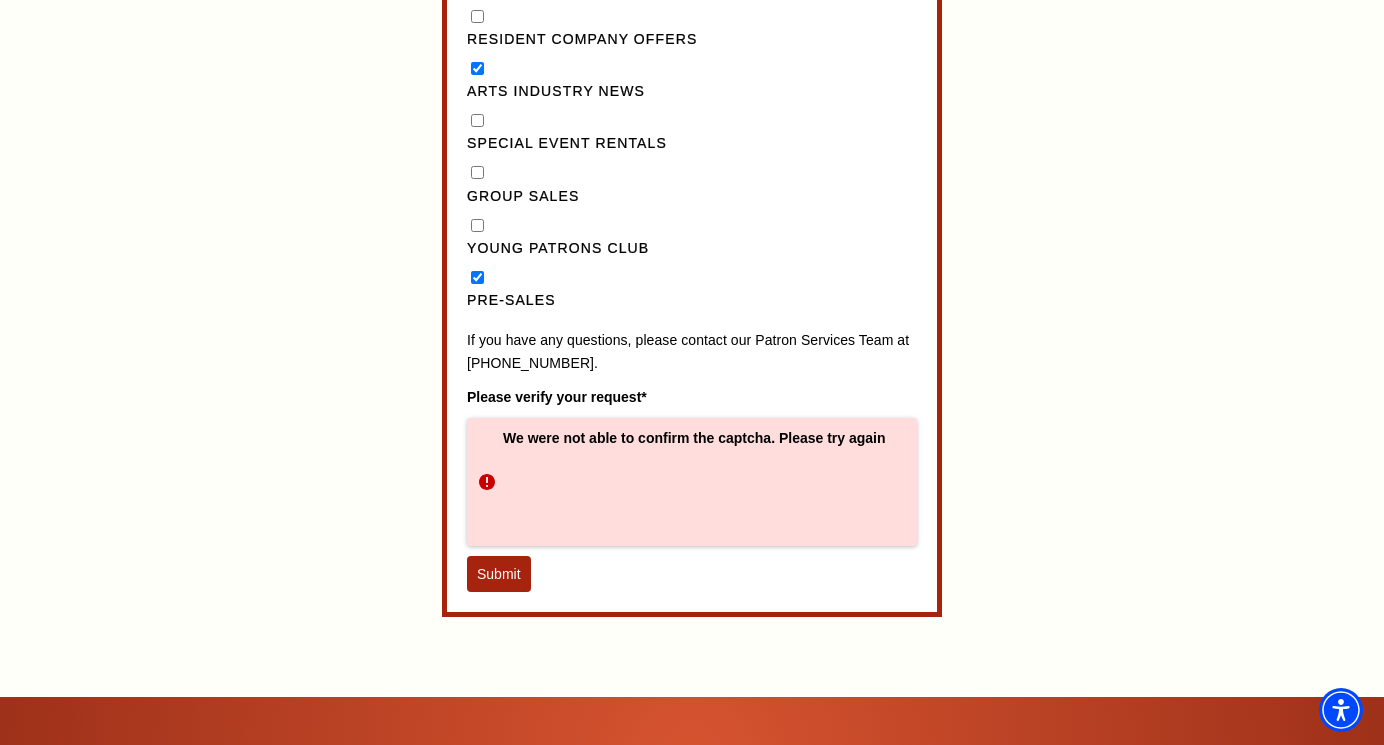 click on "Submit" at bounding box center (499, 574) 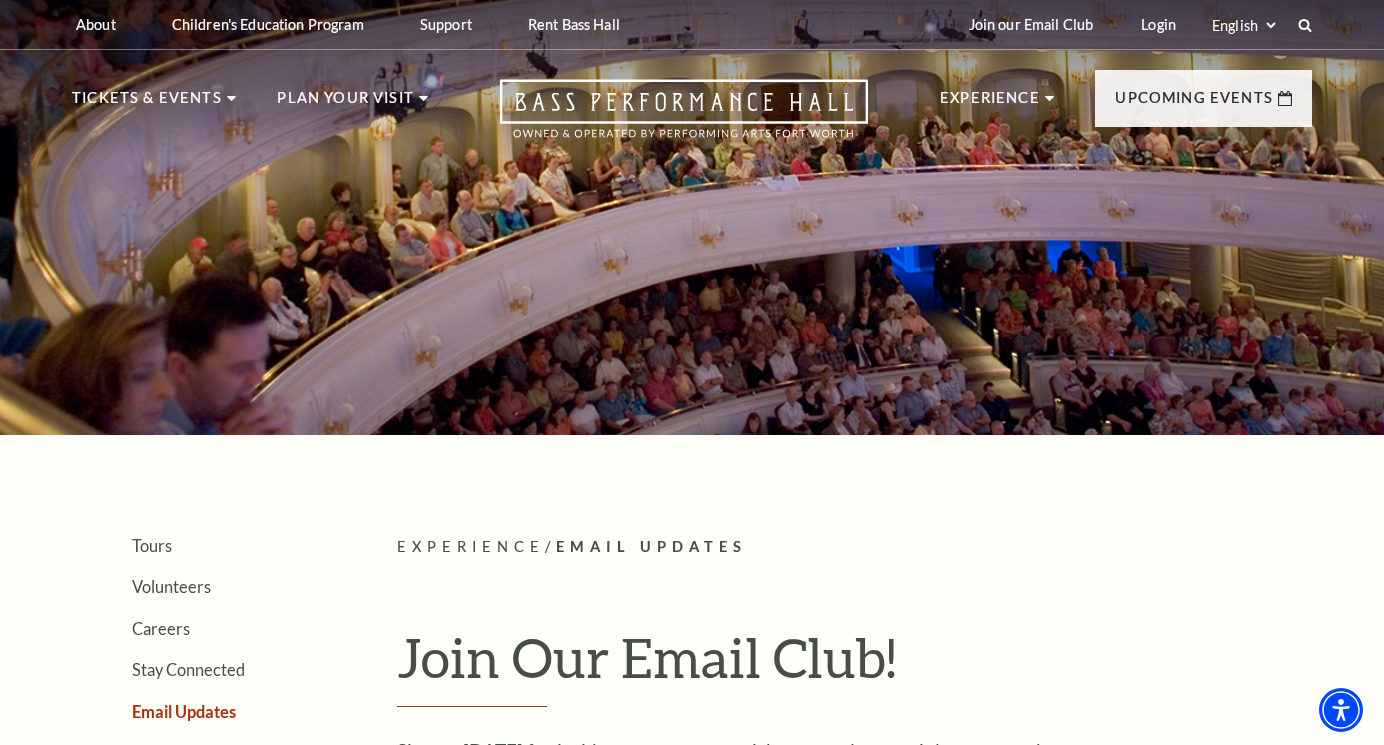 scroll, scrollTop: 0, scrollLeft: 0, axis: both 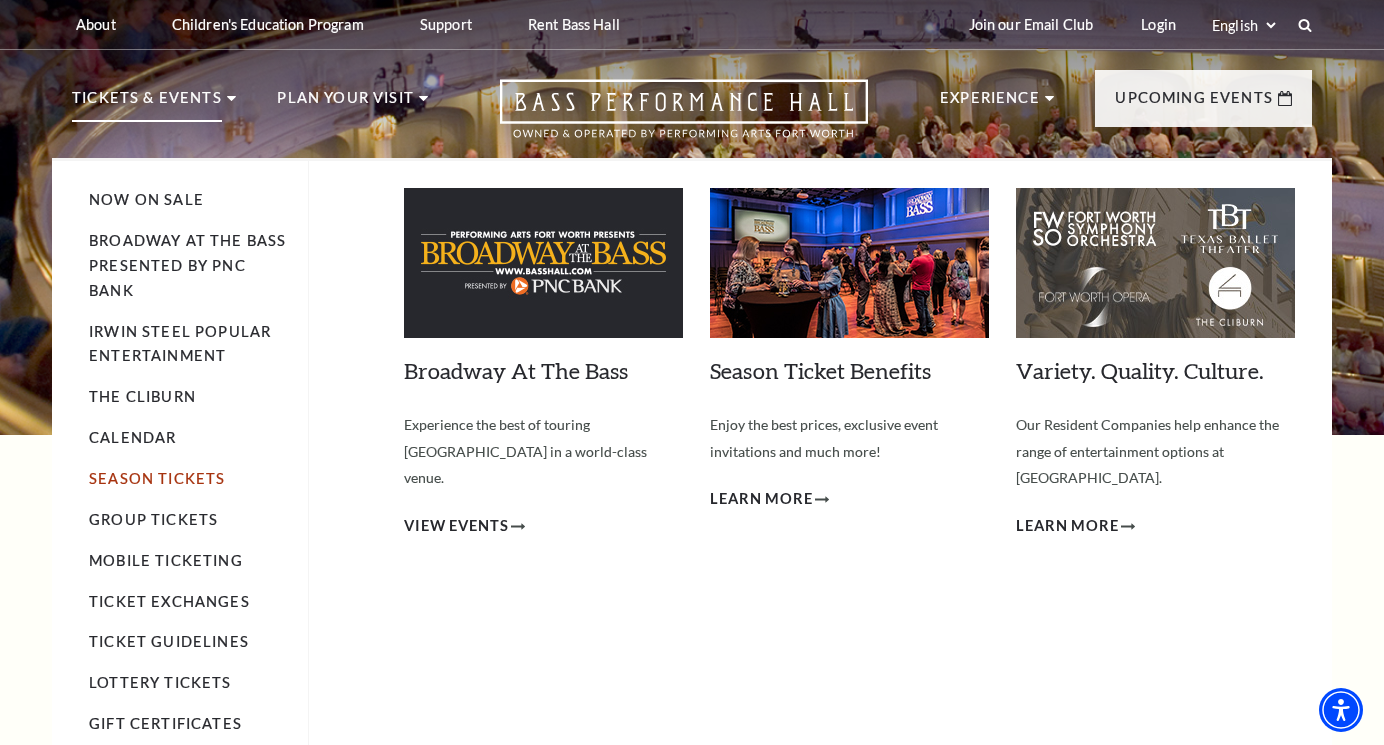 click on "Season Tickets" at bounding box center [157, 478] 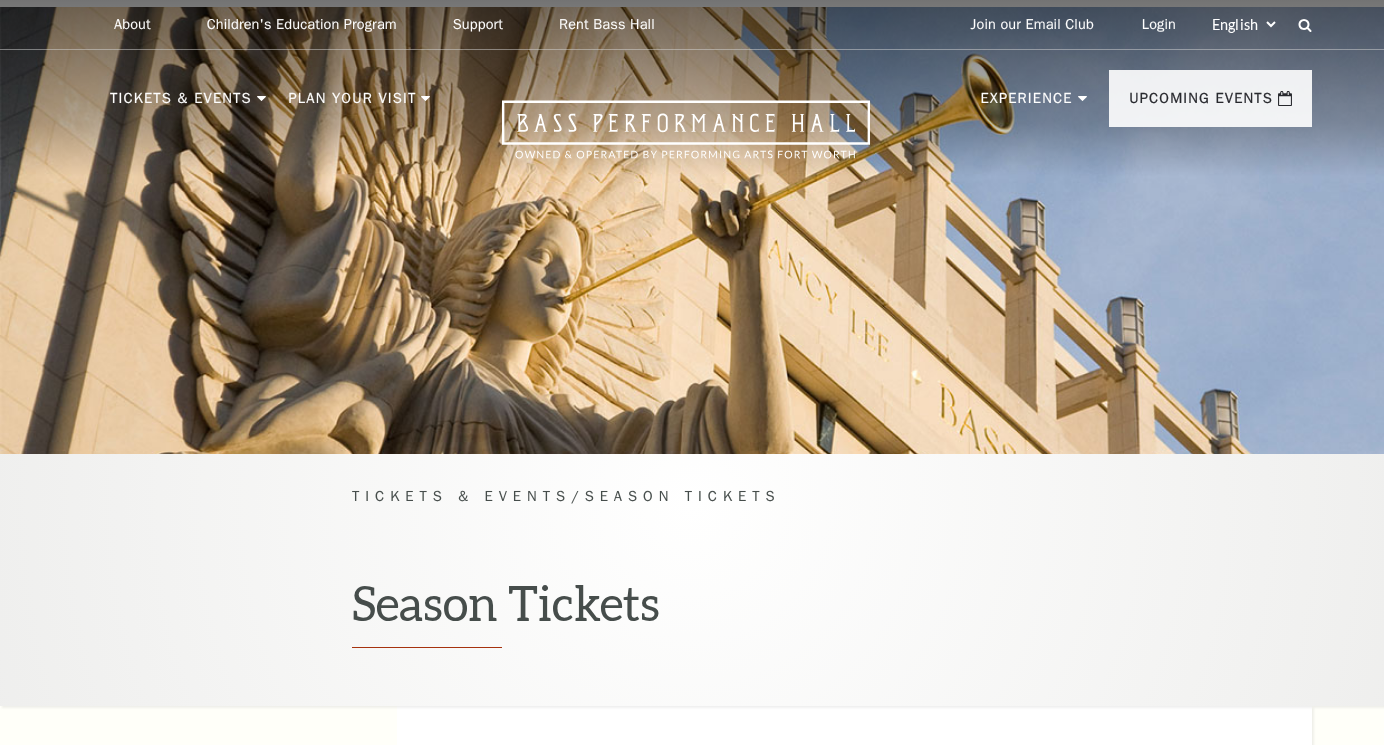 scroll, scrollTop: 0, scrollLeft: 0, axis: both 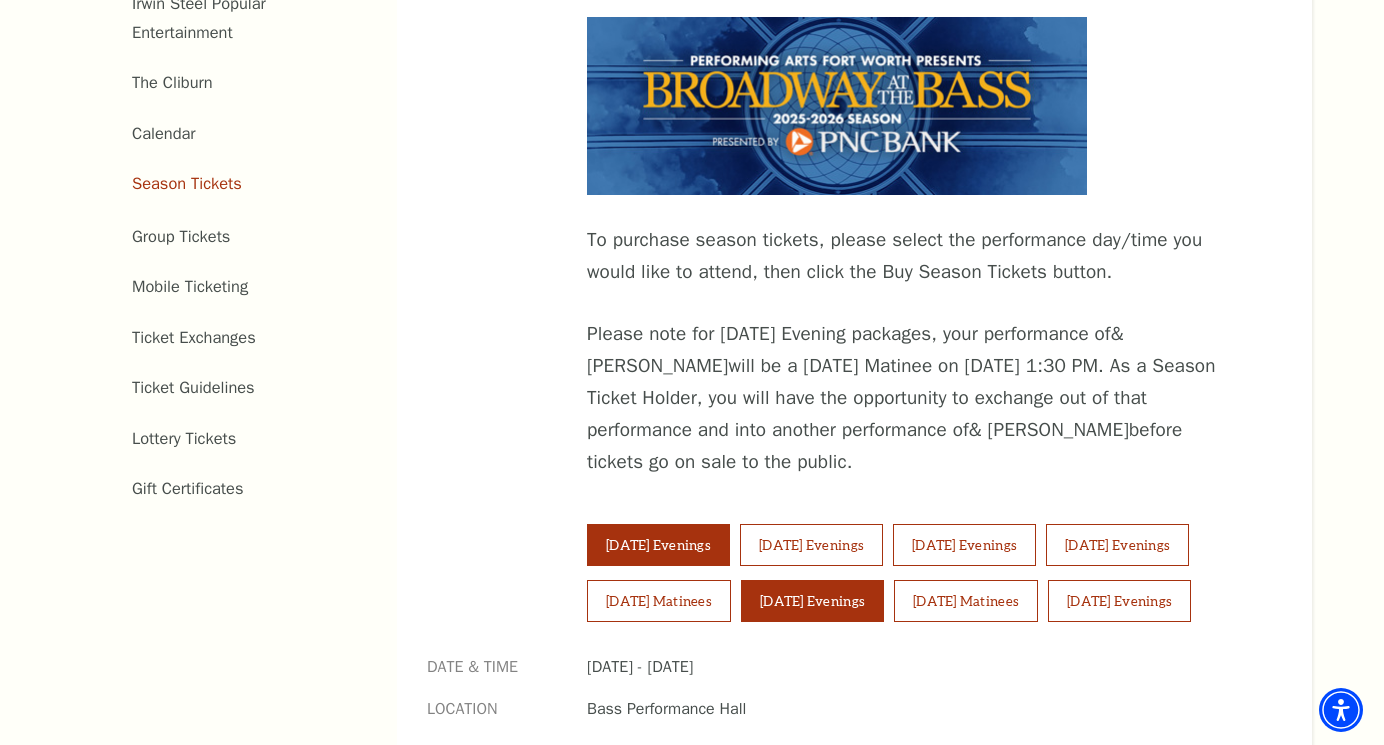 click on "Saturday Evenings" at bounding box center [812, 601] 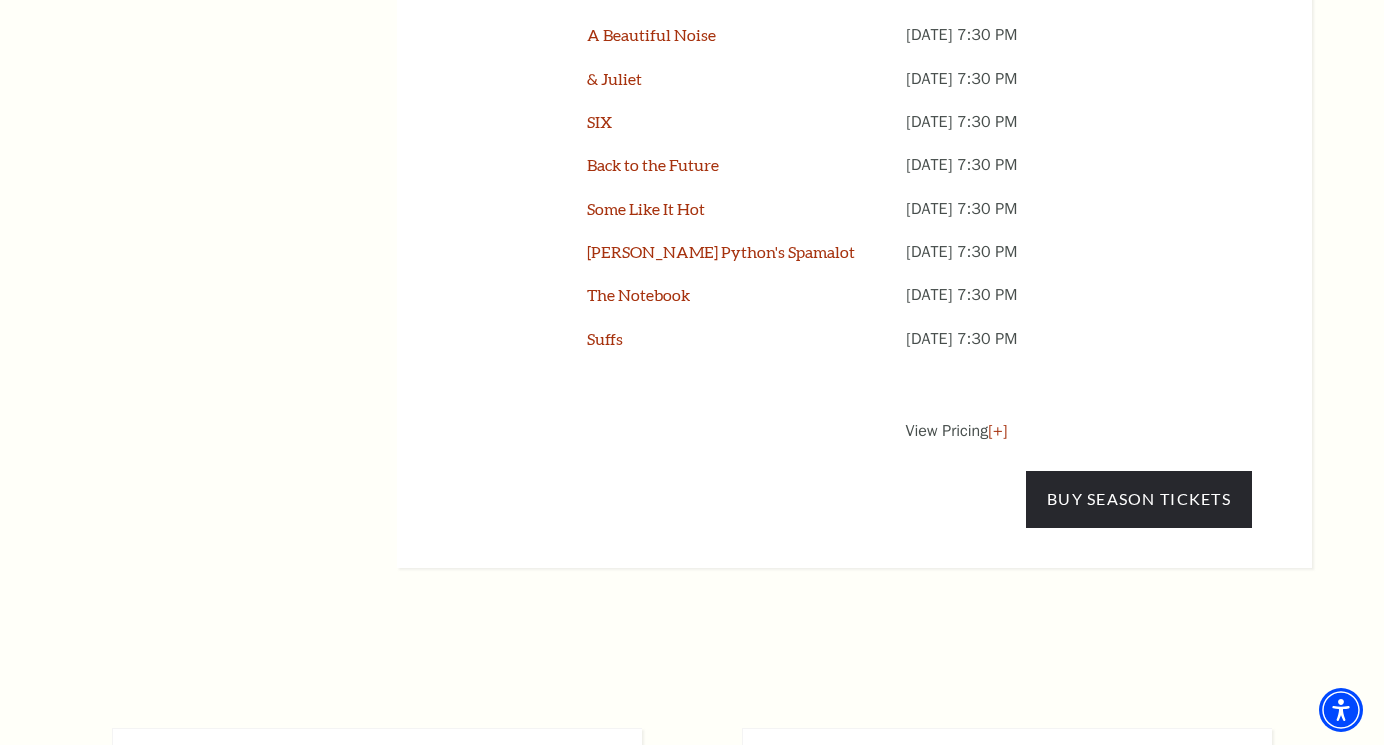 scroll, scrollTop: 1711, scrollLeft: 0, axis: vertical 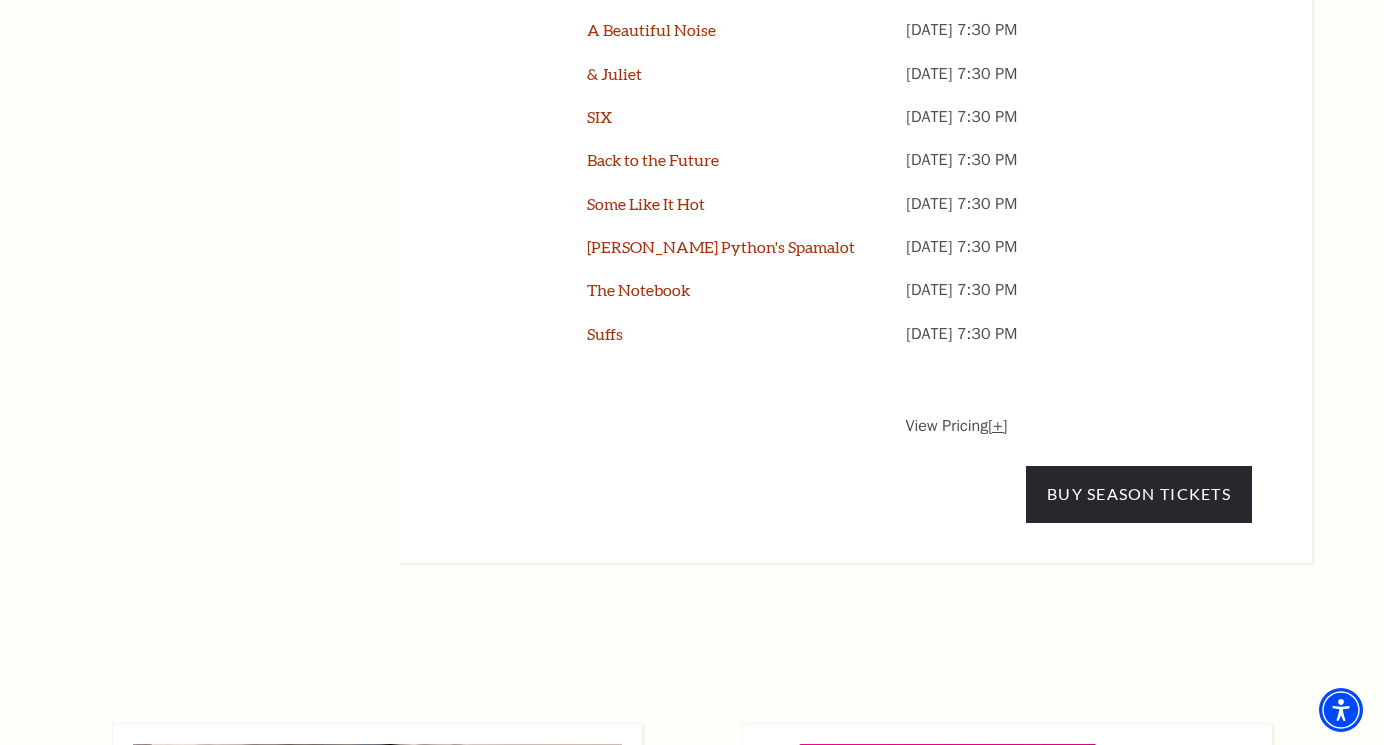 click on "[+]" at bounding box center (997, 426) 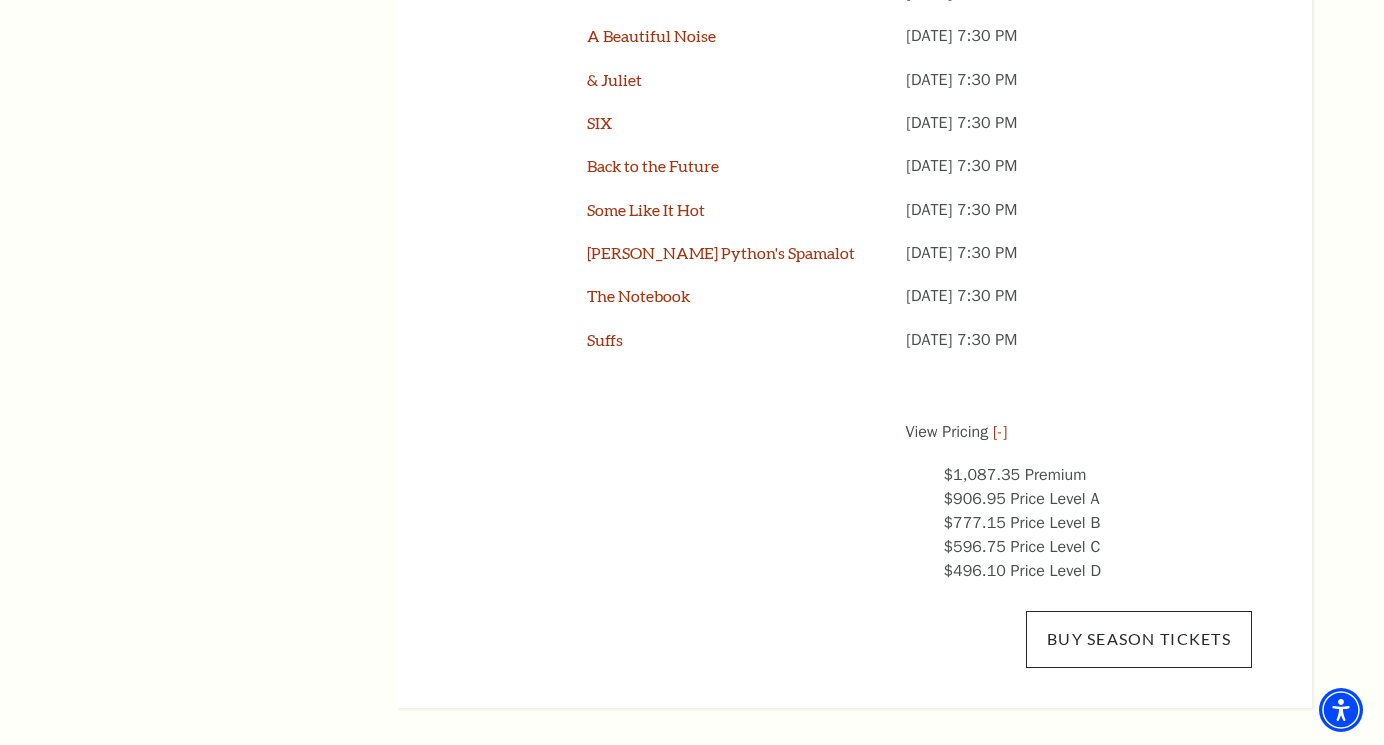 scroll, scrollTop: 1706, scrollLeft: 0, axis: vertical 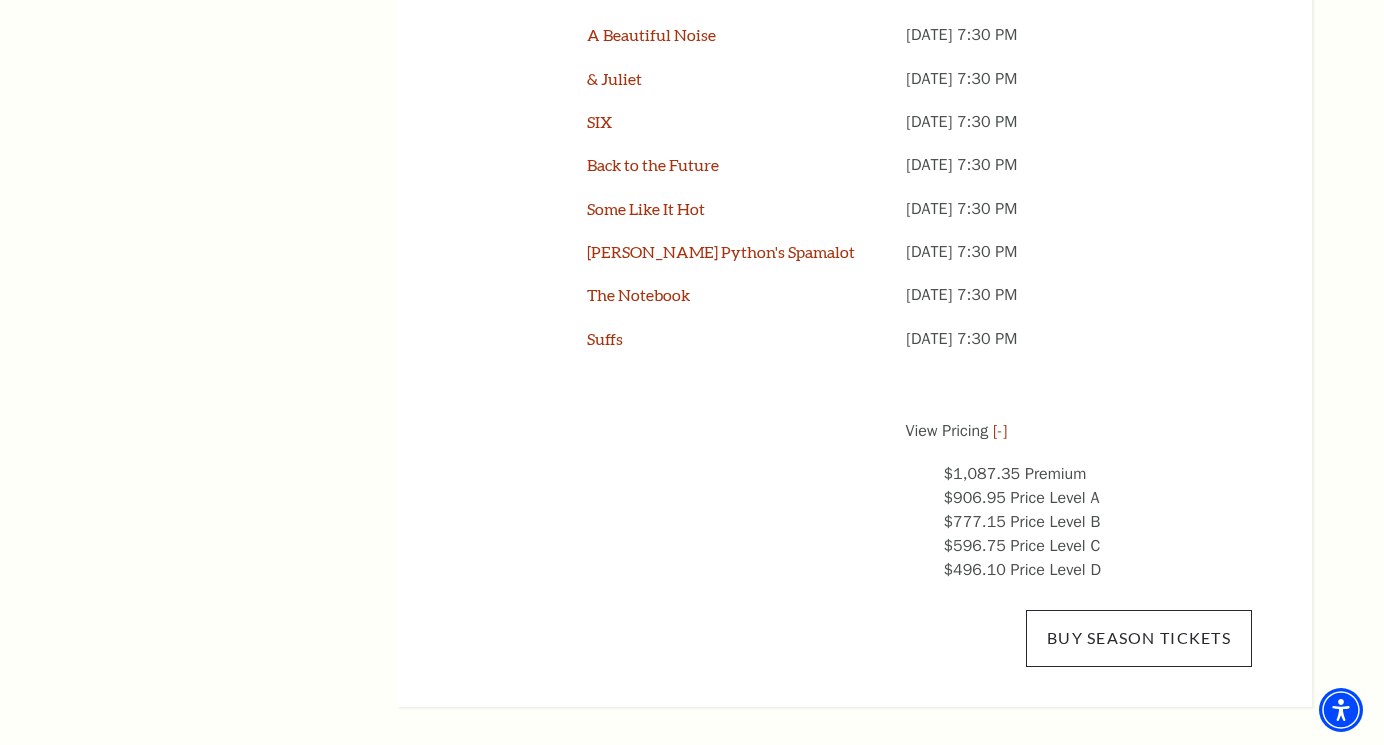 click on "Buy Season Tickets" at bounding box center (1139, 638) 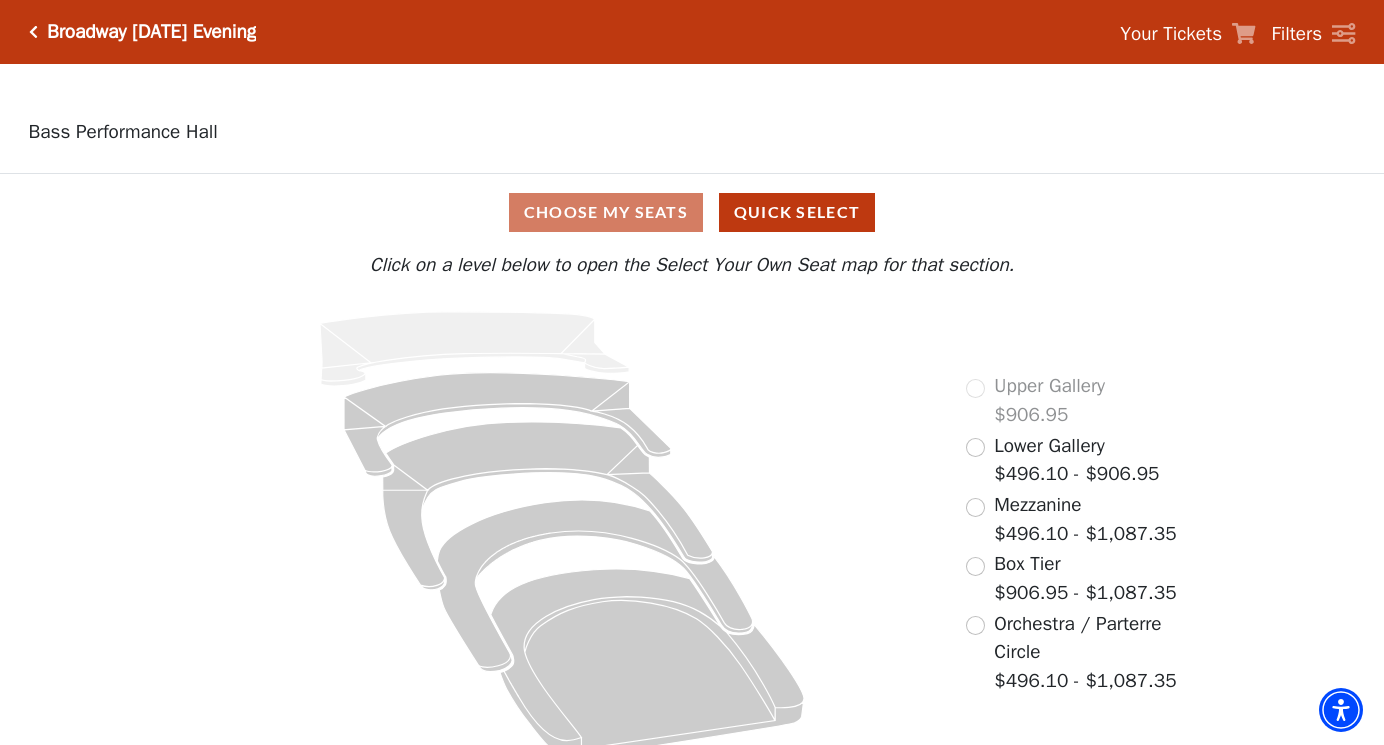 scroll, scrollTop: 0, scrollLeft: 0, axis: both 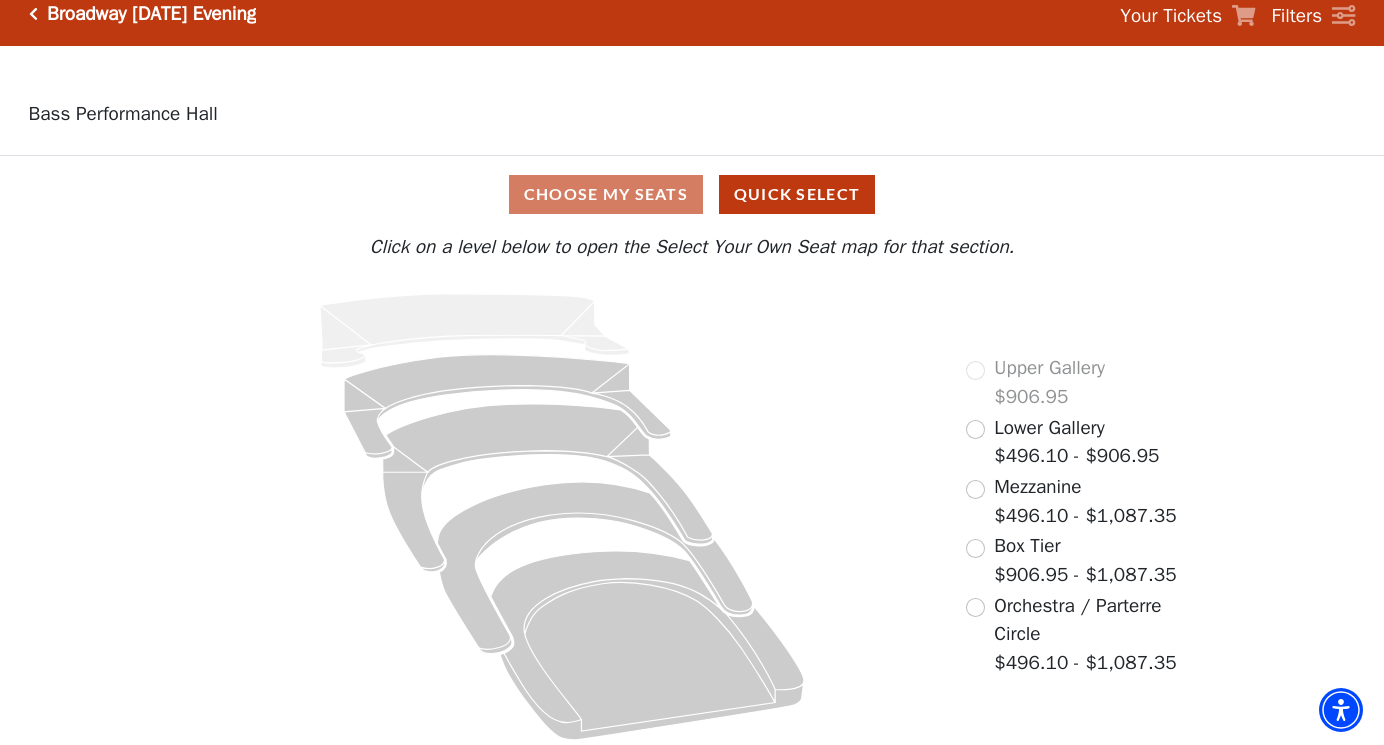 click on "Choose My Seats
Quick Select" at bounding box center [692, 194] 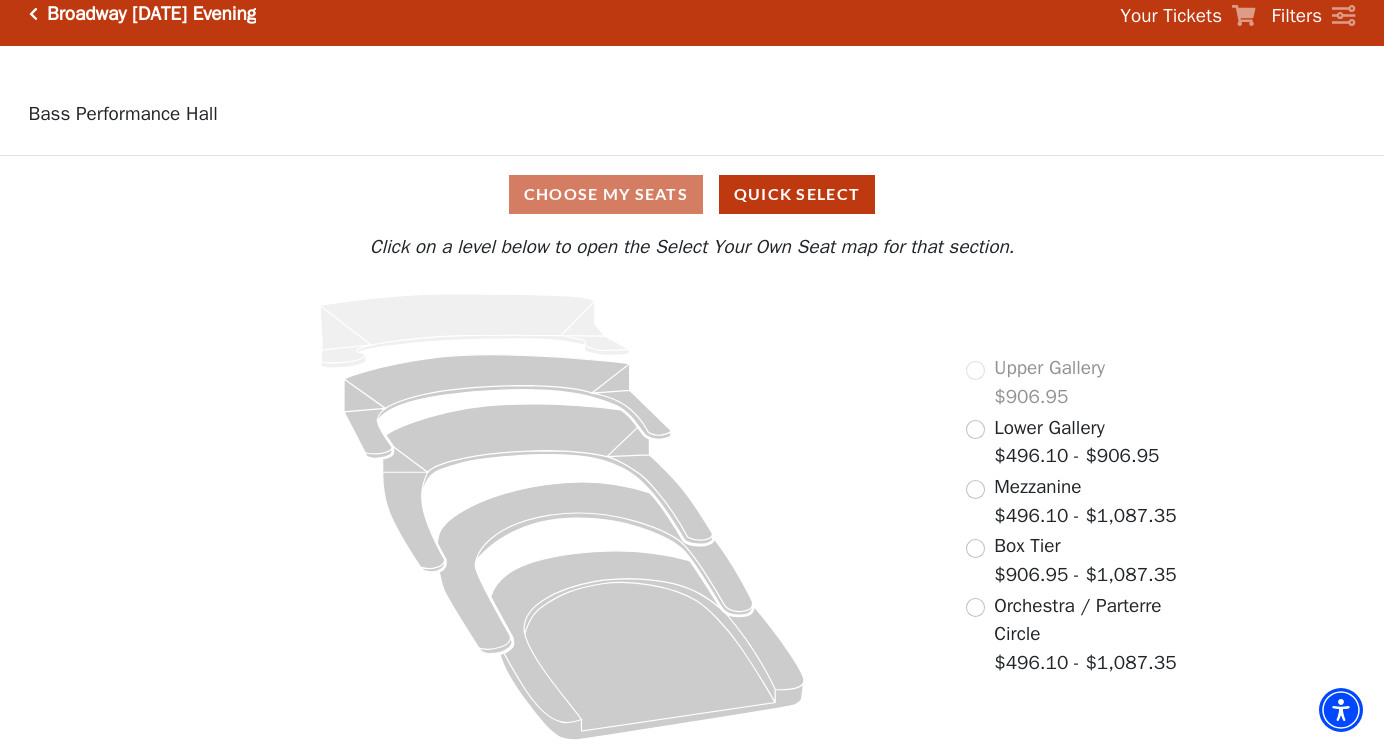 click at bounding box center (975, 607) 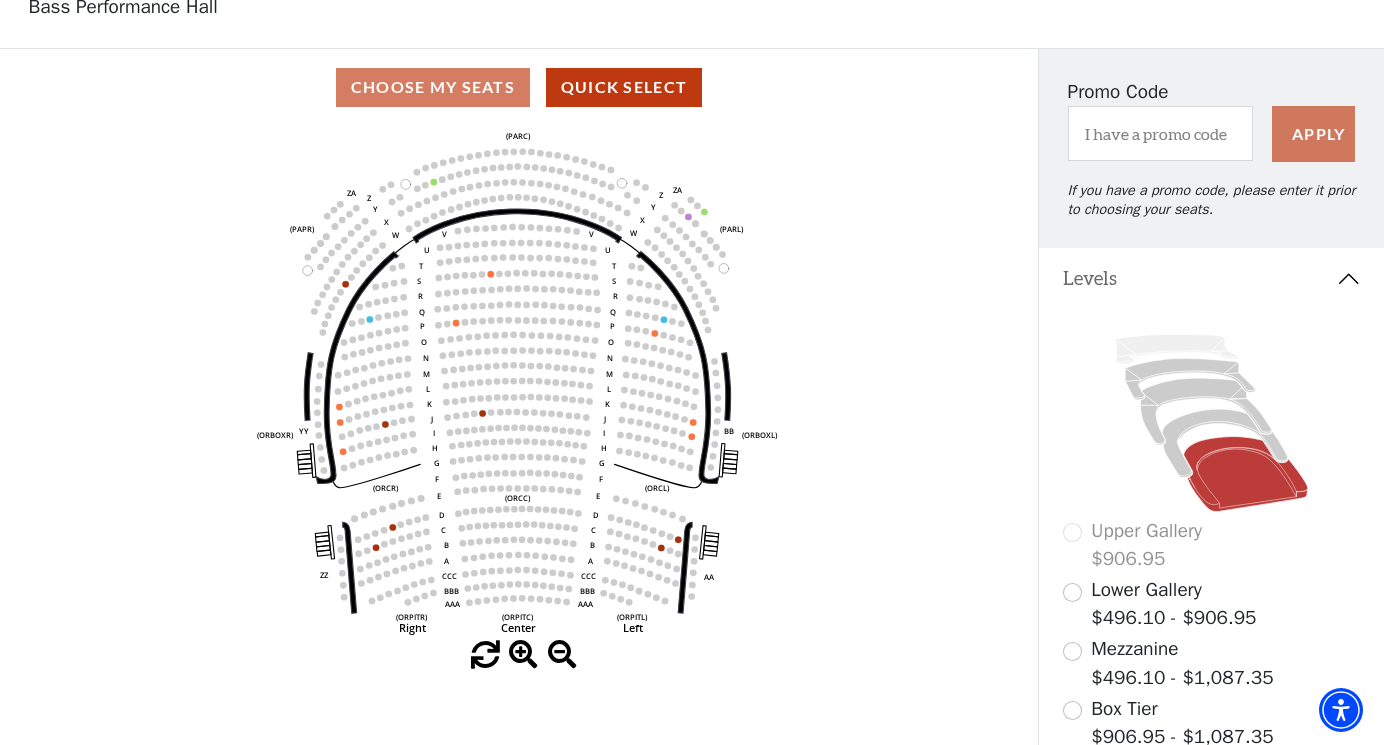 scroll, scrollTop: 124, scrollLeft: 0, axis: vertical 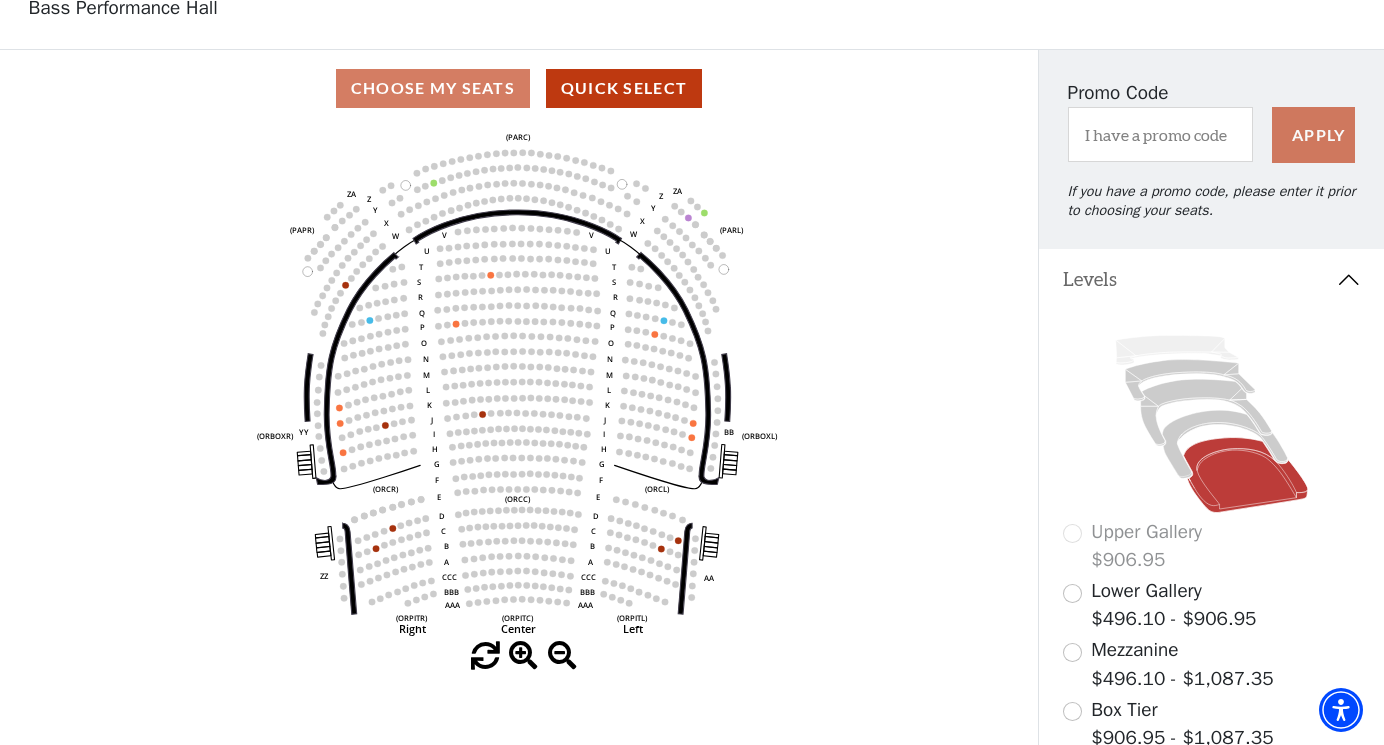 click 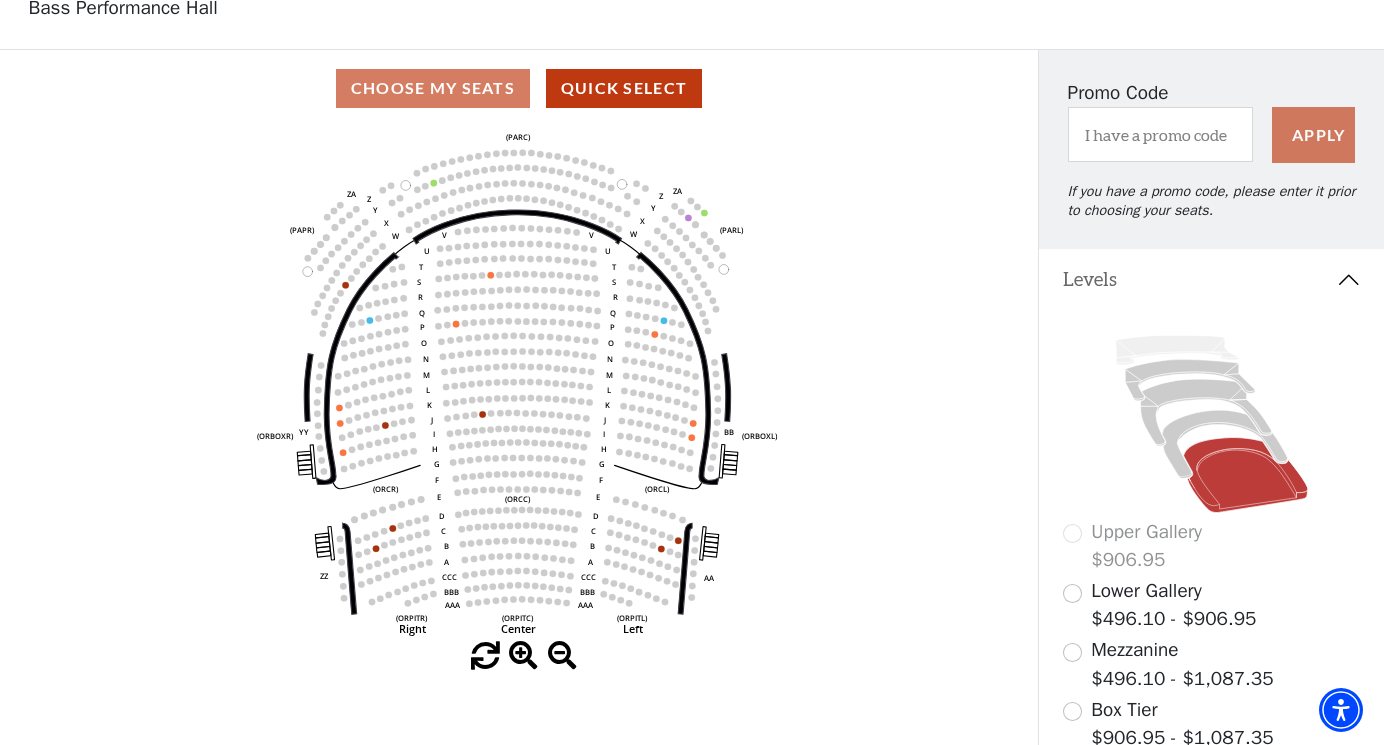 click 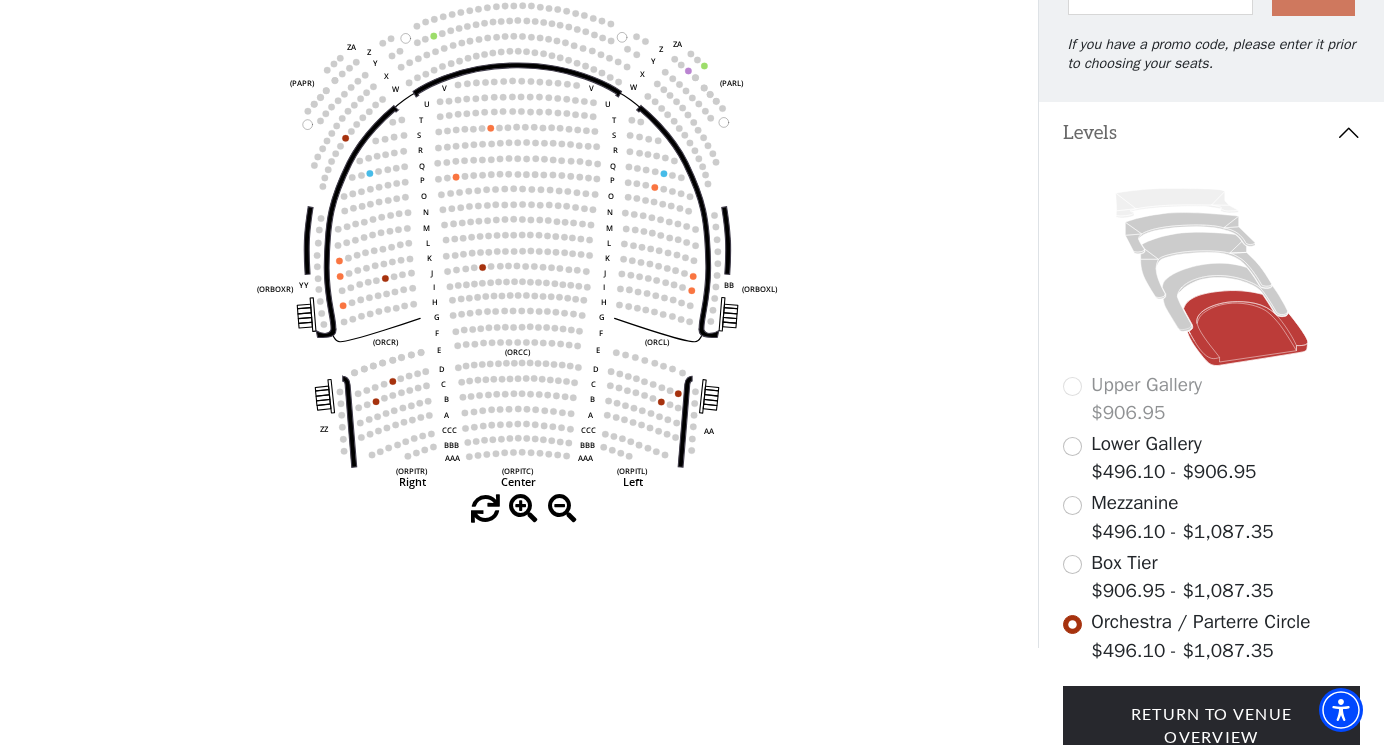 scroll, scrollTop: 280, scrollLeft: 0, axis: vertical 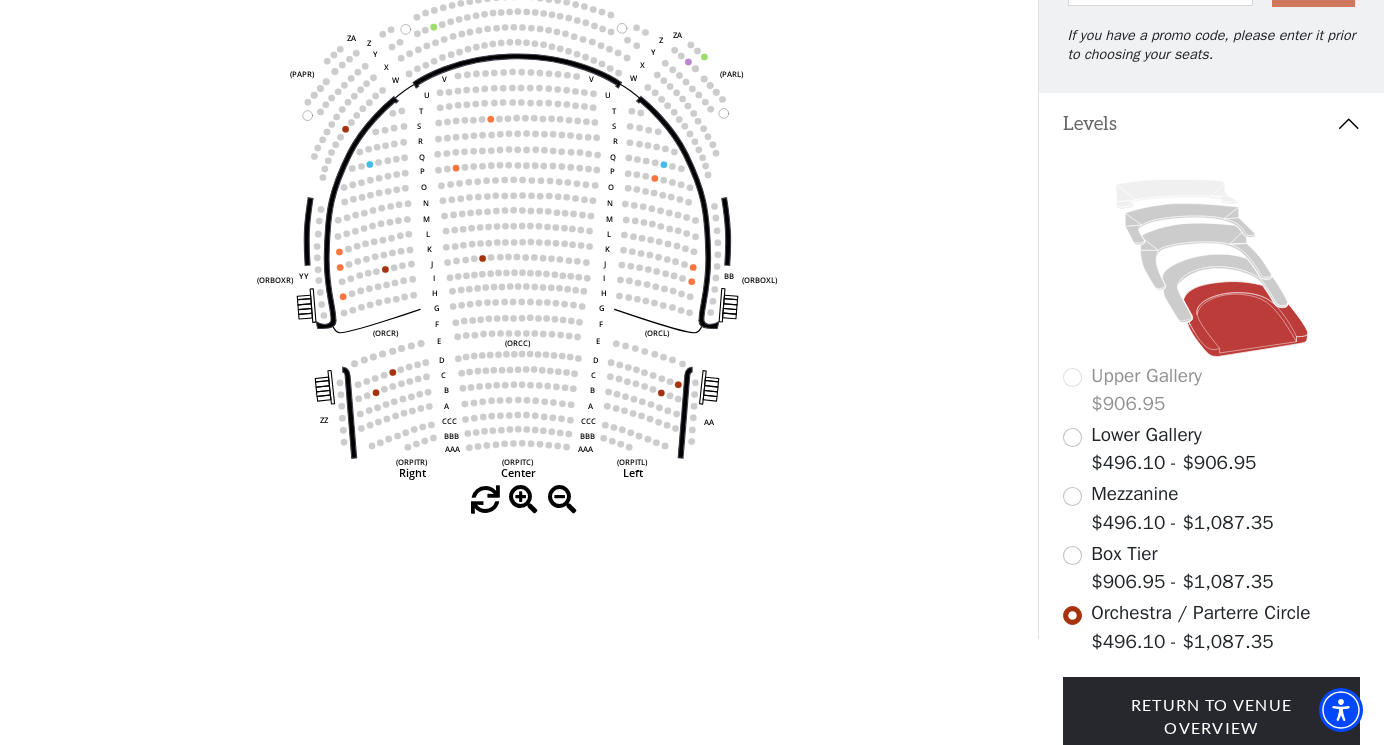 click at bounding box center (1072, 555) 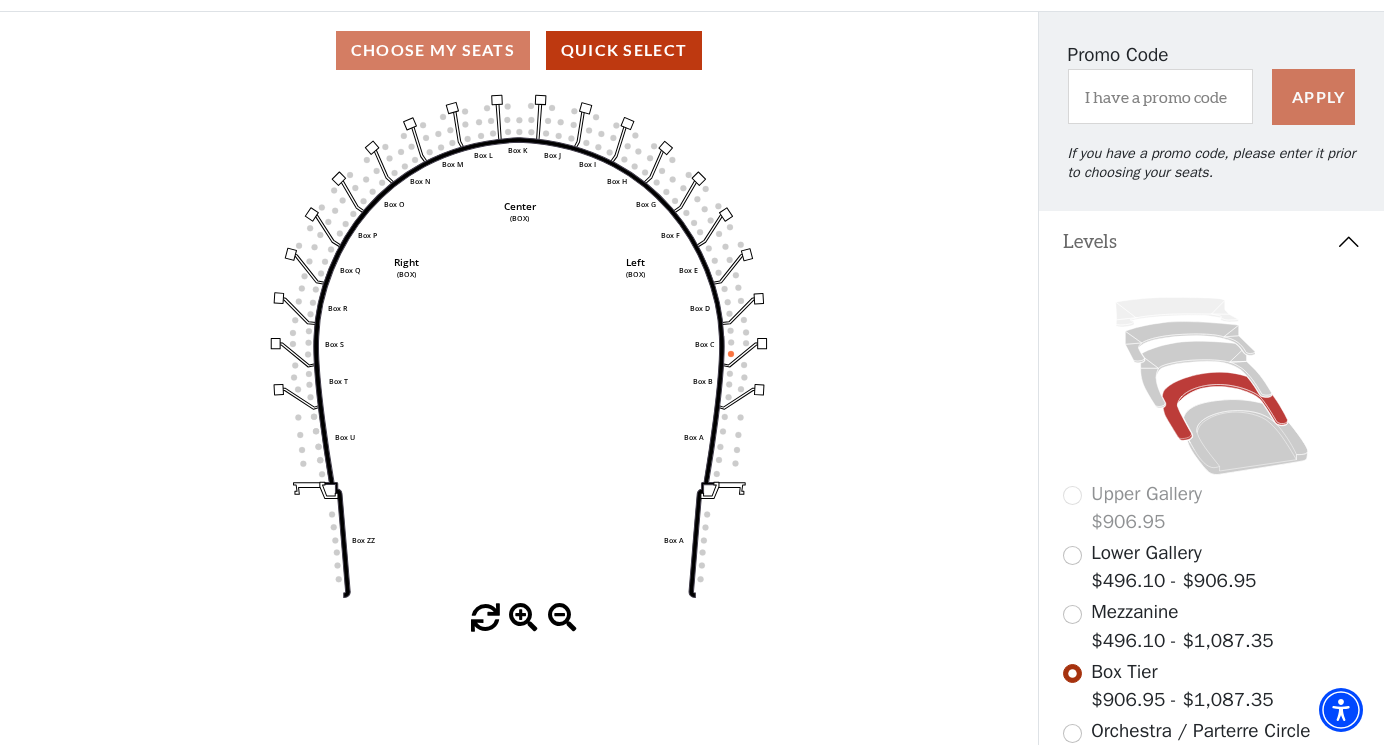 scroll, scrollTop: 165, scrollLeft: 0, axis: vertical 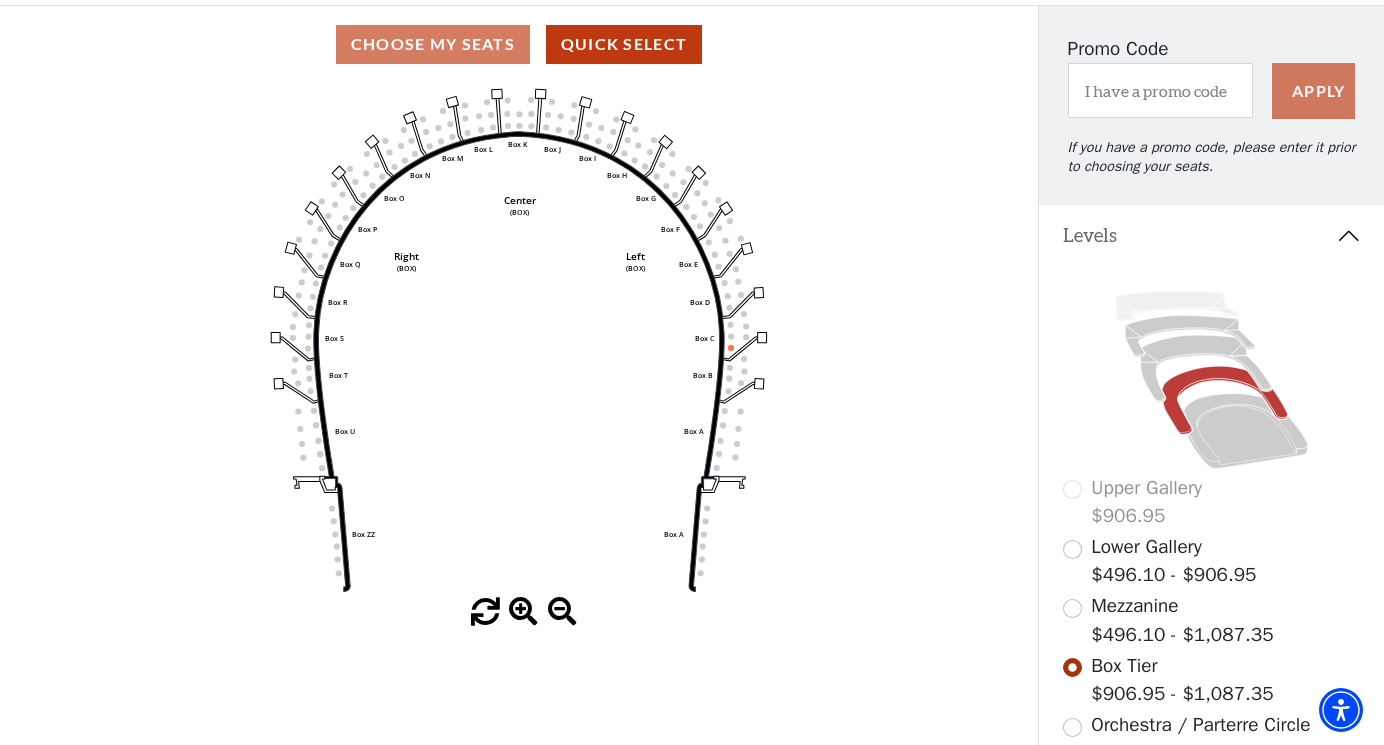 click at bounding box center [1072, 608] 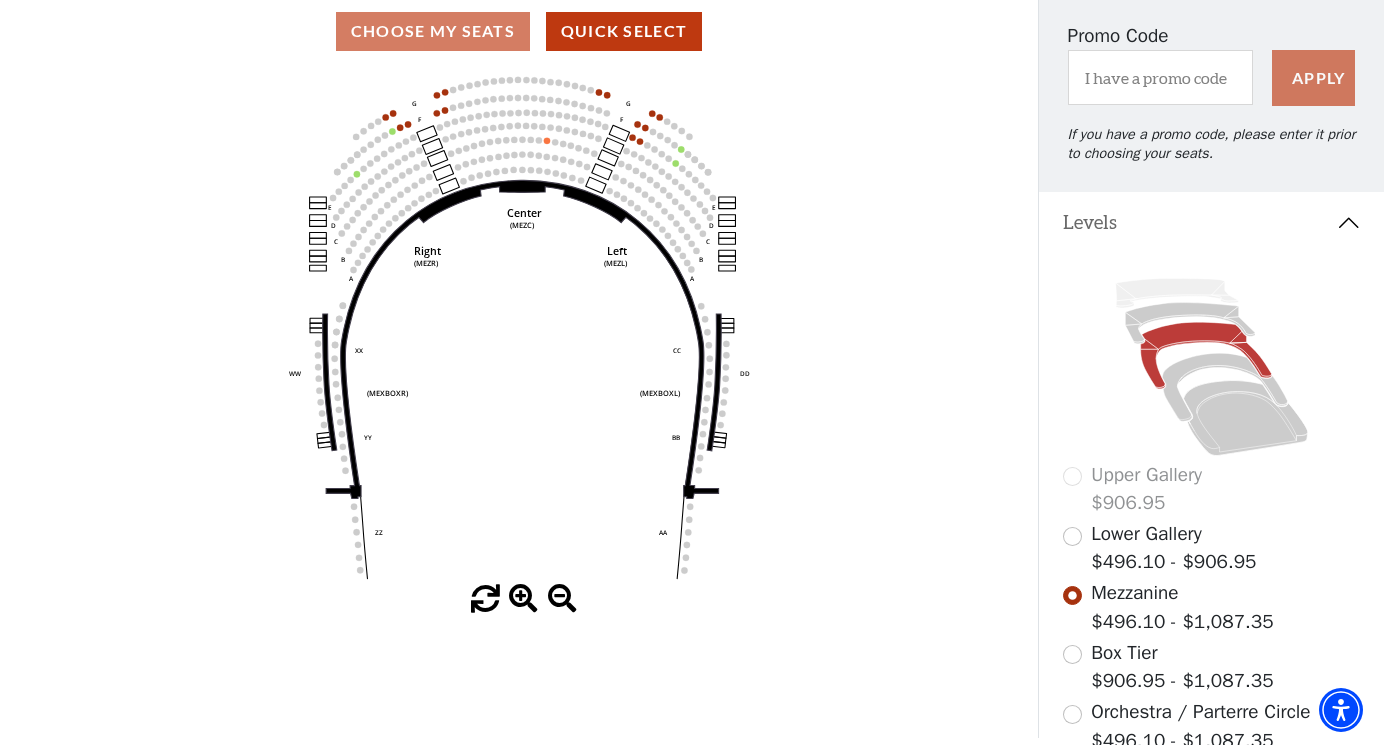 scroll, scrollTop: 186, scrollLeft: 0, axis: vertical 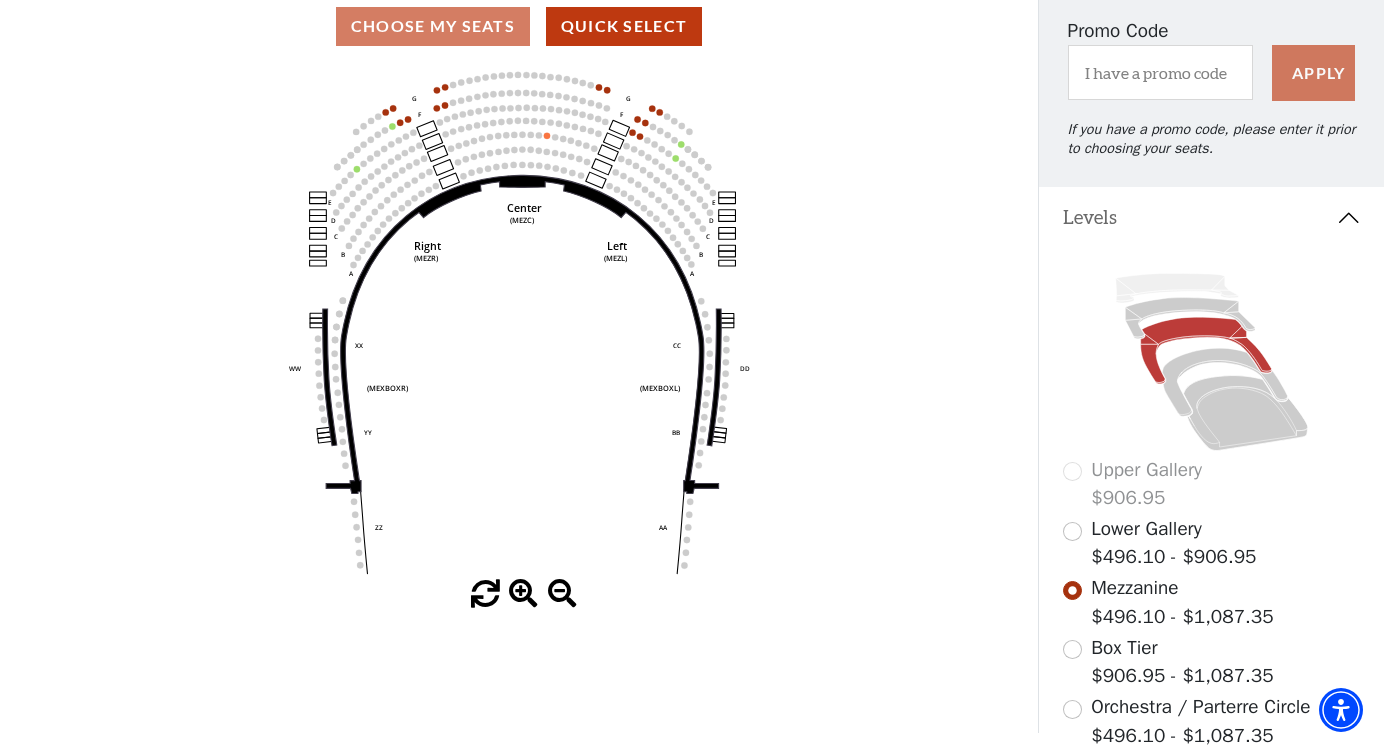 click at bounding box center (1072, 531) 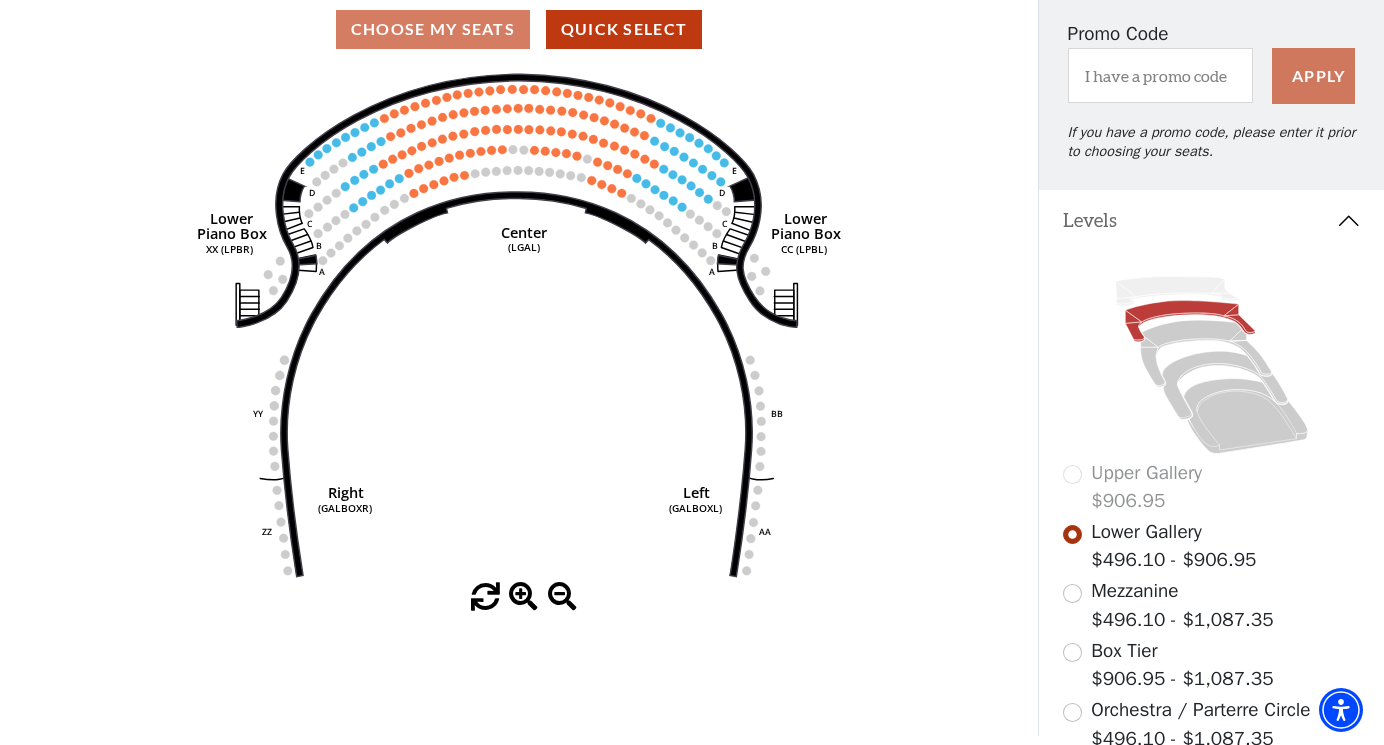 scroll, scrollTop: 183, scrollLeft: 0, axis: vertical 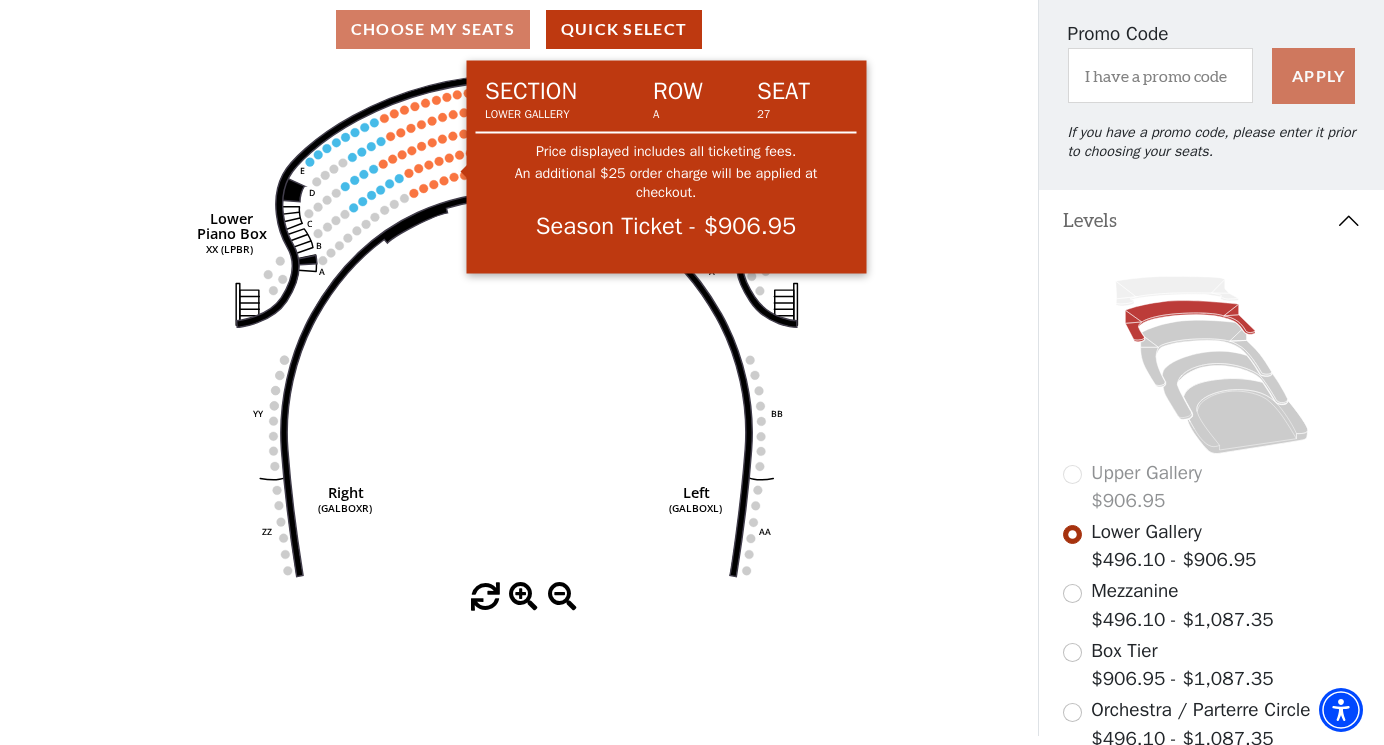 click 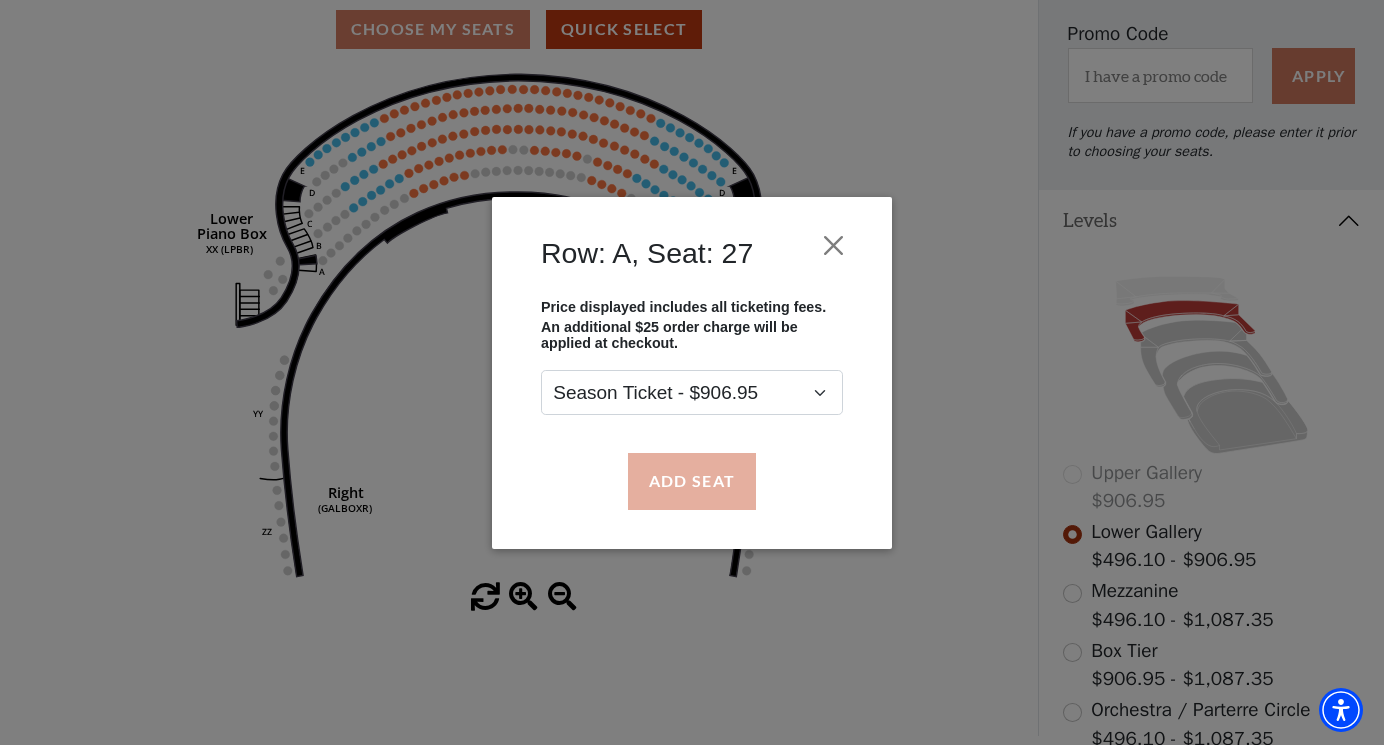 click on "Add Seat" at bounding box center (692, 481) 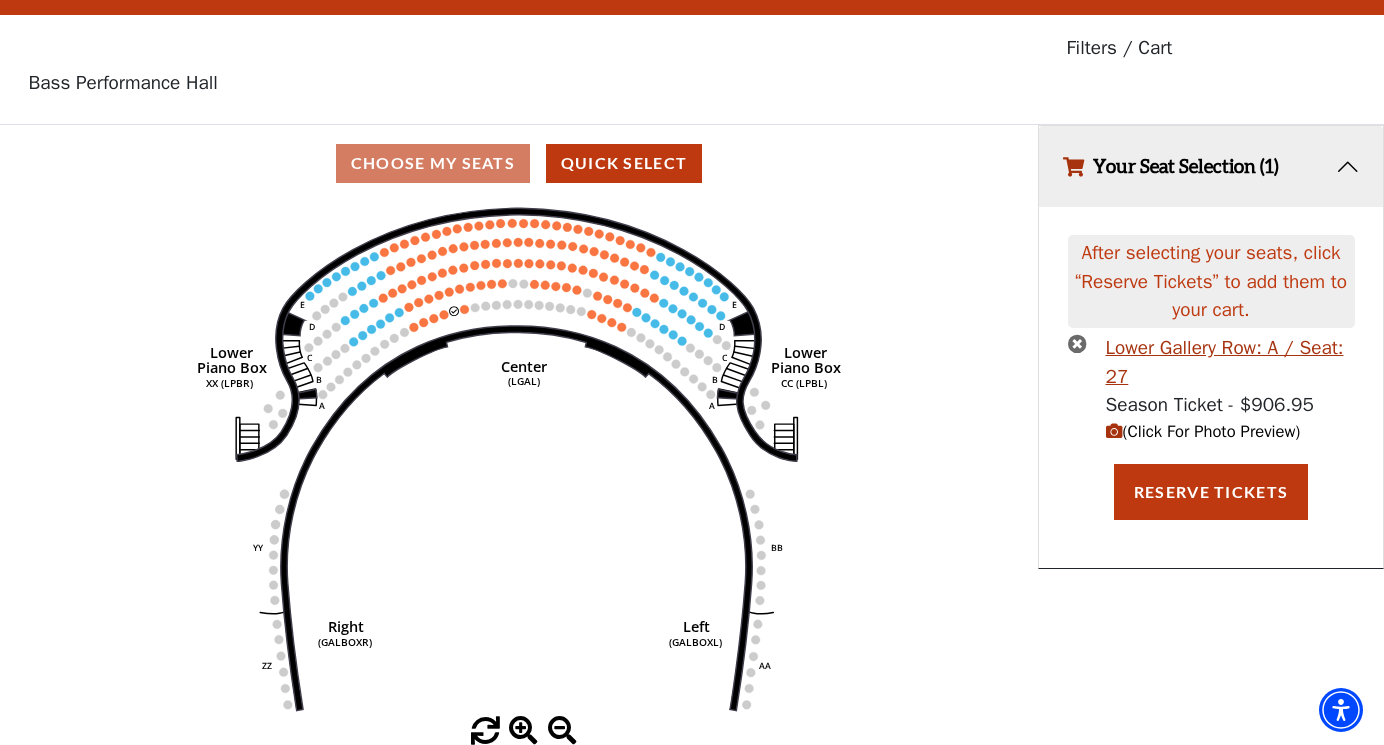 scroll, scrollTop: 0, scrollLeft: 0, axis: both 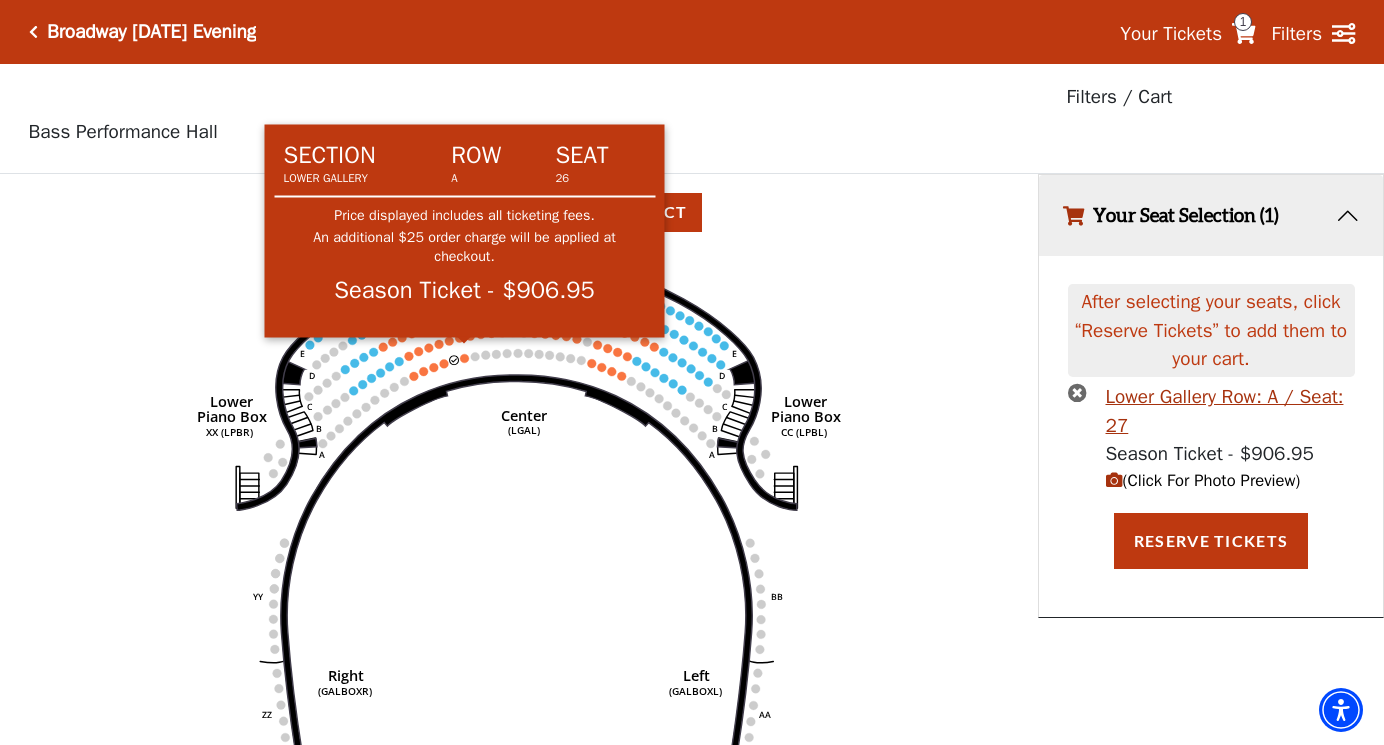 click 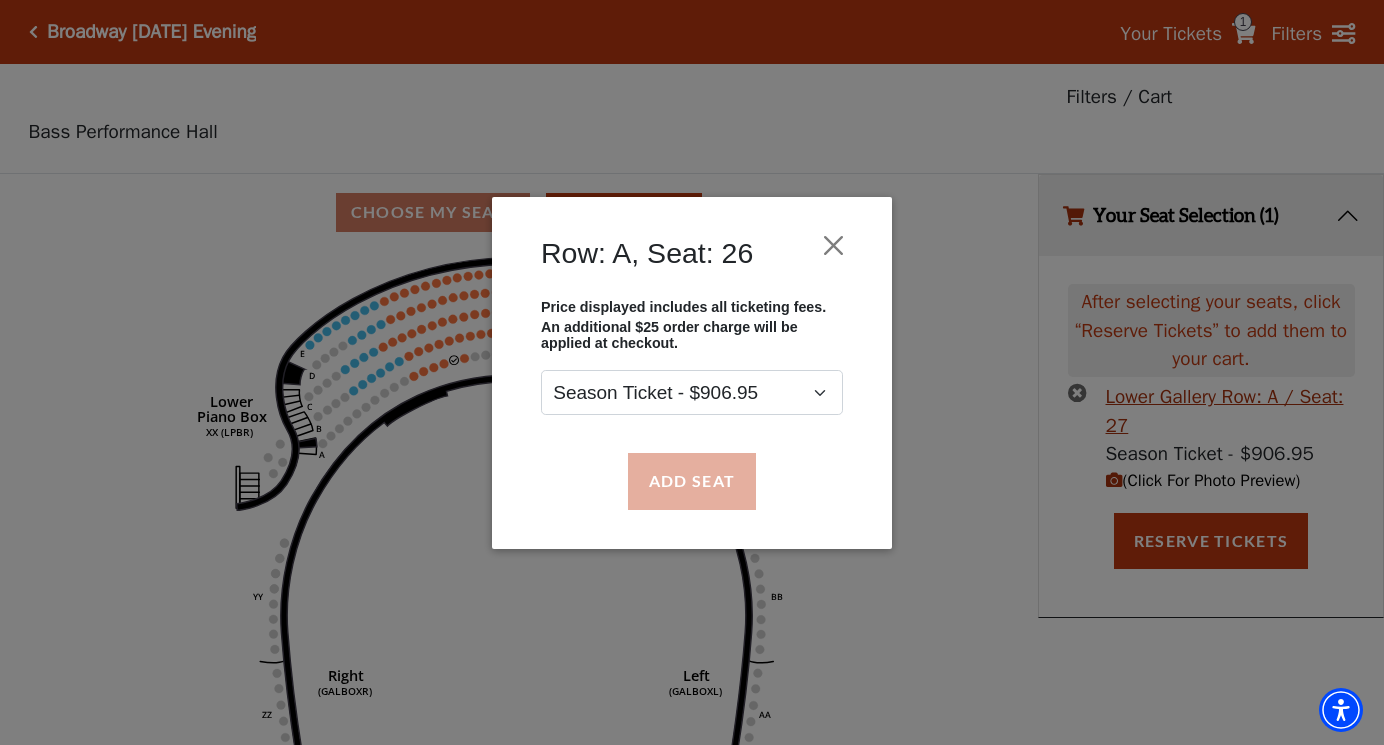 click on "Add Seat" at bounding box center [692, 481] 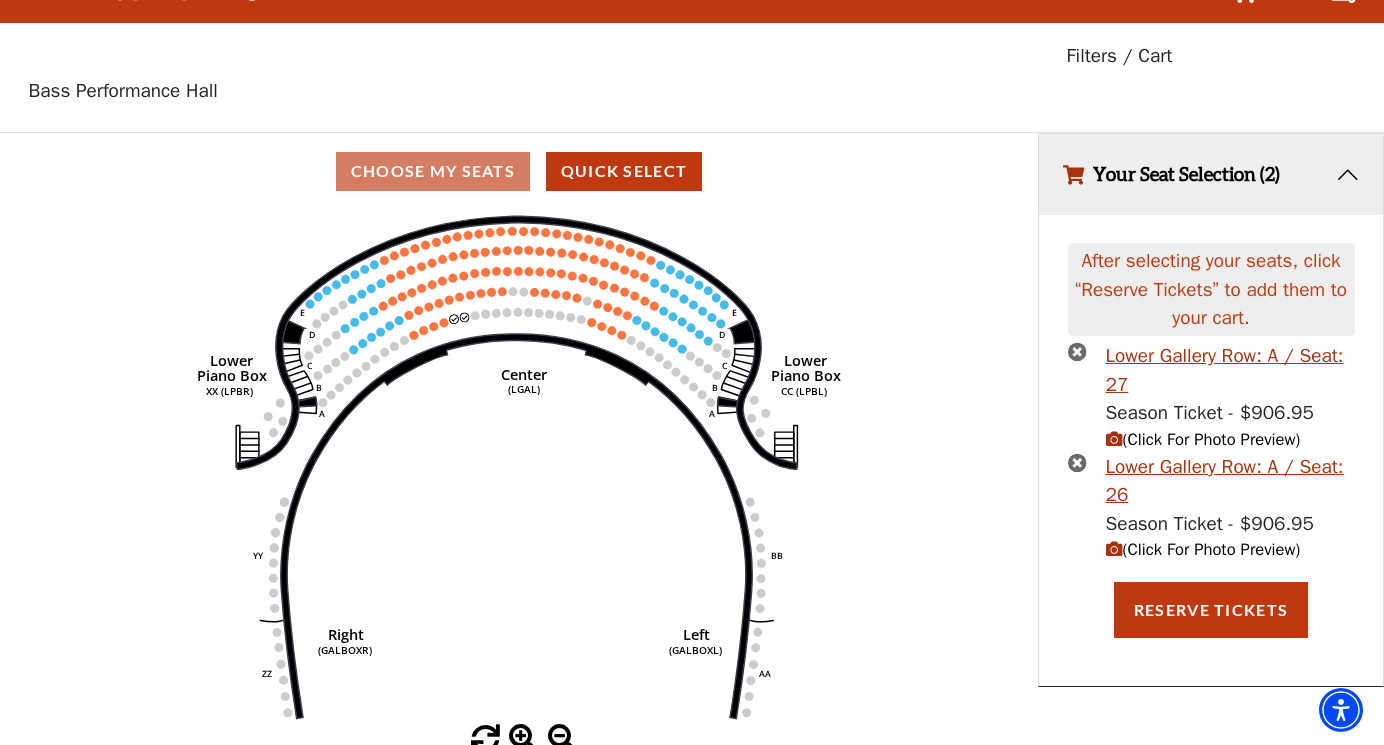 scroll, scrollTop: 40, scrollLeft: 0, axis: vertical 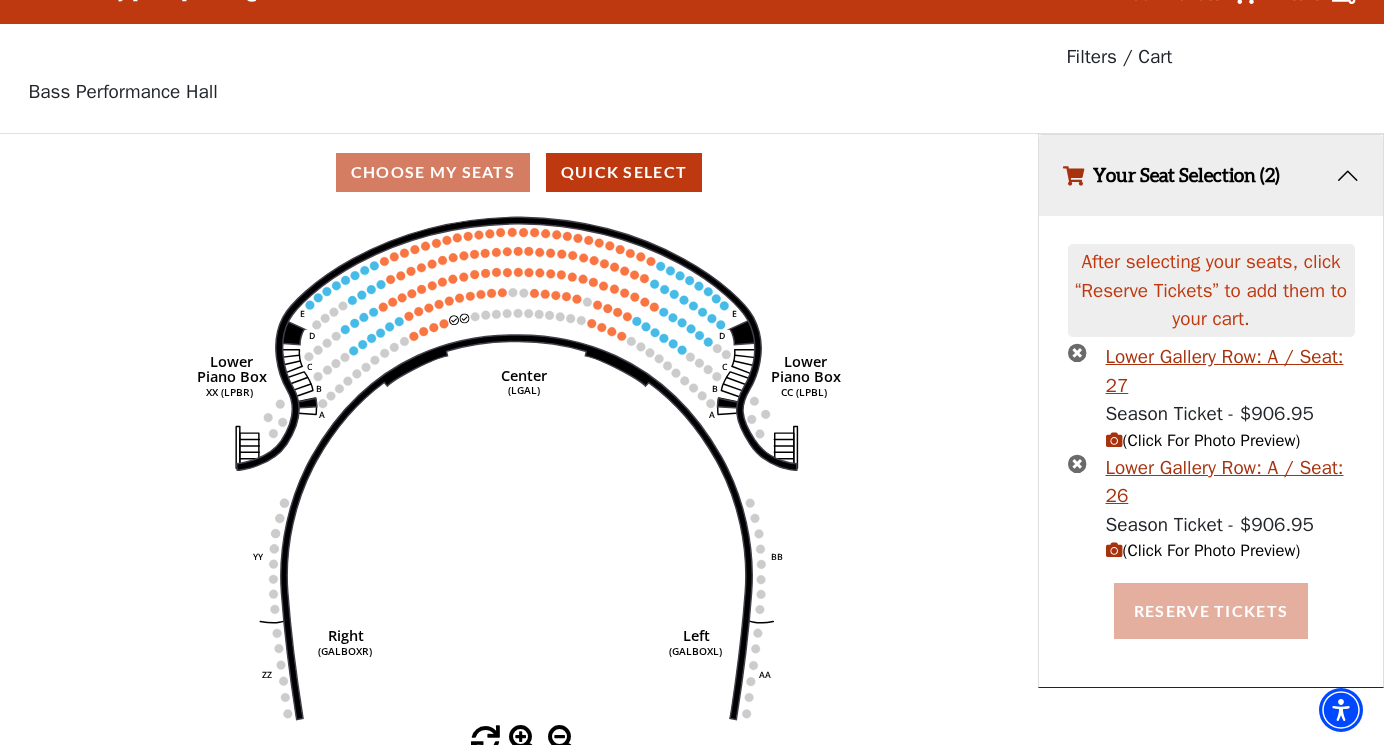 click on "Reserve Tickets" at bounding box center [1211, 611] 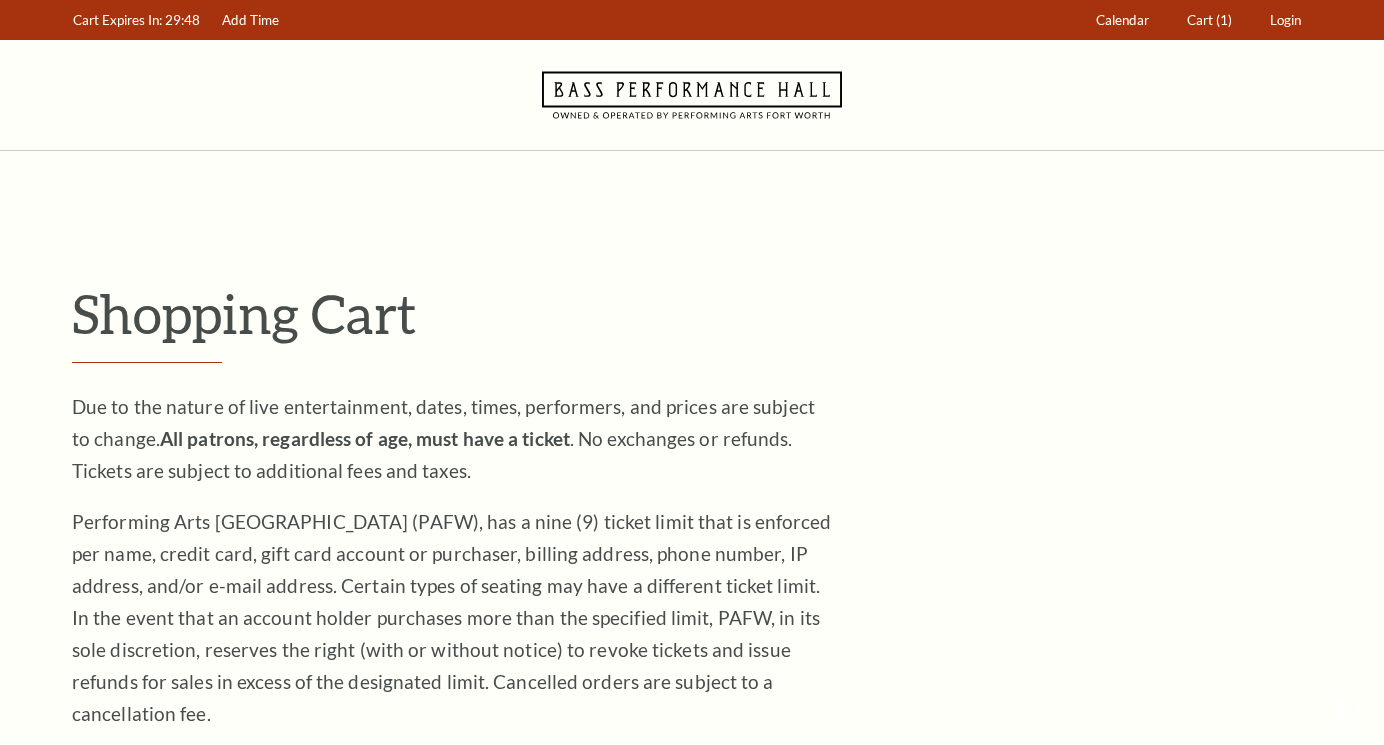 scroll, scrollTop: 0, scrollLeft: 0, axis: both 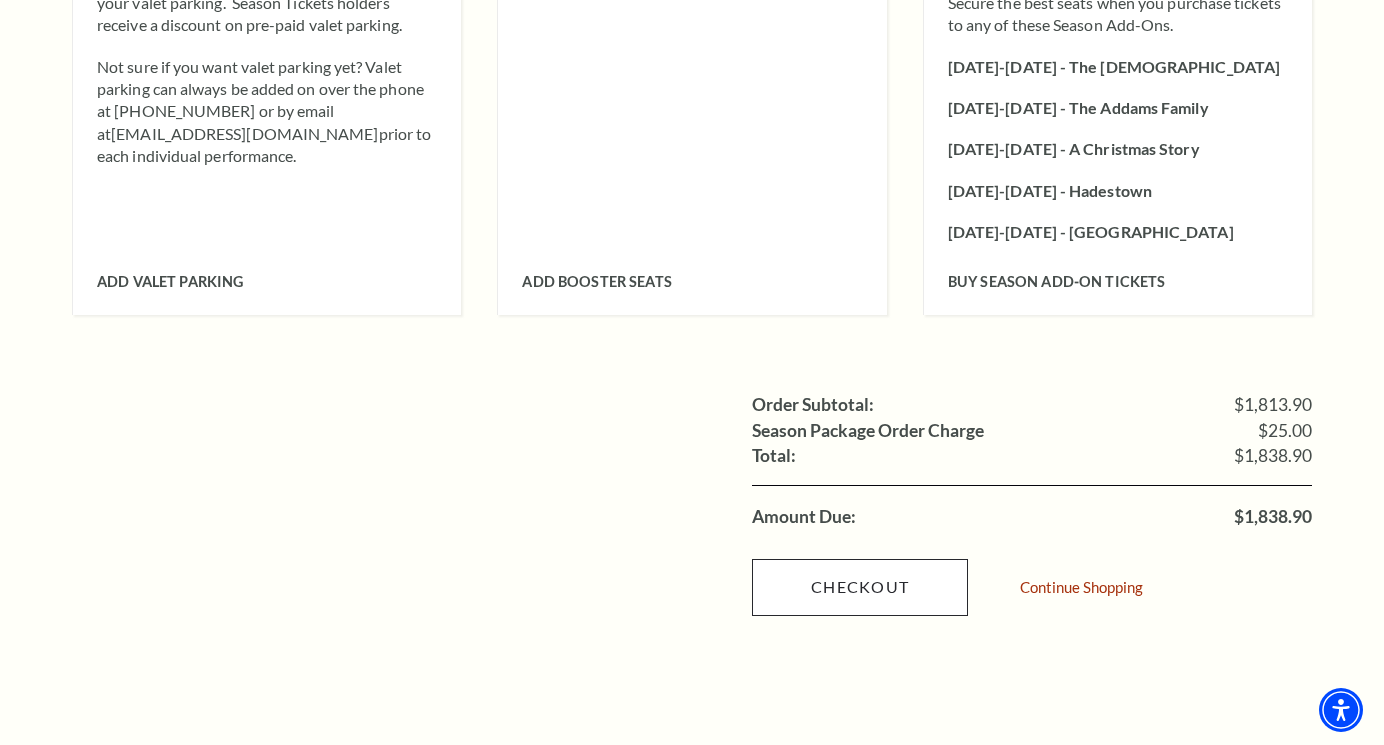 click on "Checkout" at bounding box center [860, 587] 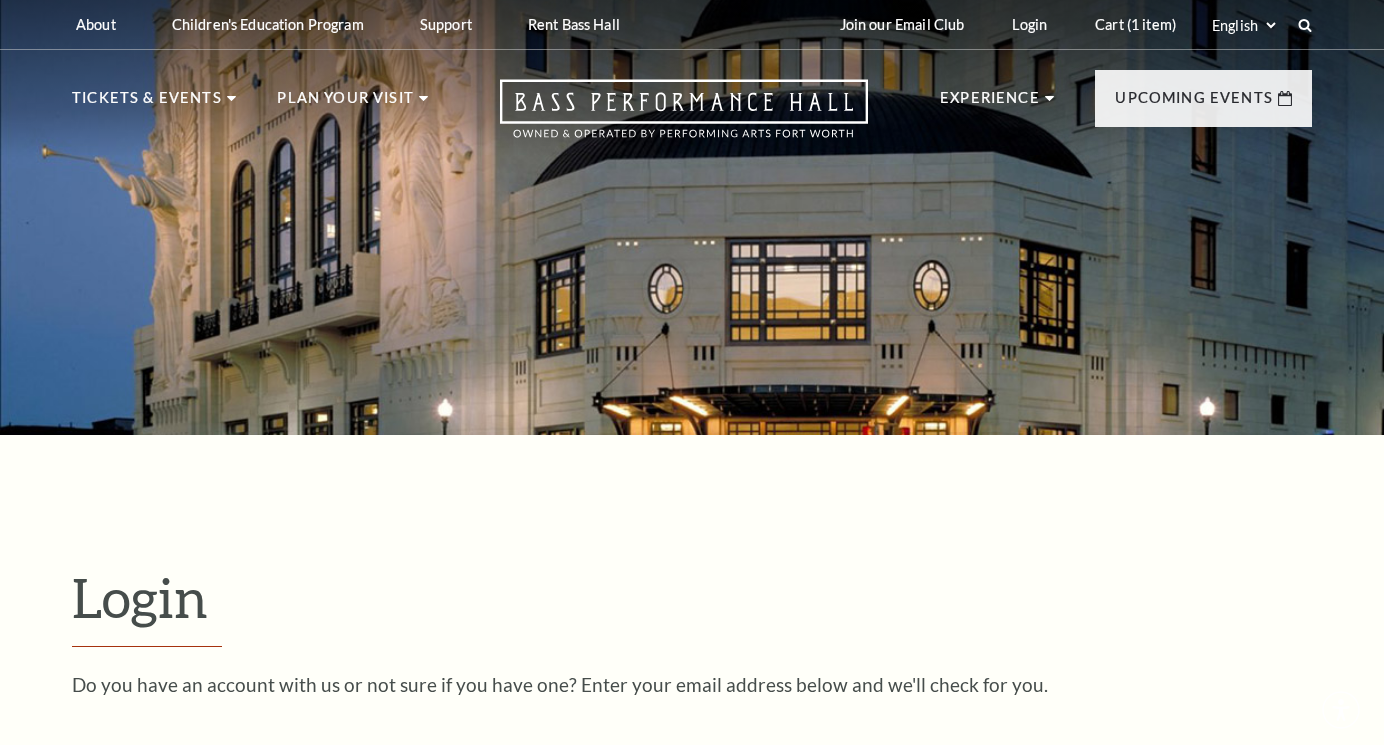 scroll, scrollTop: 431, scrollLeft: 0, axis: vertical 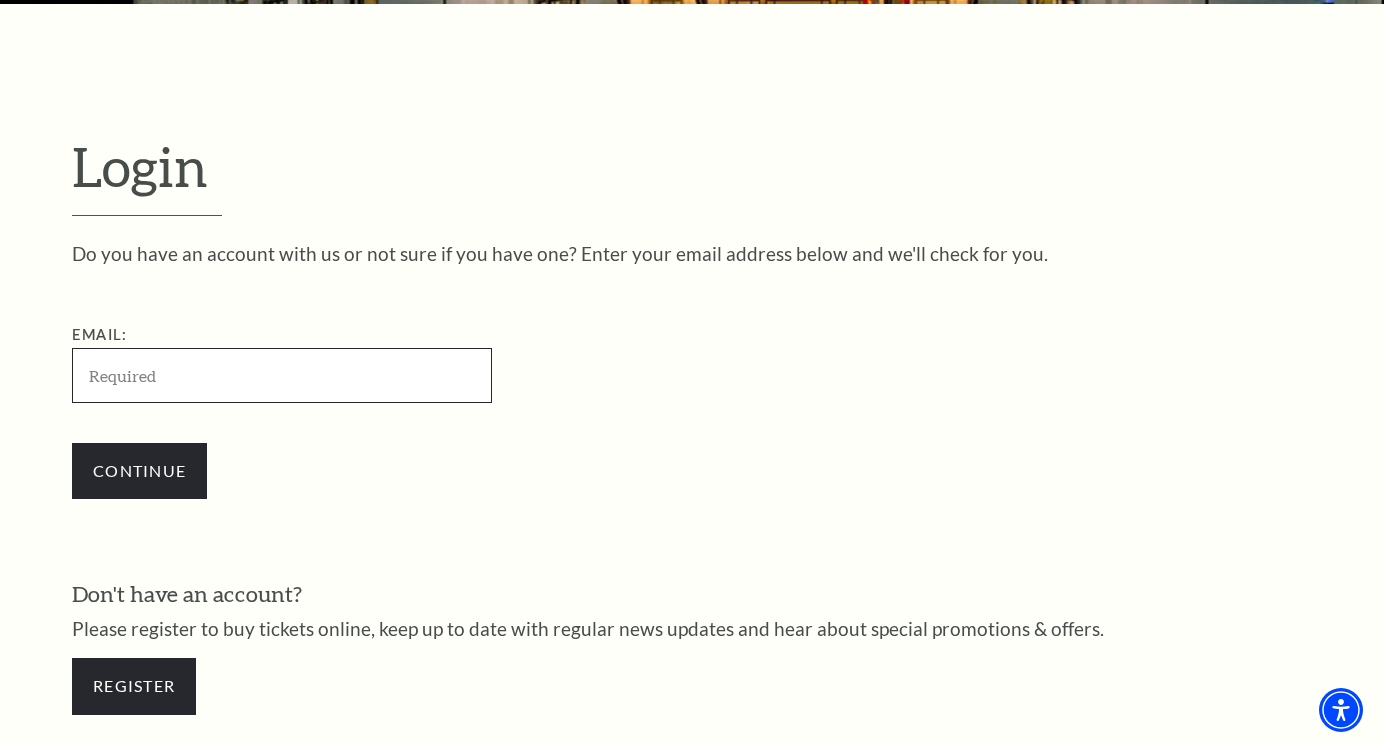 type on "sueclearfield@yahoo.com" 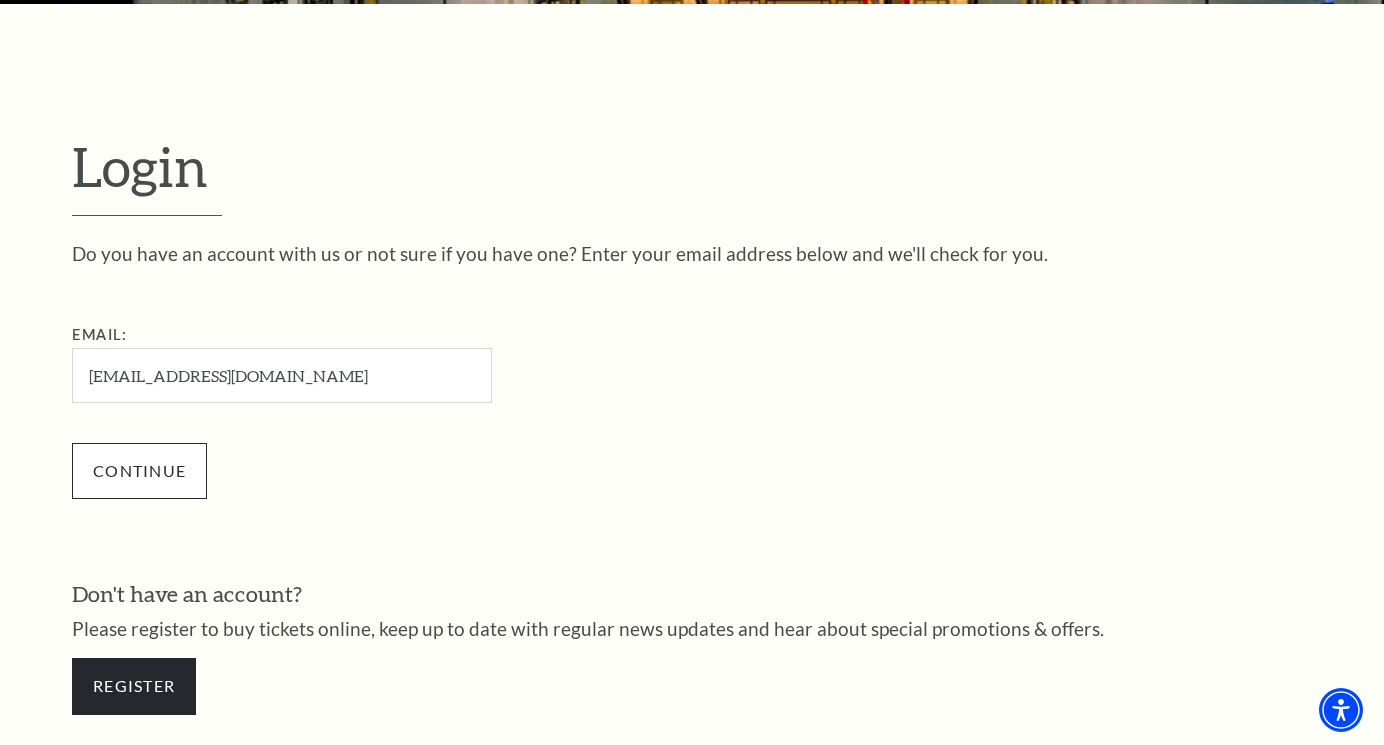 click on "Continue" at bounding box center [139, 471] 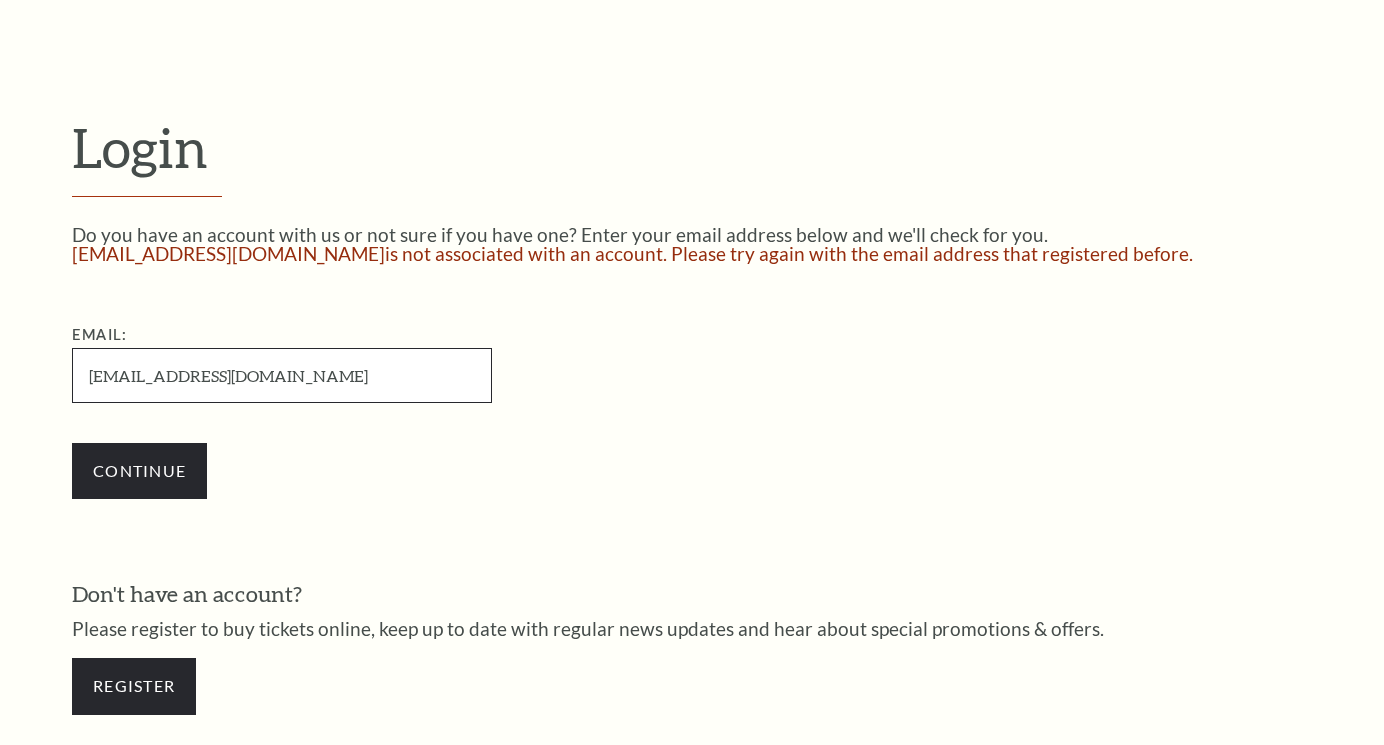 scroll, scrollTop: 0, scrollLeft: 0, axis: both 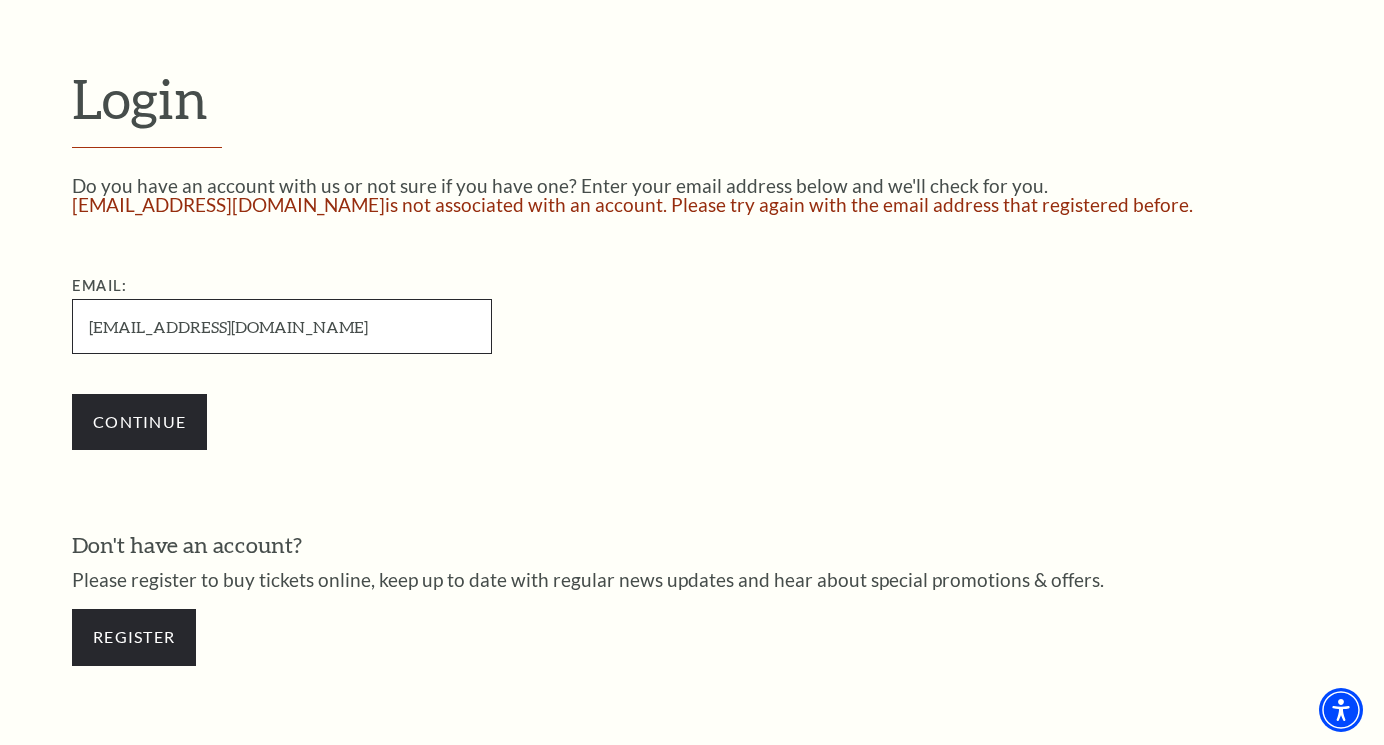 click on "[EMAIL_ADDRESS][DOMAIN_NAME]" at bounding box center (282, 326) 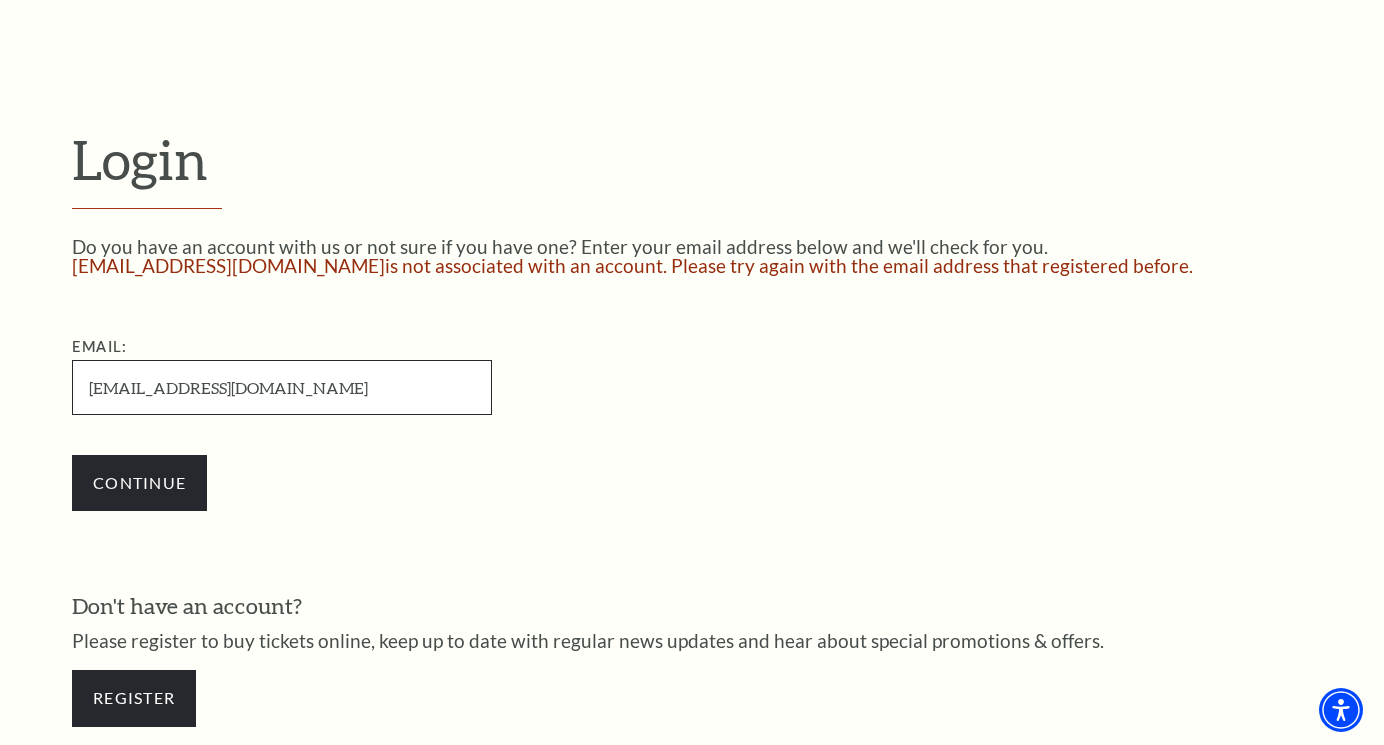 scroll, scrollTop: 434, scrollLeft: 0, axis: vertical 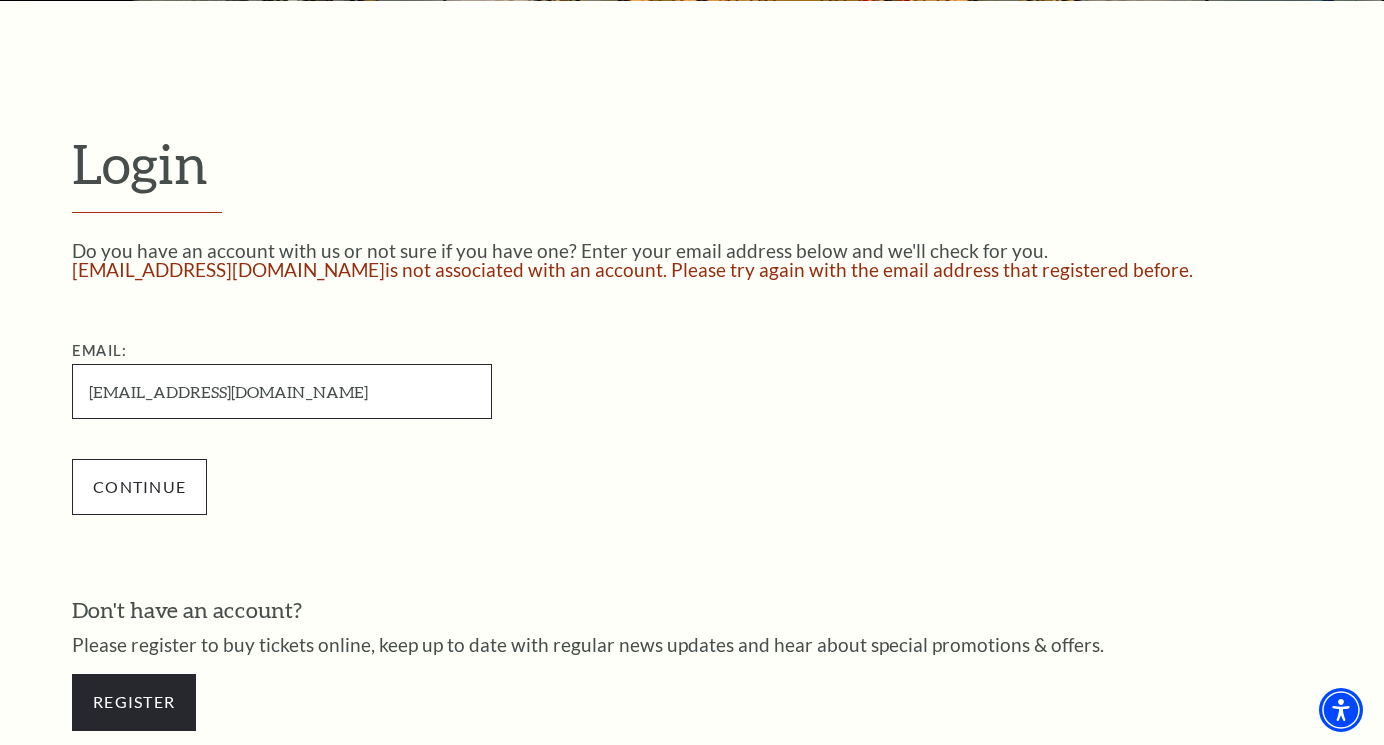 type on "[EMAIL_ADDRESS][DOMAIN_NAME]" 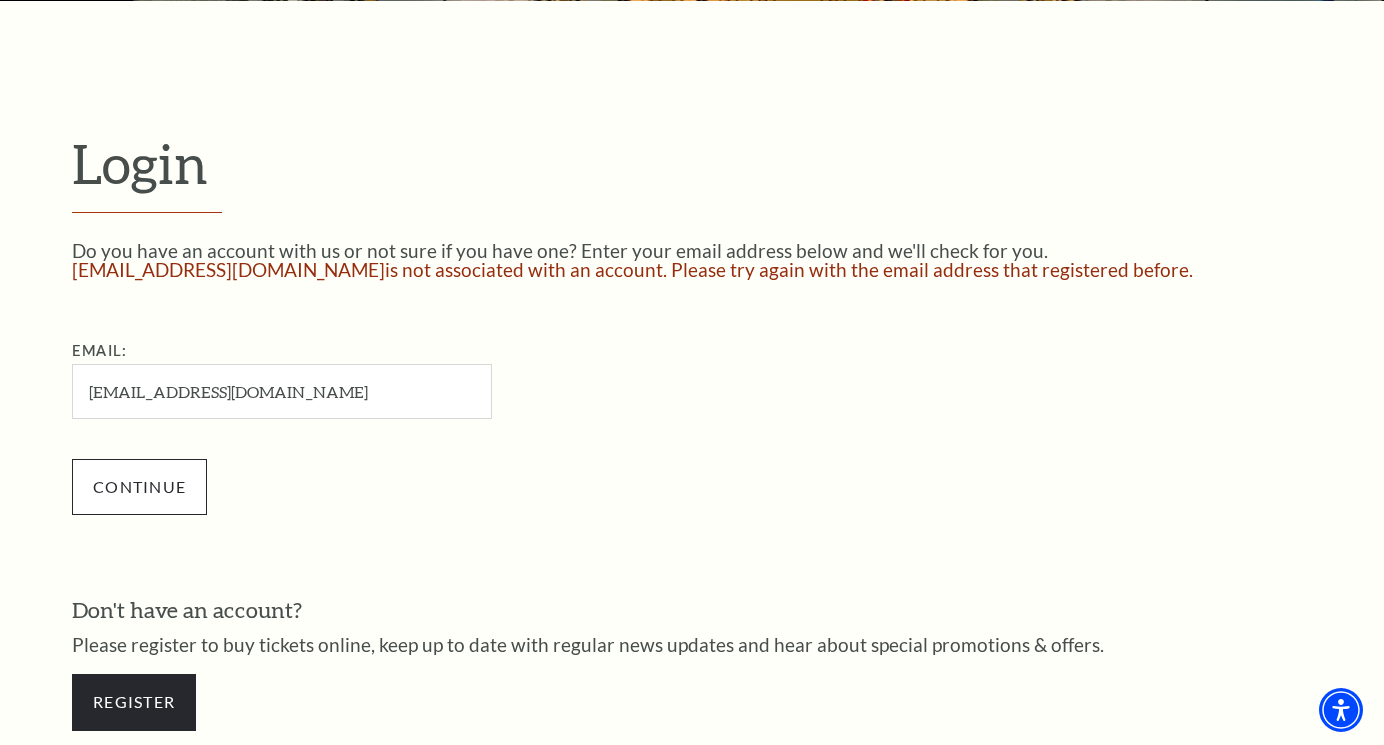 click on "Continue" at bounding box center [139, 487] 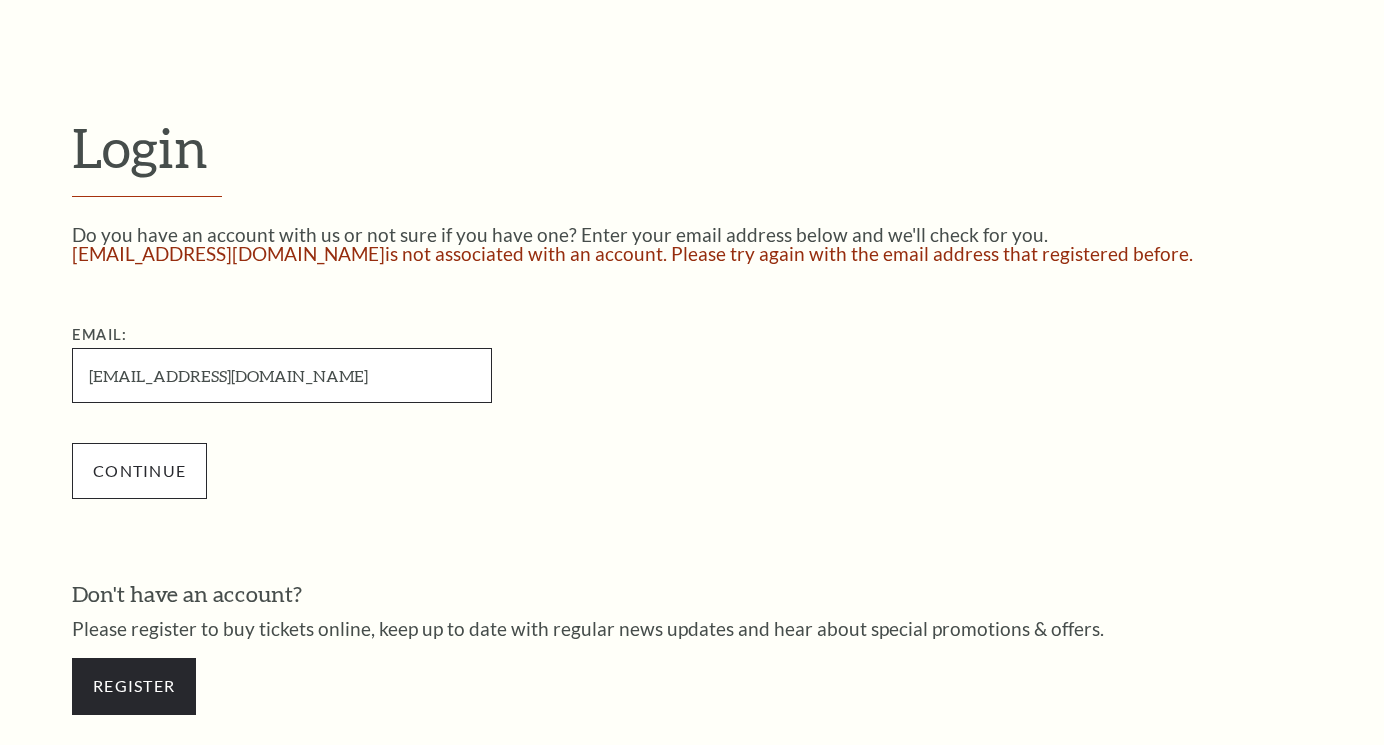 scroll, scrollTop: 0, scrollLeft: 0, axis: both 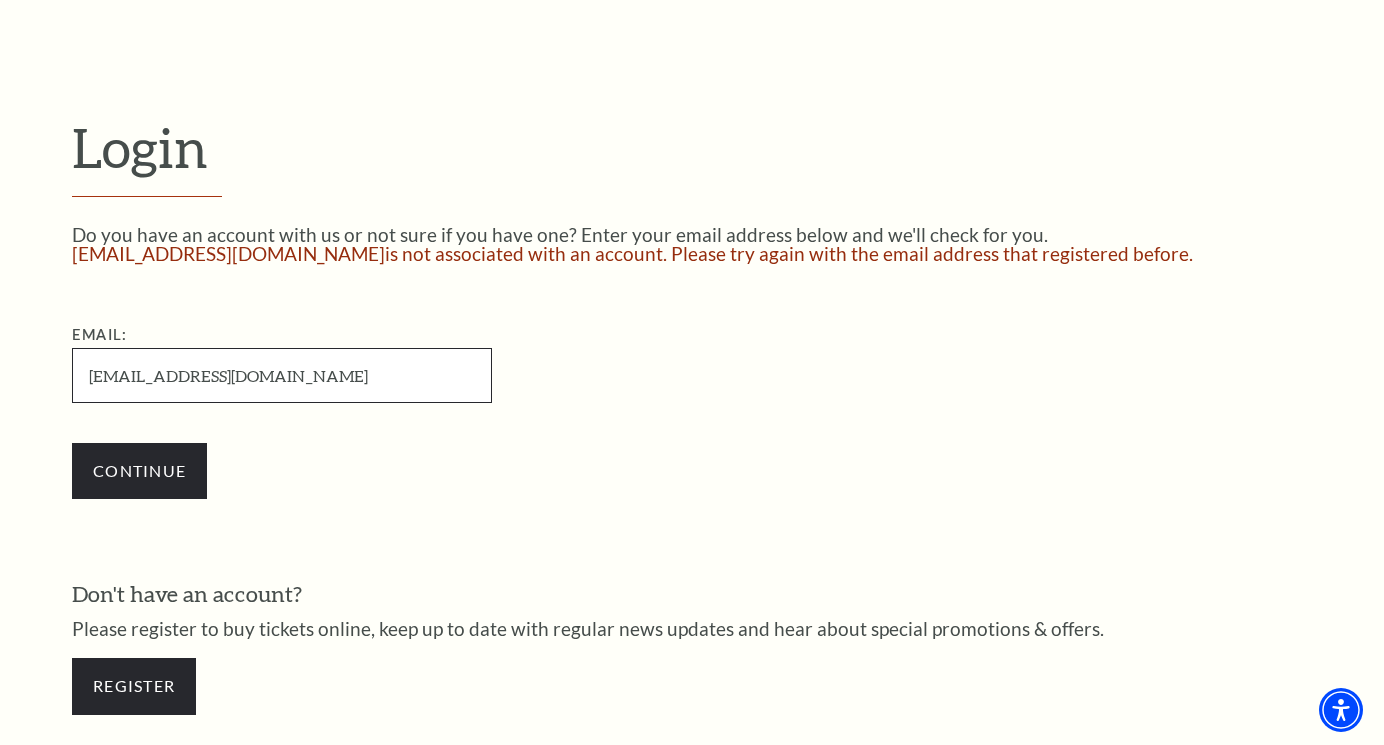 click on "[EMAIL_ADDRESS][DOMAIN_NAME]" at bounding box center [282, 375] 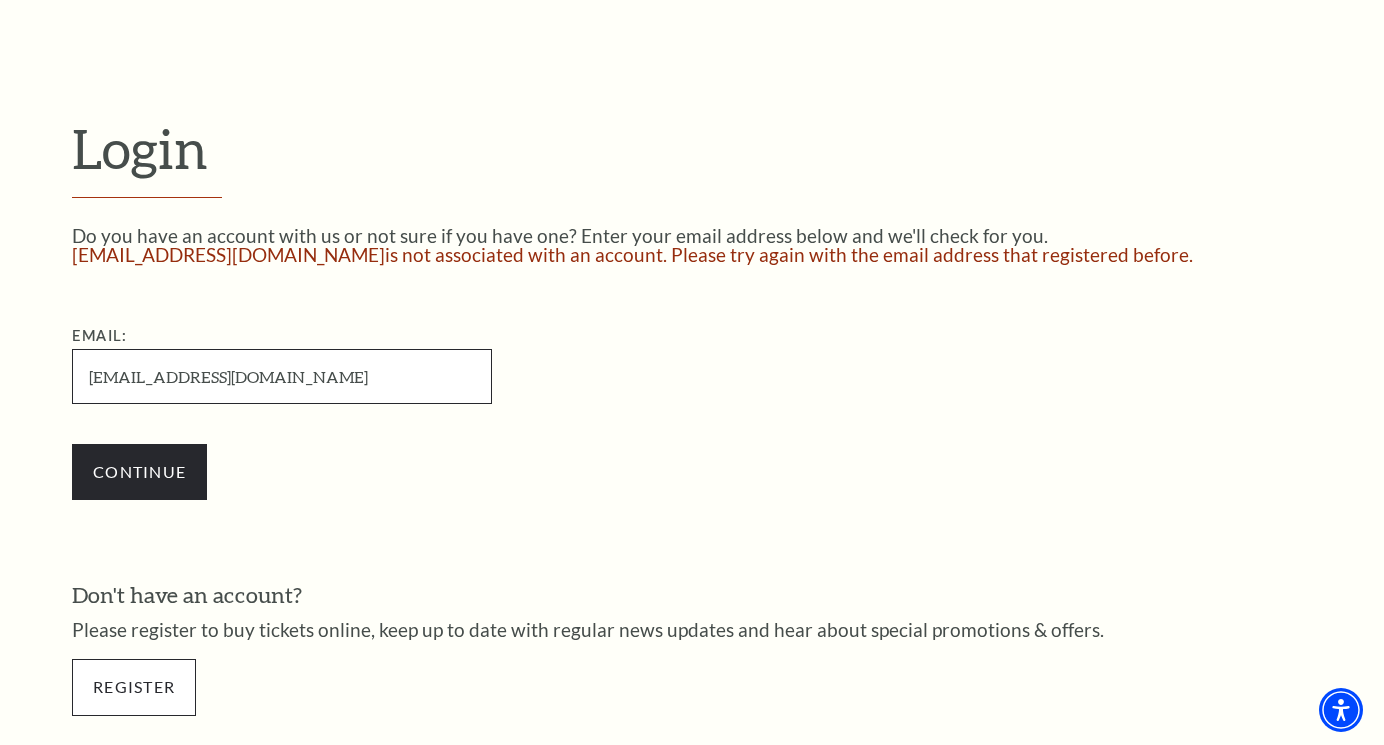type on "sueclearfield@yahoo.com" 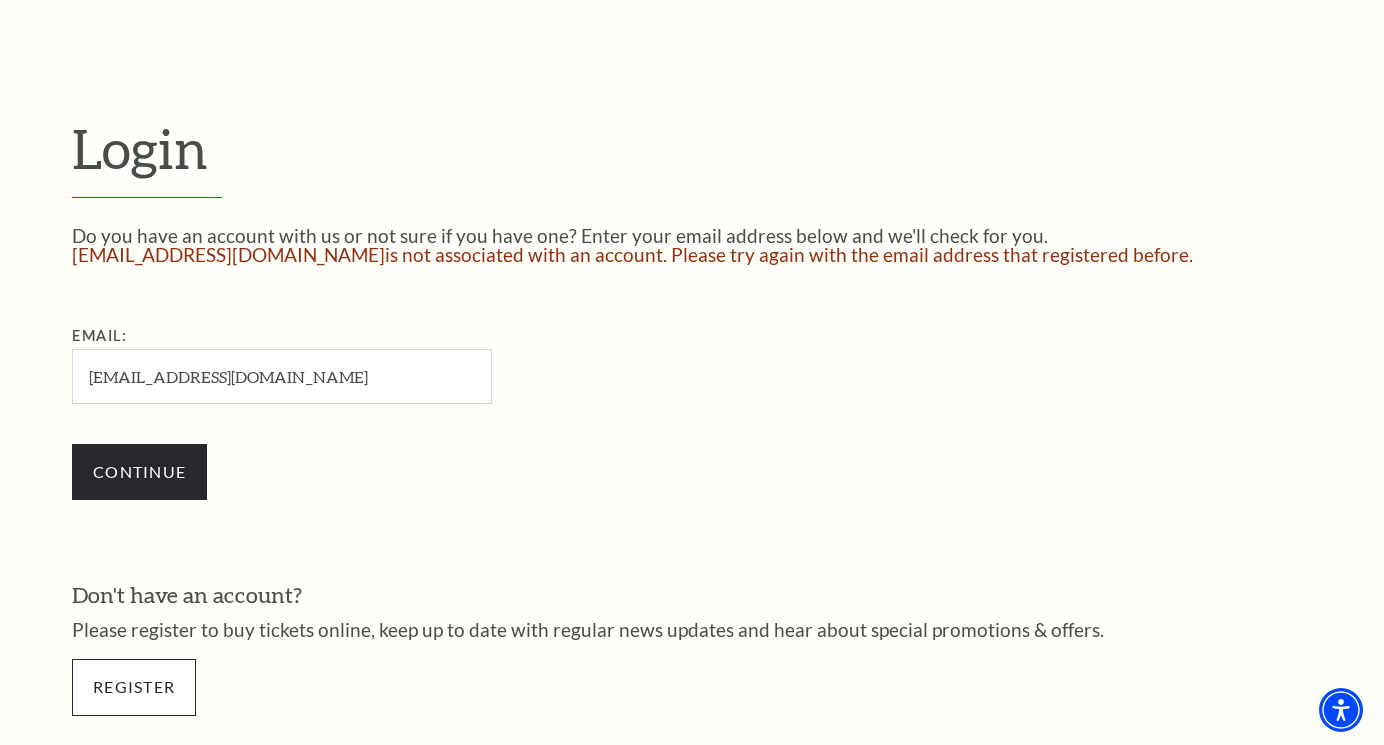 click on "Register" at bounding box center [134, 687] 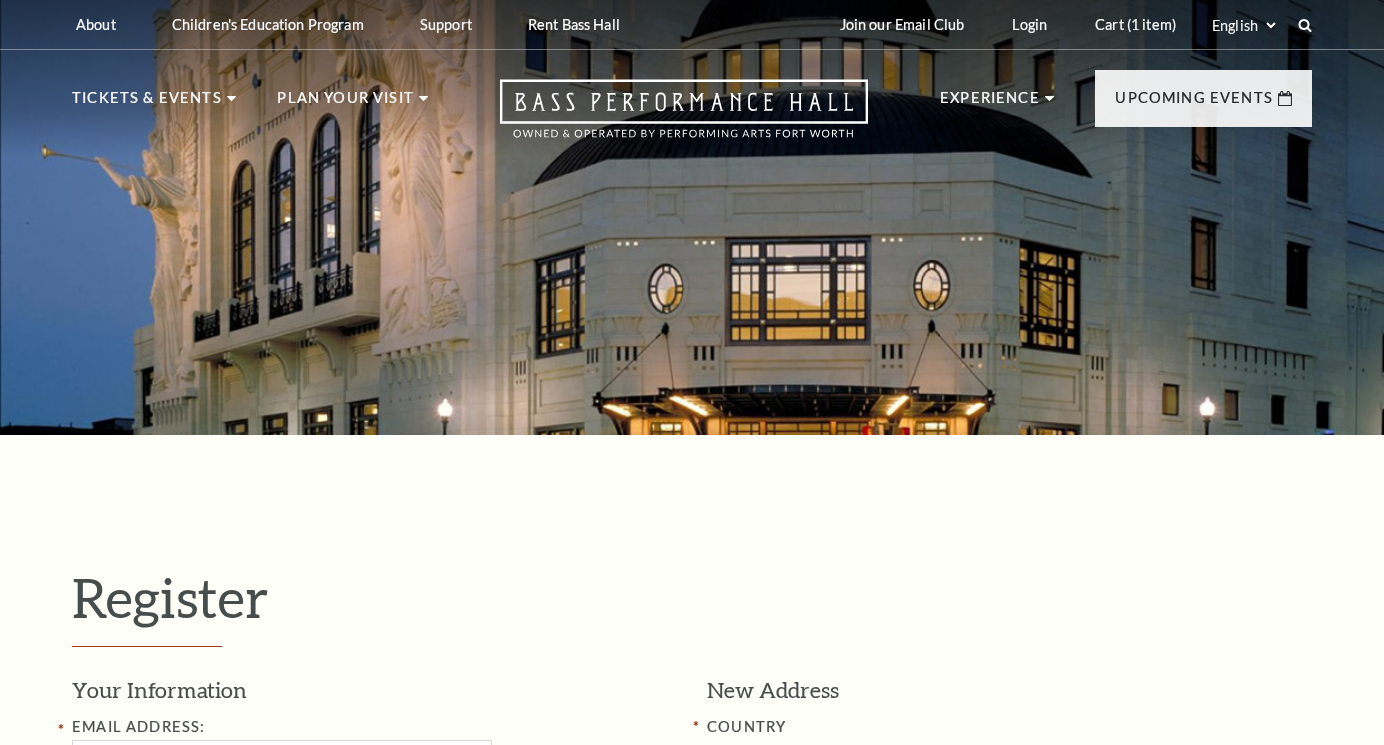 select on "1" 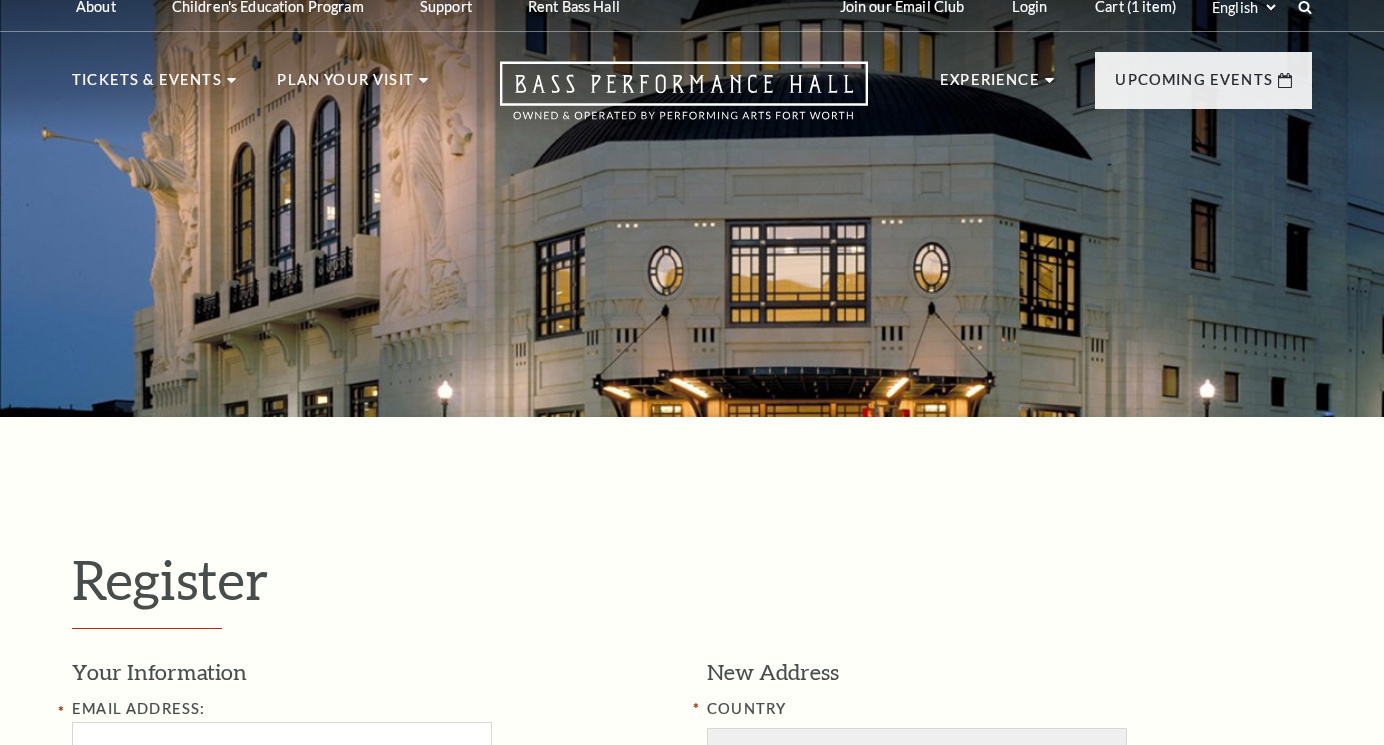 scroll, scrollTop: 0, scrollLeft: 0, axis: both 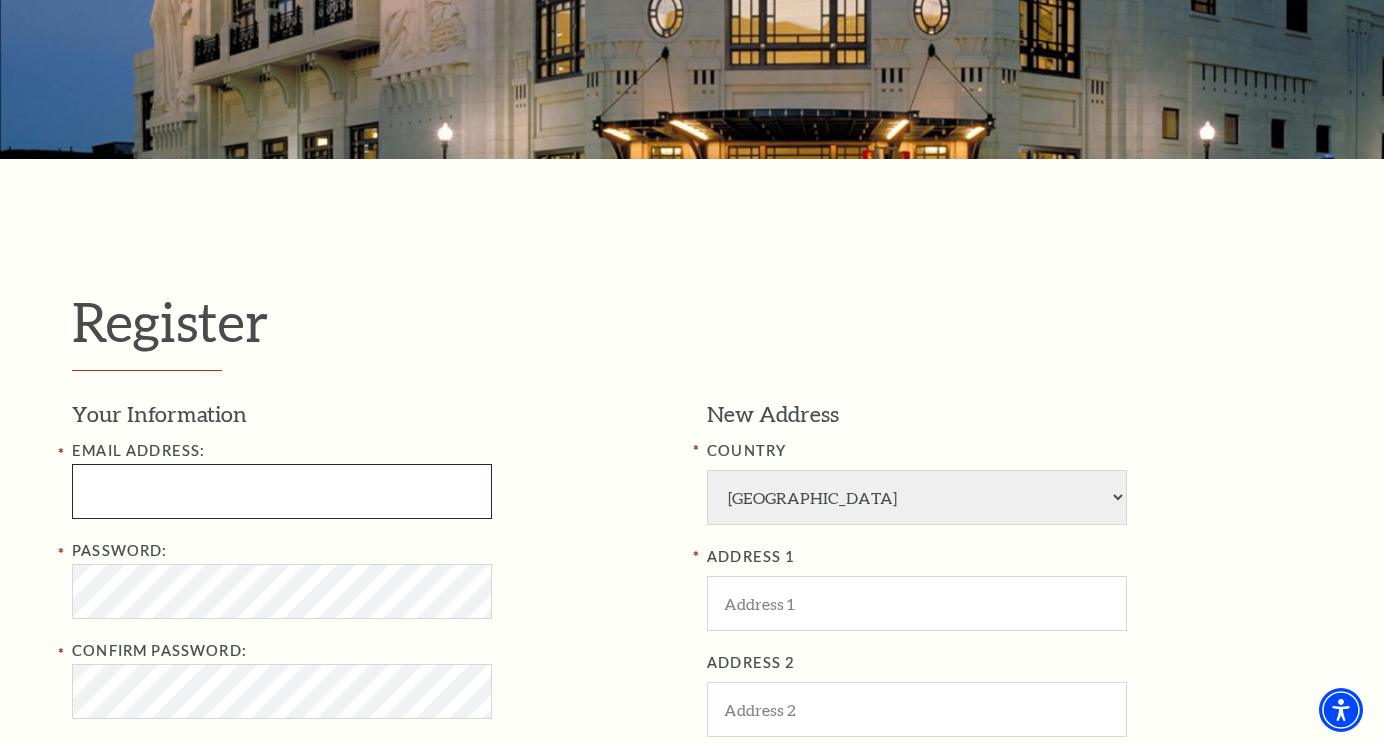 type on "sueclearfield@yahoo.com" 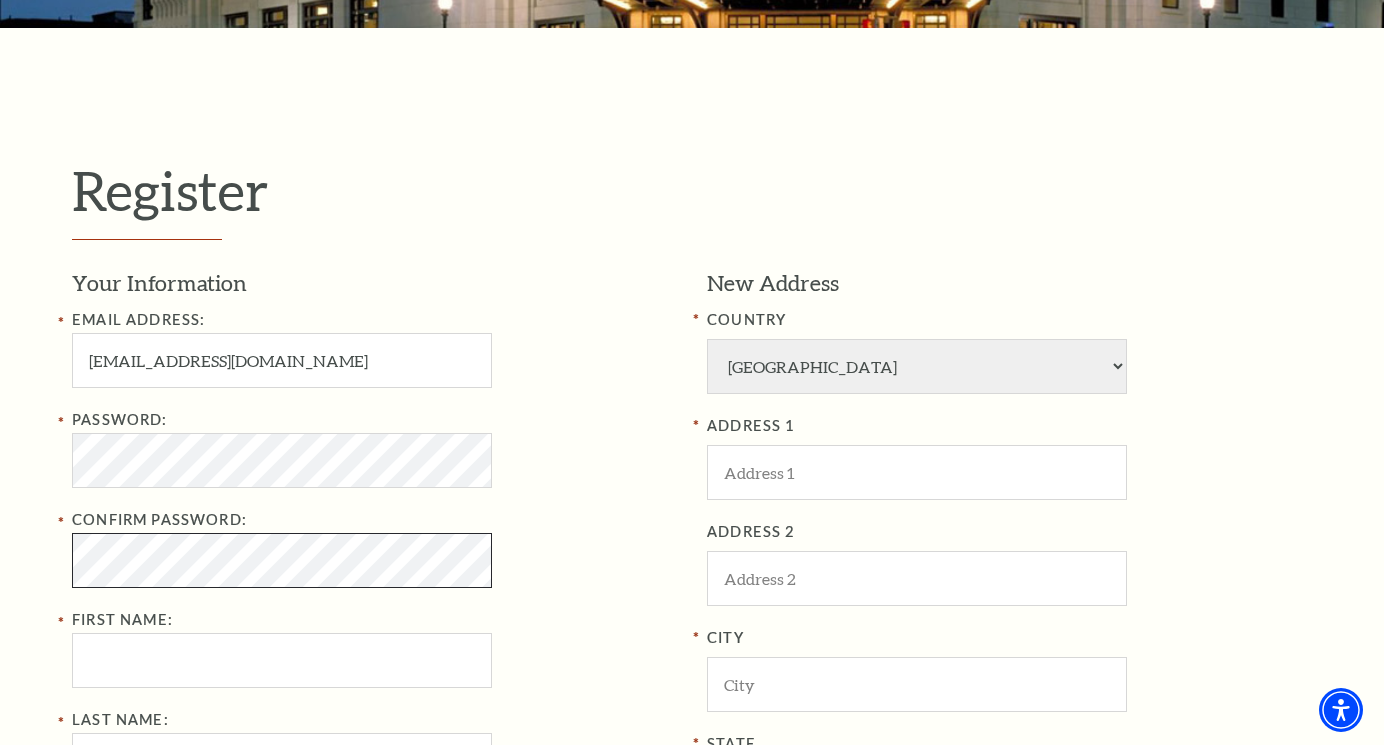 scroll, scrollTop: 414, scrollLeft: 0, axis: vertical 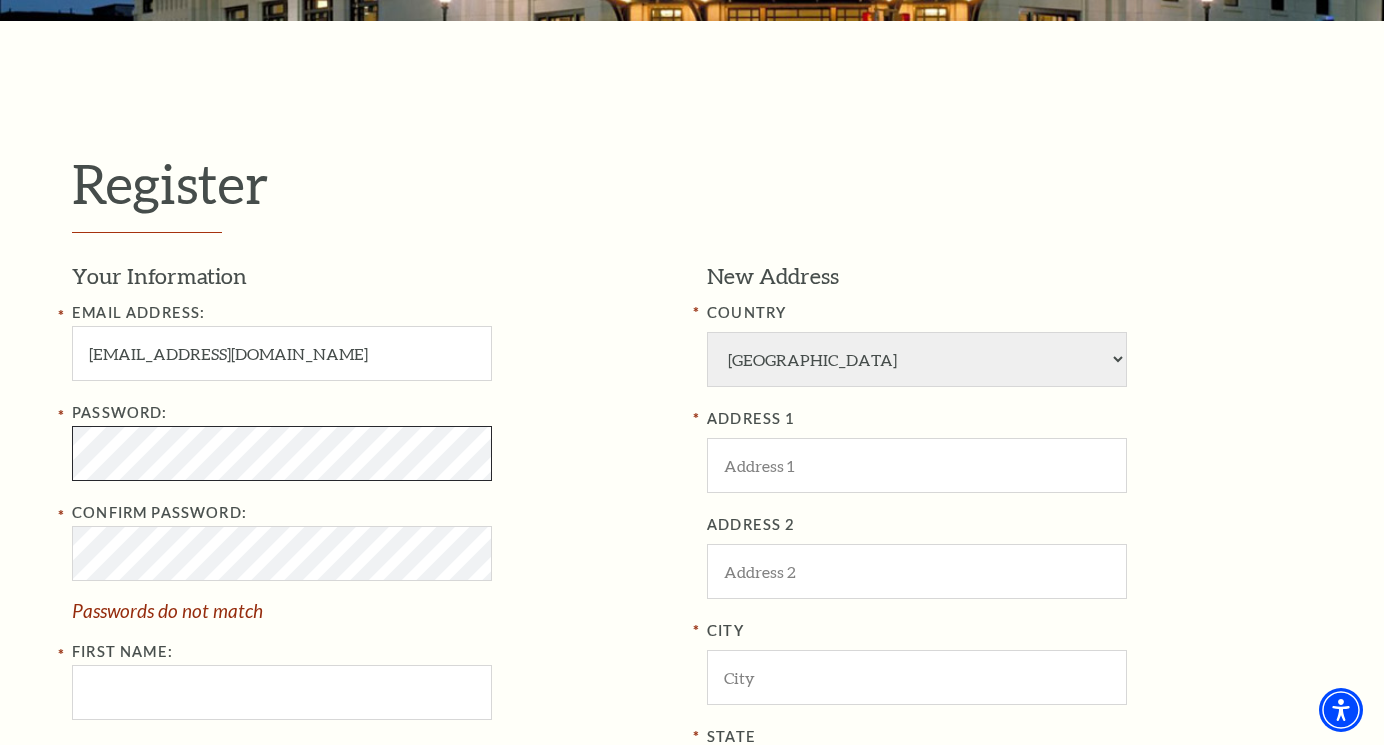 click on "Register
Your Information
Email Address:   sueclearfield@yahoo.com     Password:       Confirm Password:     Passwords do not match   First Name:       Last Name:       Phone
New Address
COUNTRY   Afghanistan Albania Algeria Andorra Angola Antigua and Barbuda Argentina Aruba Australia Austria Azores Bahamas Bahrain Bangladesh Barbados Belgium Belize Benin Bermuda Bhutan Bolivia Botswana Brazil British Virgin Islnd Brunei Darussalam Bulgaria Burkina Faso Burma Burundi Cameroon Canada Canal Zone Canary Islands Cape Verde Cayman Islands Central African Rep Chad Channel Islands Chile Colombia Comoros Confed of Senegambia Congo Cook Islands Costa Rica Croatia Cuba Curacao Cyprus Czechoslovakia Dahomey Denmark Djibouti Dm People's Rp Korea Dominica" at bounding box center [692, 631] 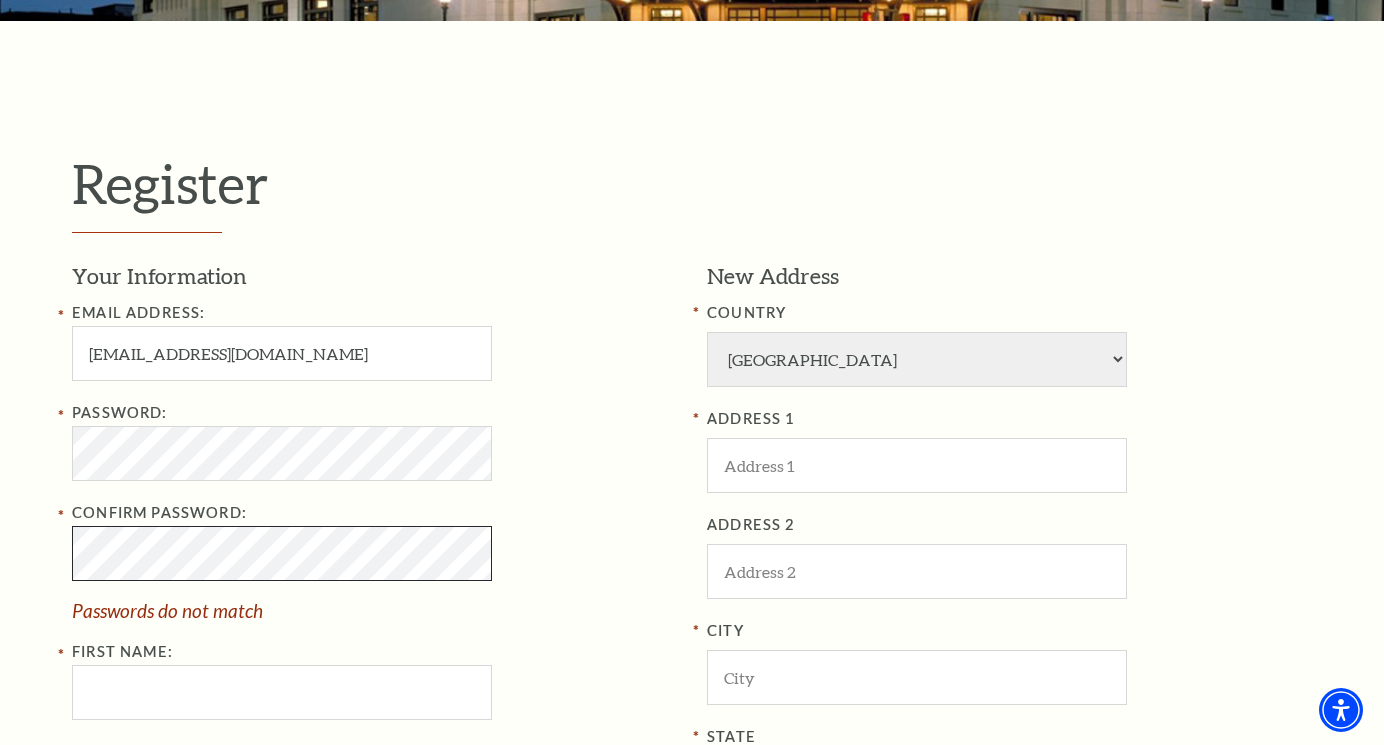 click on "Register
Your Information
Email Address:   sueclearfield@yahoo.com     Password:       Confirm Password:     Passwords do not match   First Name:       Last Name:       Phone
New Address
COUNTRY   Afghanistan Albania Algeria Andorra Angola Antigua and Barbuda Argentina Aruba Australia Austria Azores Bahamas Bahrain Bangladesh Barbados Belgium Belize Benin Bermuda Bhutan Bolivia Botswana Brazil British Virgin Islnd Brunei Darussalam Bulgaria Burkina Faso Burma Burundi Cameroon Canada Canal Zone Canary Islands Cape Verde Cayman Islands Central African Rep Chad Channel Islands Chile Colombia Comoros Confed of Senegambia Congo Cook Islands Costa Rica Croatia Cuba Curacao Cyprus Czechoslovakia Dahomey Denmark Djibouti Dm People's Rp Korea Dominica" at bounding box center [692, 631] 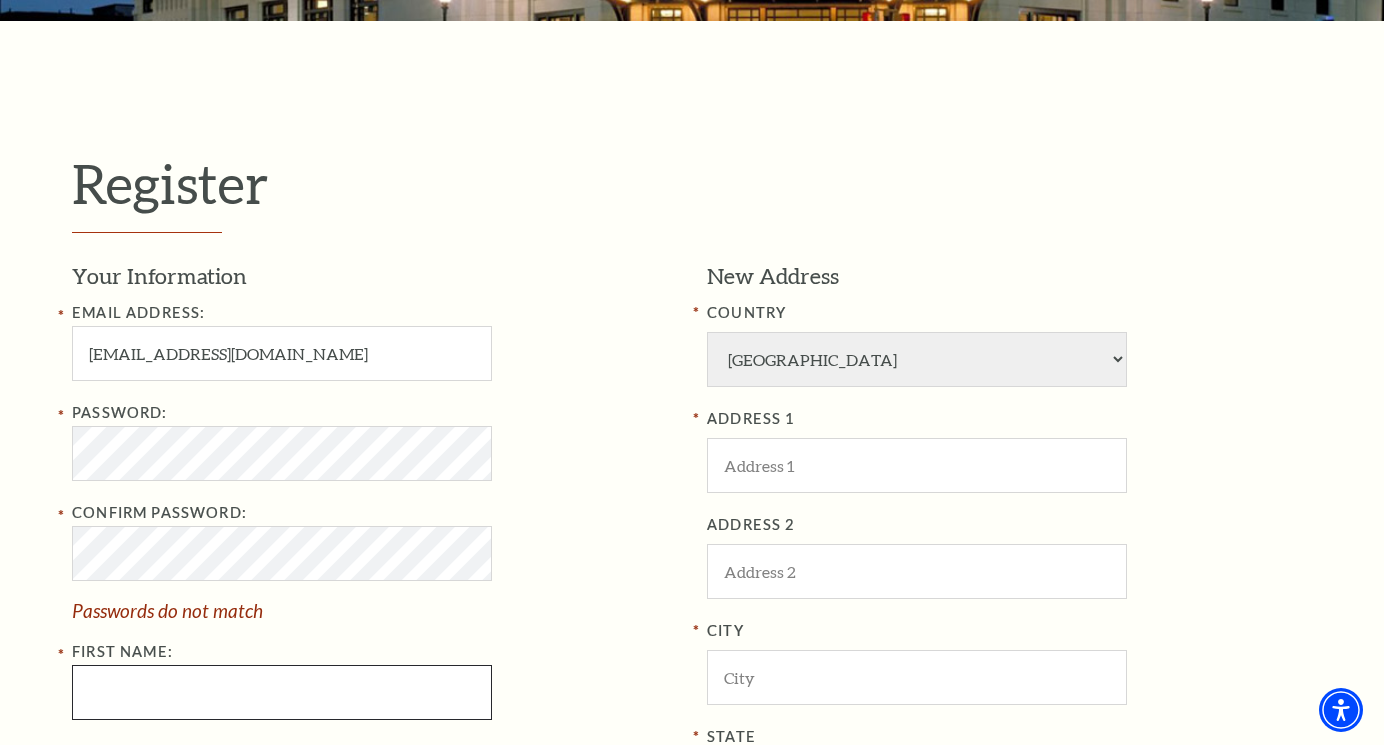 click on "First Name:" at bounding box center (282, 692) 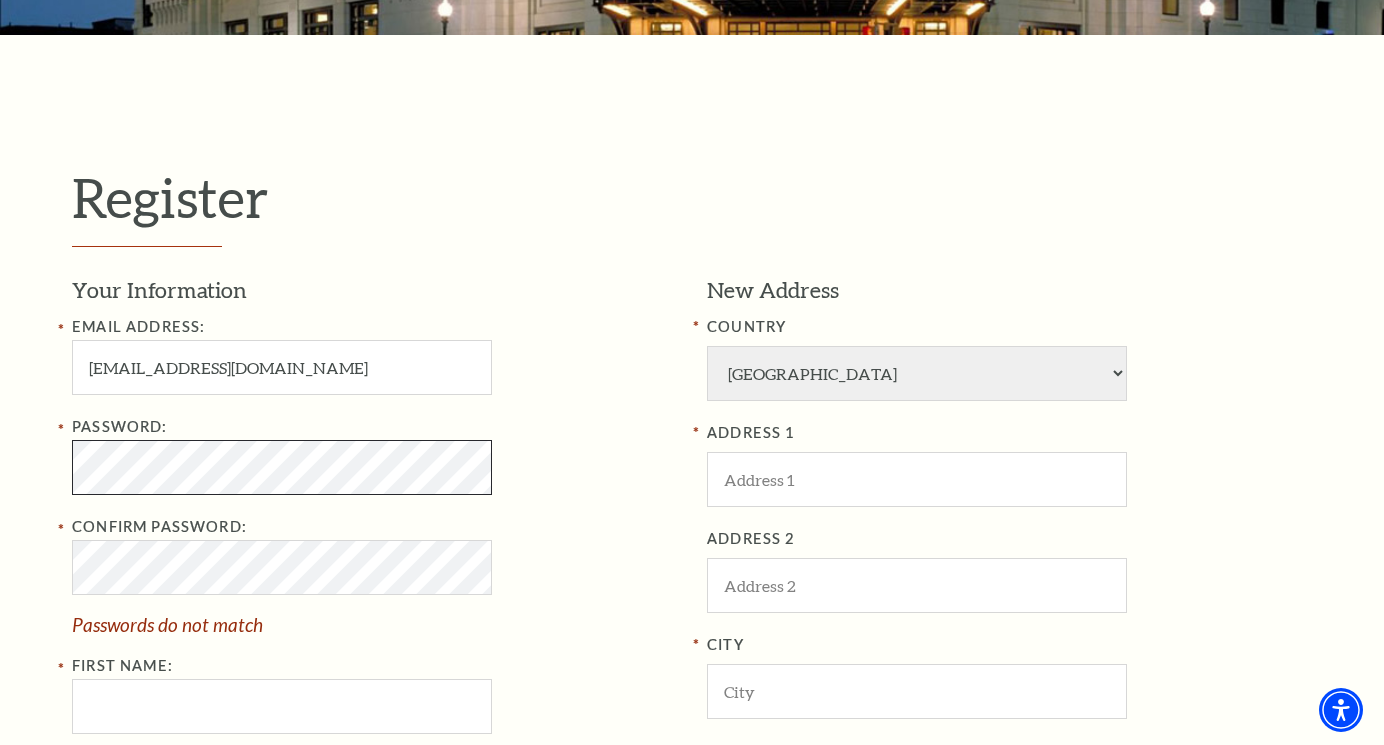 scroll, scrollTop: 391, scrollLeft: 0, axis: vertical 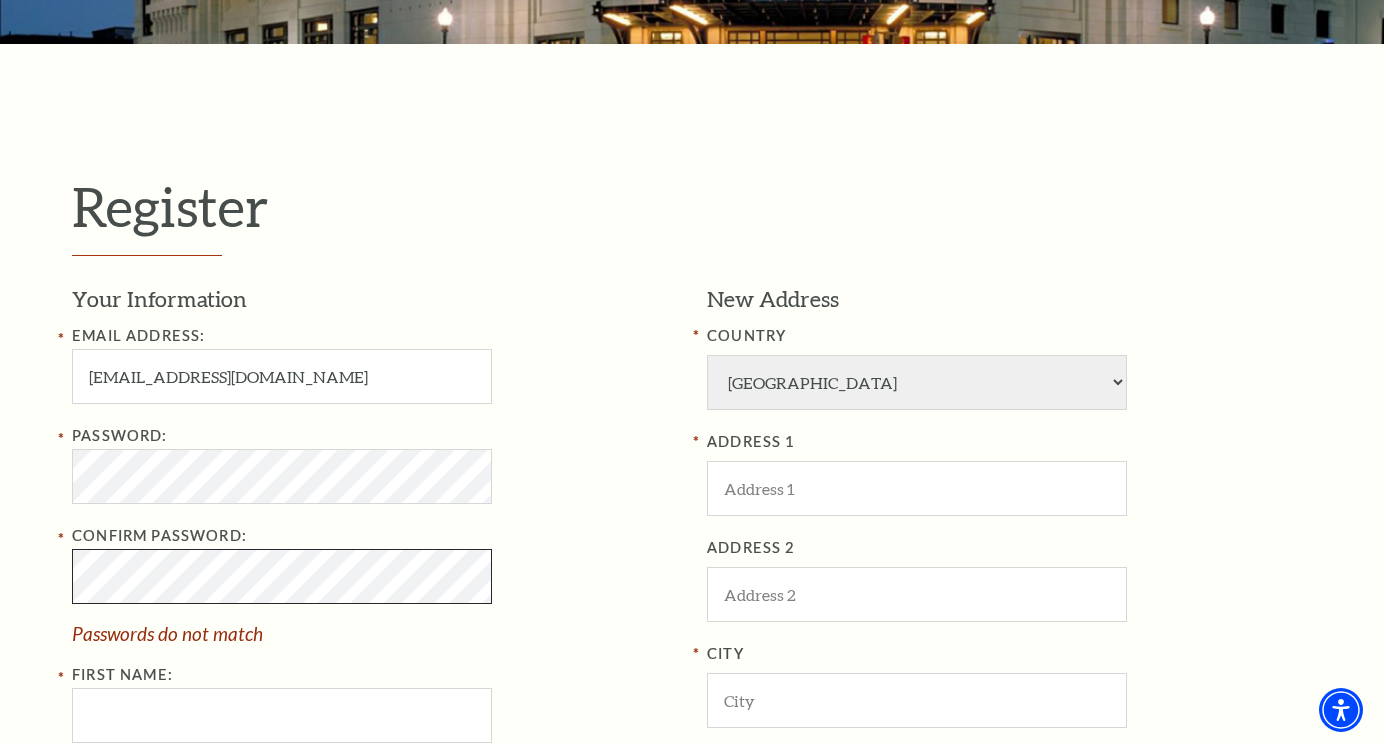 click on "Register
Your Information
Email Address:   sueclearfield@yahoo.com     Password:       Confirm Password:     Passwords do not match   First Name:       Last Name:       Phone
New Address
COUNTRY   Afghanistan Albania Algeria Andorra Angola Antigua and Barbuda Argentina Aruba Australia Austria Azores Bahamas Bahrain Bangladesh Barbados Belgium Belize Benin Bermuda Bhutan Bolivia Botswana Brazil British Virgin Islnd Brunei Darussalam Bulgaria Burkina Faso Burma Burundi Cameroon Canada Canal Zone Canary Islands Cape Verde Cayman Islands Central African Rep Chad Channel Islands Chile Colombia Comoros Confed of Senegambia Congo Cook Islands Costa Rica Croatia Cuba Curacao Cyprus Czechoslovakia Dahomey Denmark Djibouti Dm People's Rp Korea Dominica" at bounding box center [692, 654] 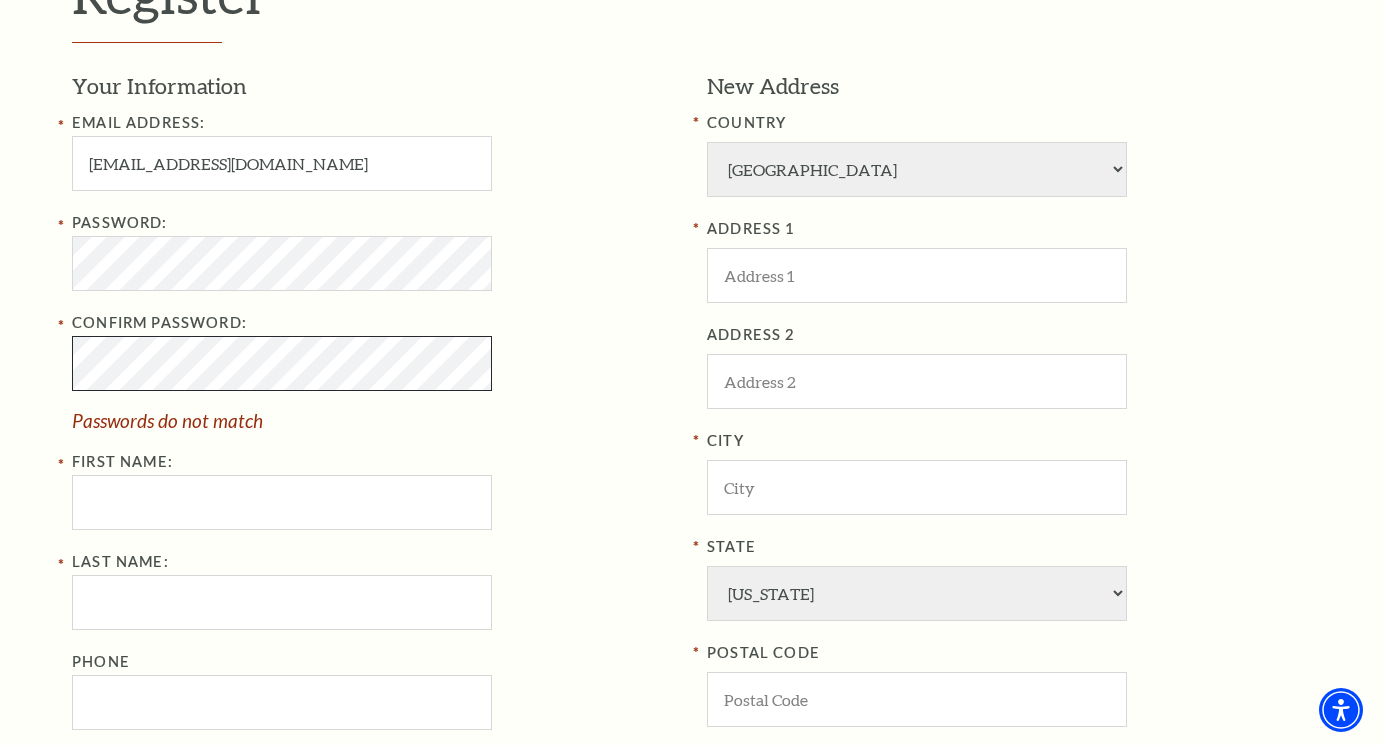 scroll, scrollTop: 612, scrollLeft: 0, axis: vertical 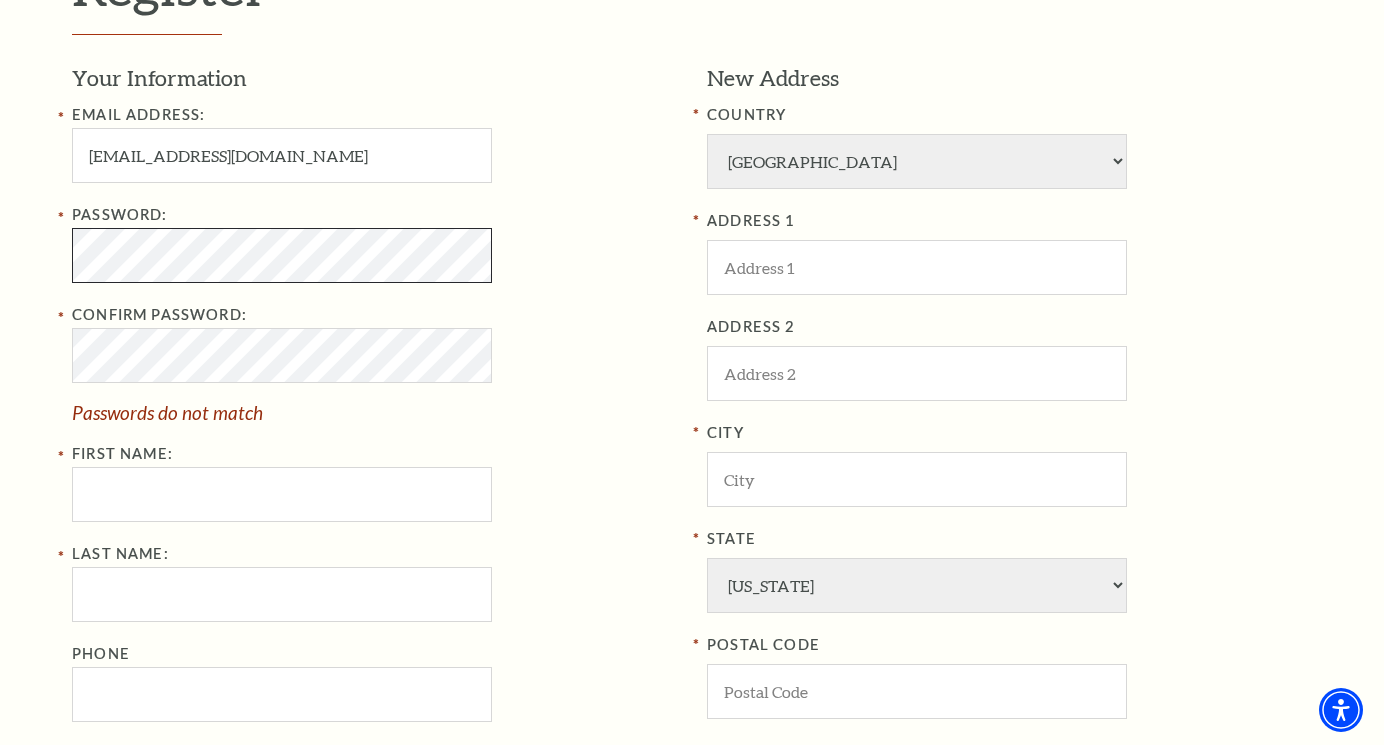 click on "Register
Your Information
Email Address:   sueclearfield@yahoo.com     Password:       Confirm Password:     Passwords do not match   First Name:       Last Name:       Phone
New Address
COUNTRY   Afghanistan Albania Algeria Andorra Angola Antigua and Barbuda Argentina Aruba Australia Austria Azores Bahamas Bahrain Bangladesh Barbados Belgium Belize Benin Bermuda Bhutan Bolivia Botswana Brazil British Virgin Islnd Brunei Darussalam Bulgaria Burkina Faso Burma Burundi Cameroon Canada Canal Zone Canary Islands Cape Verde Cayman Islands Central African Rep Chad Channel Islands Chile Colombia Comoros Confed of Senegambia Congo Cook Islands Costa Rica Croatia Cuba Curacao Cyprus Czechoslovakia Dahomey Denmark Djibouti Dm People's Rp Korea Dominica" at bounding box center (692, 433) 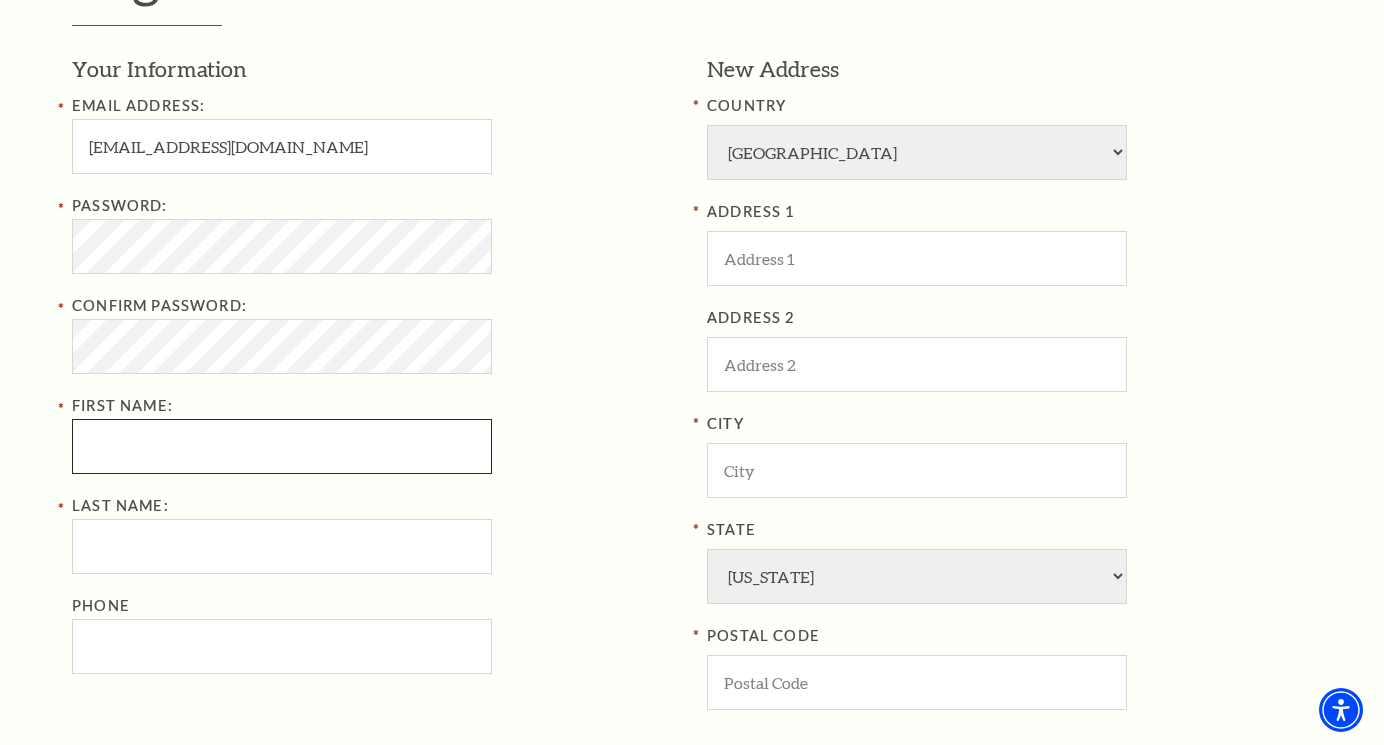 click on "First Name:" at bounding box center (282, 446) 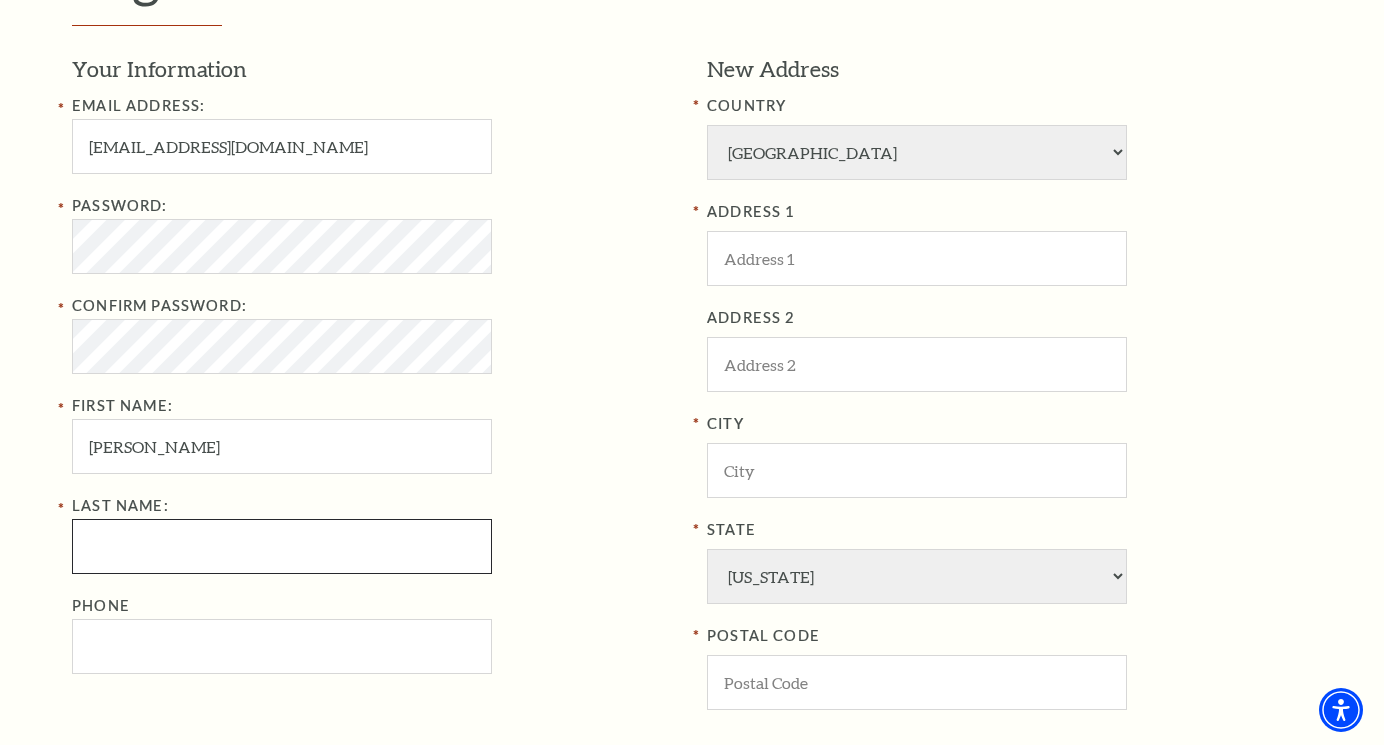 type on "Clearfield" 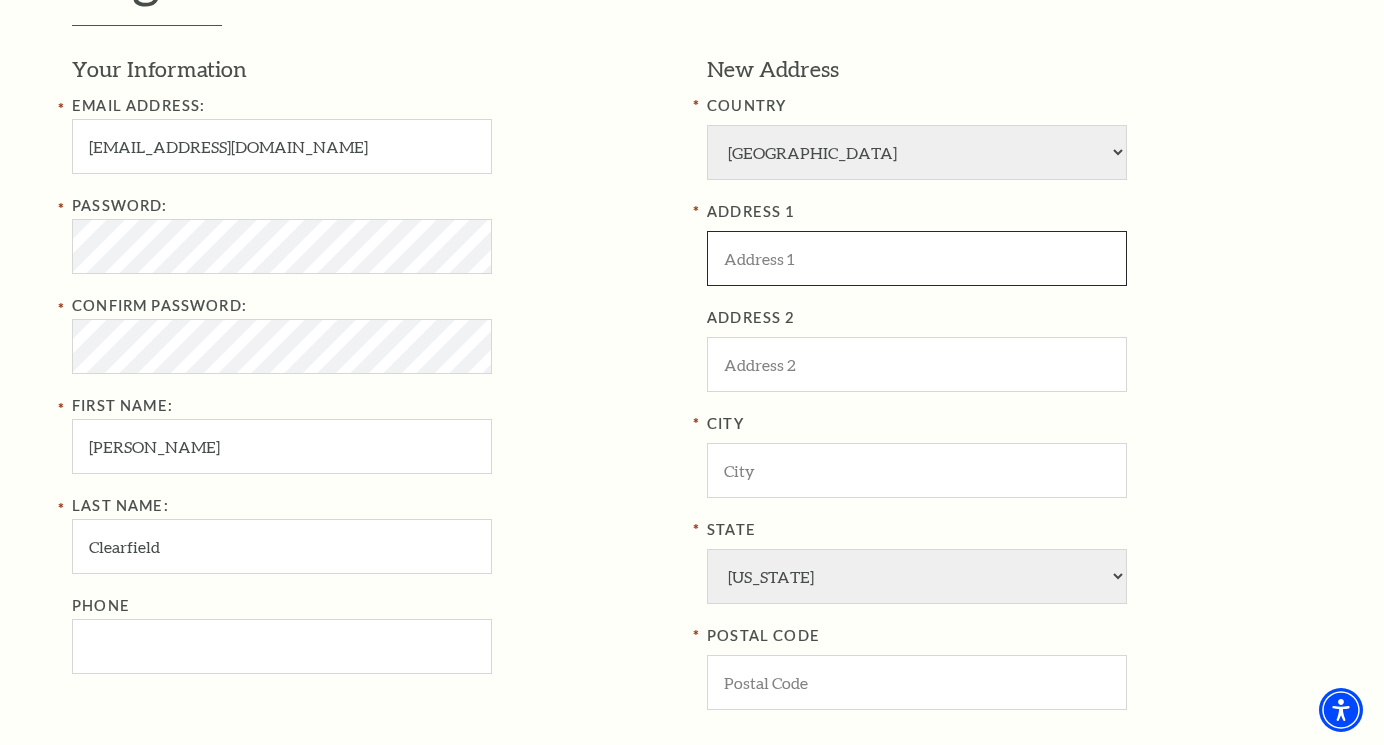 type on "12309 Glenbrook Street" 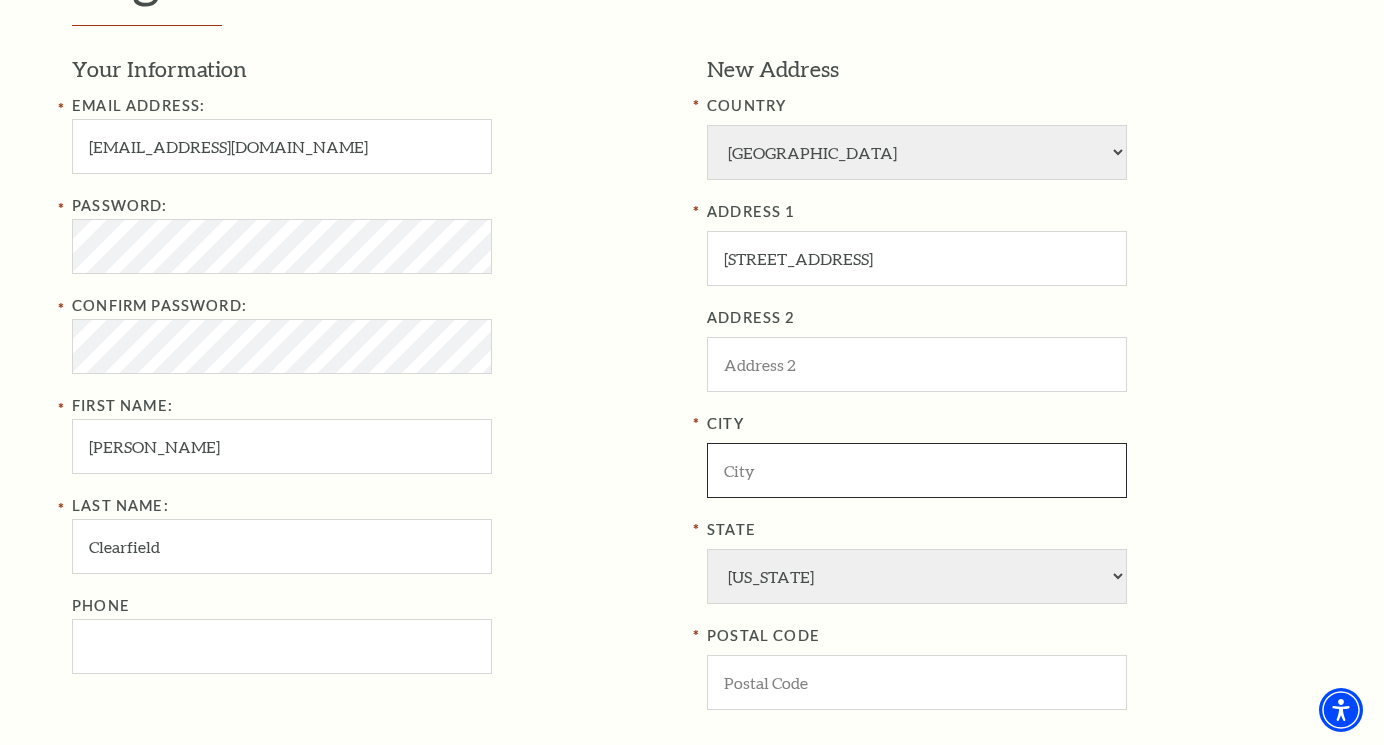 type on "Denton" 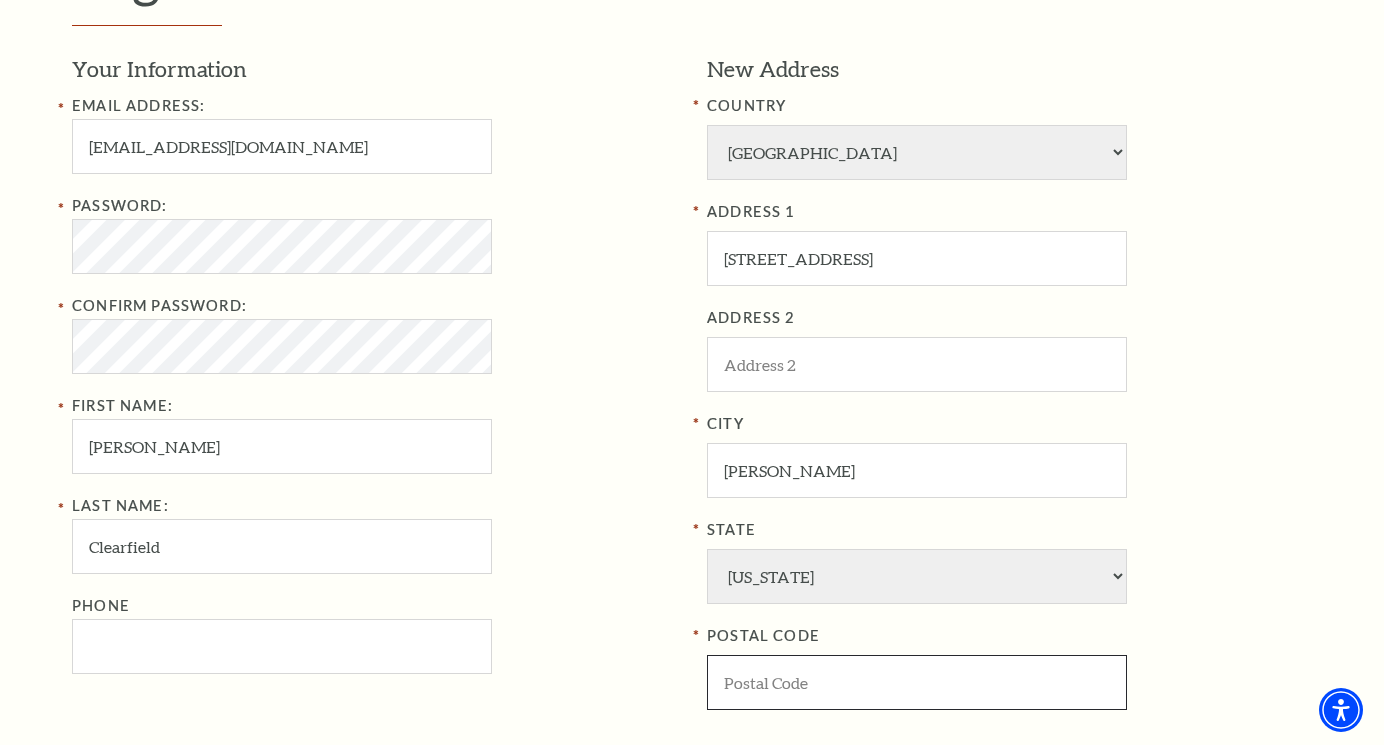 type on "76207" 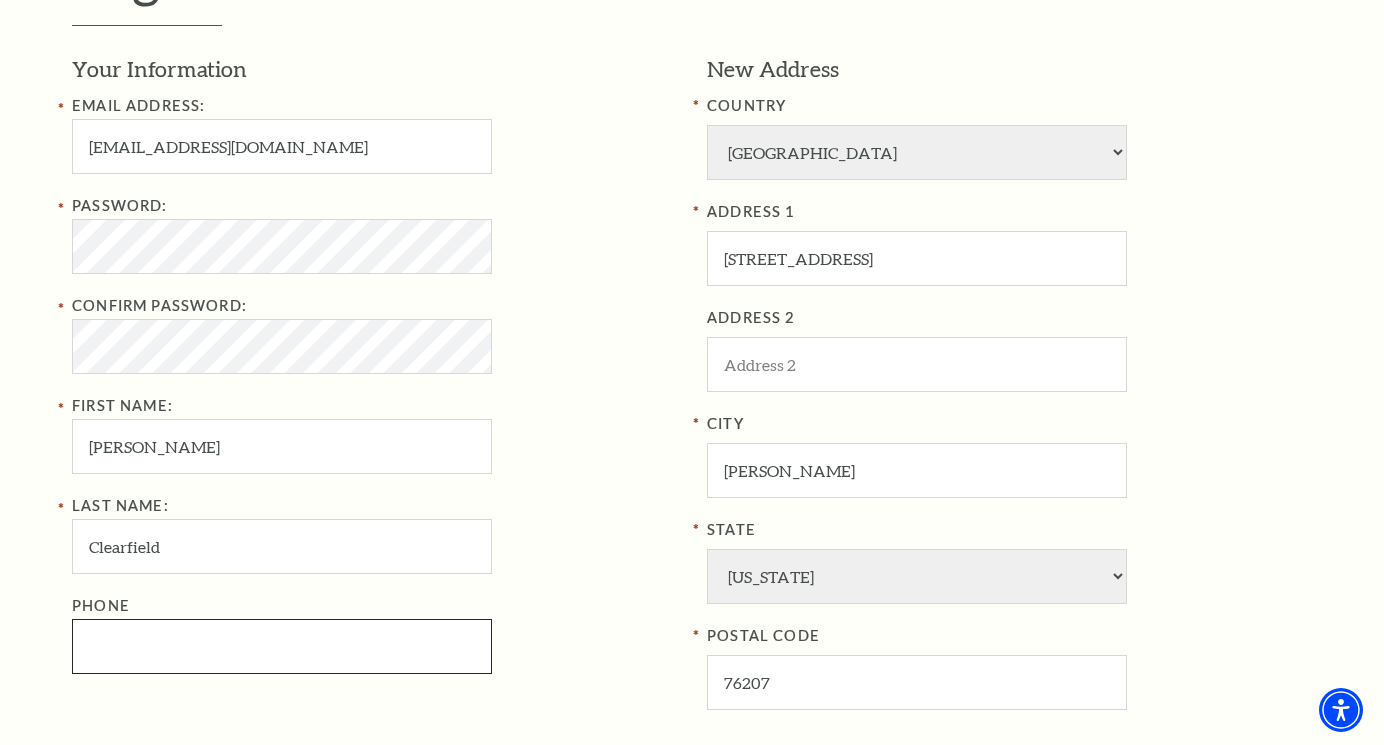 click on "Phone" at bounding box center (282, 646) 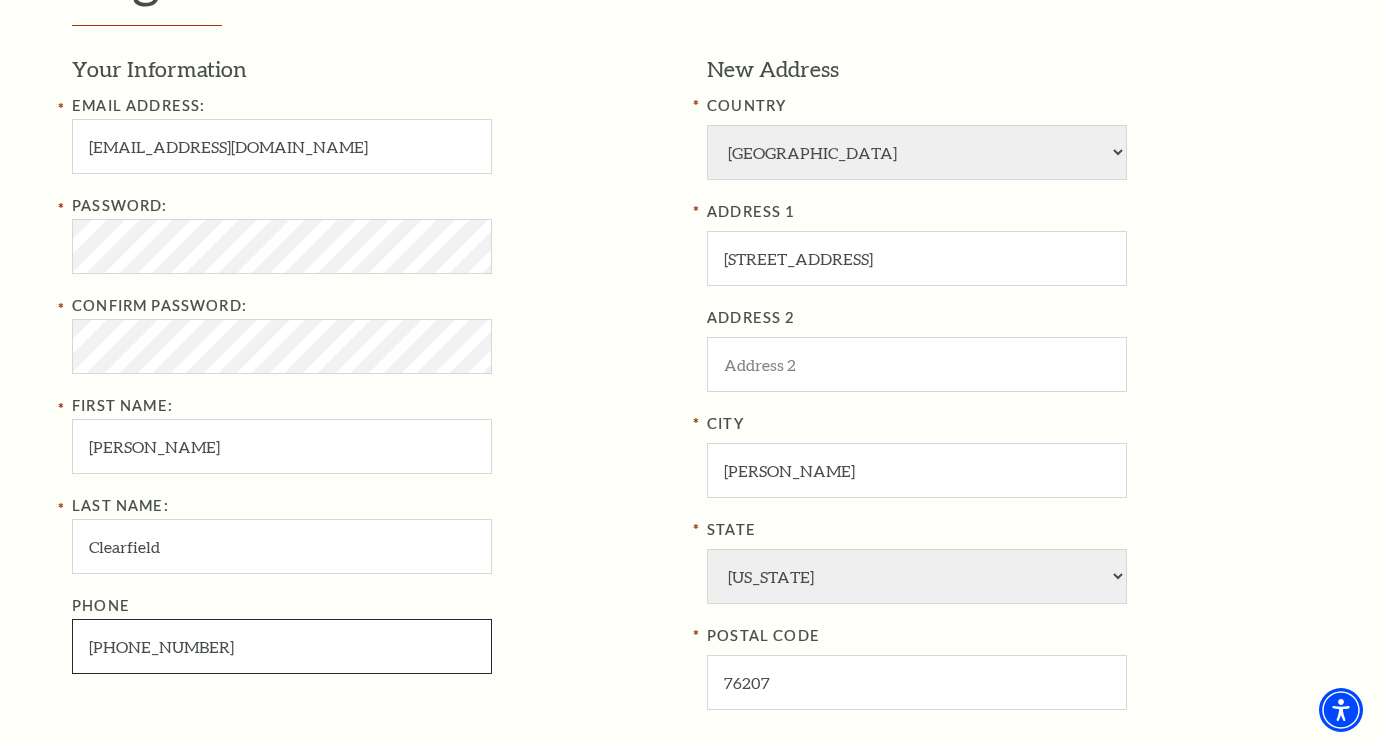 type on "707-567-4562" 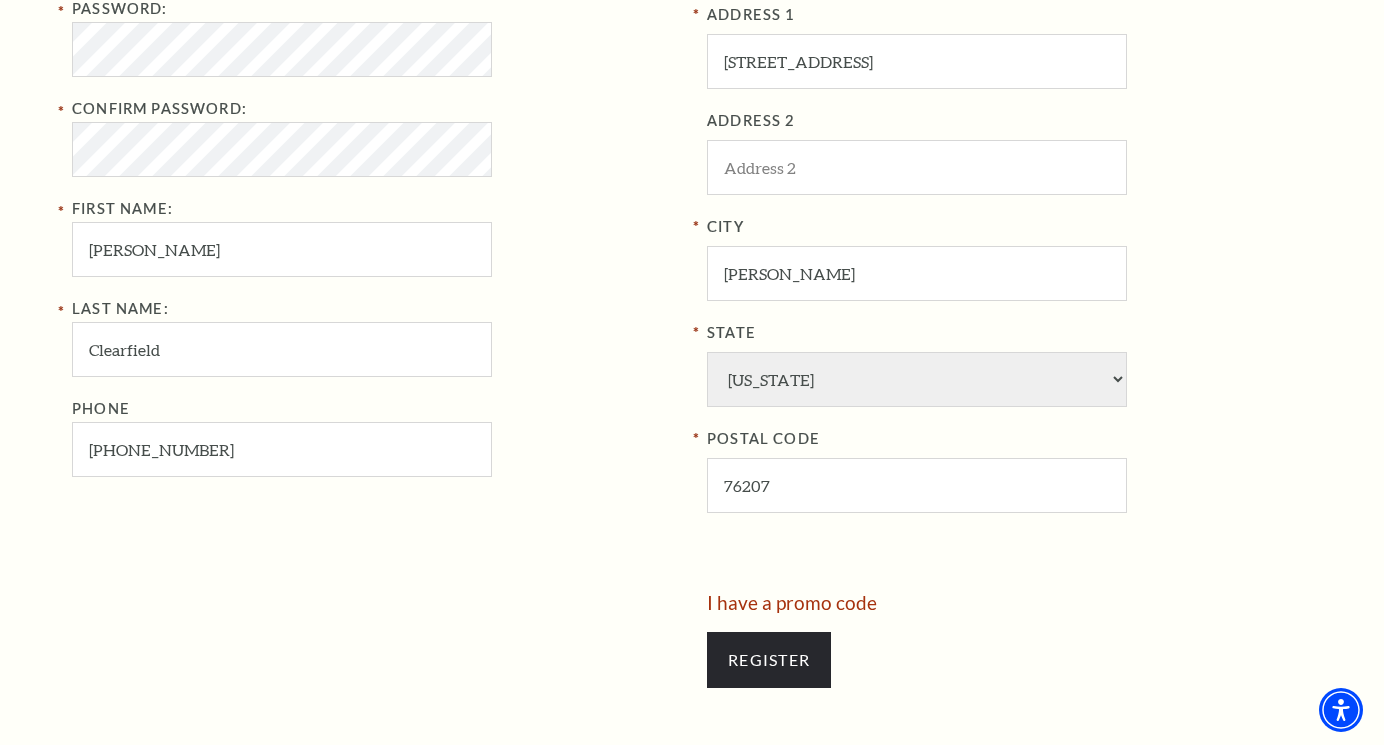 scroll, scrollTop: 821, scrollLeft: 0, axis: vertical 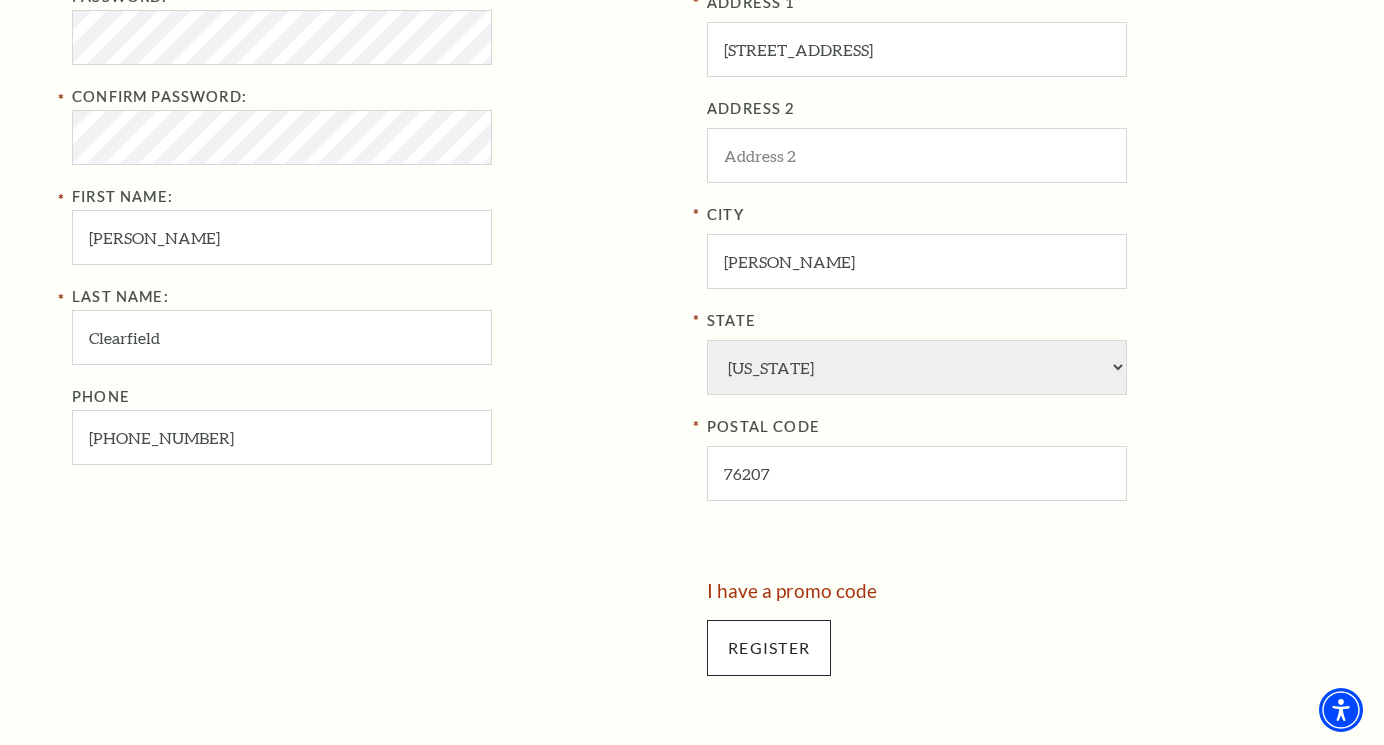 click on "Register" at bounding box center (769, 648) 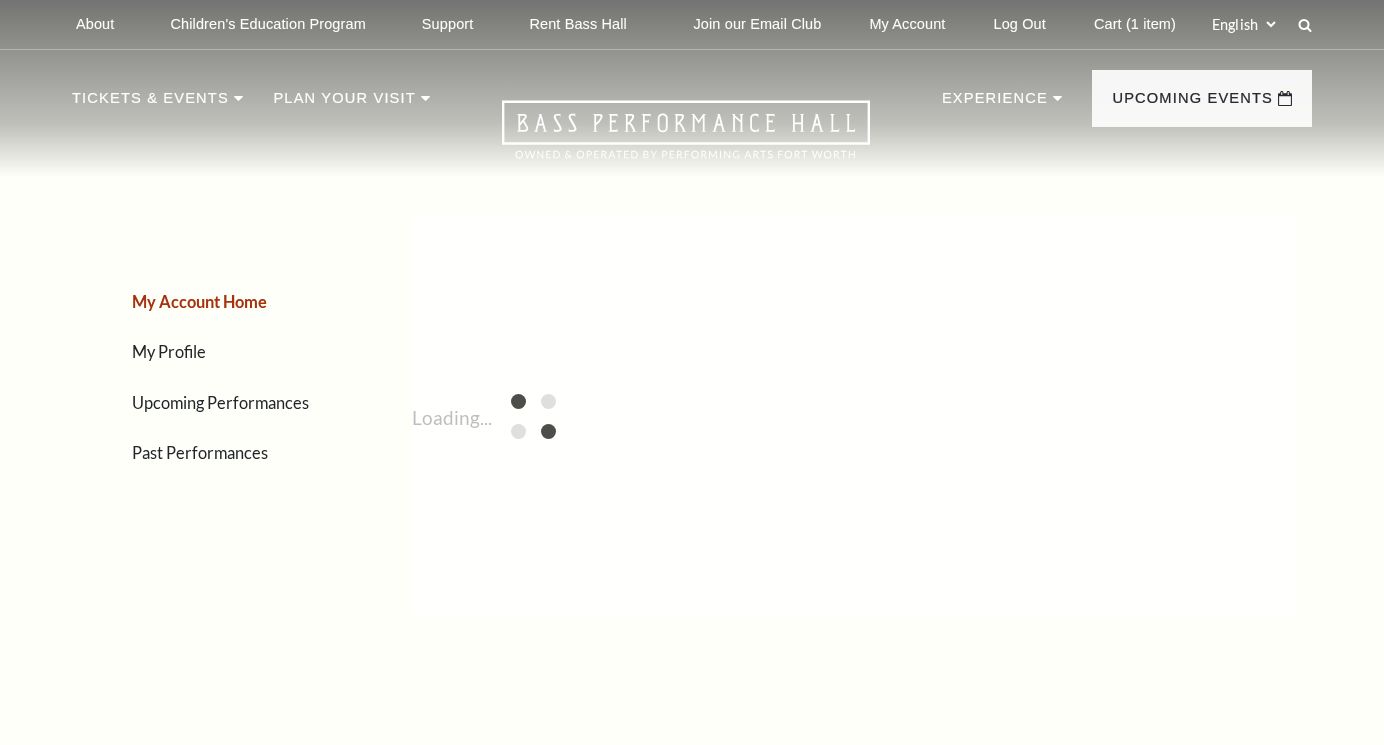 scroll, scrollTop: 0, scrollLeft: 0, axis: both 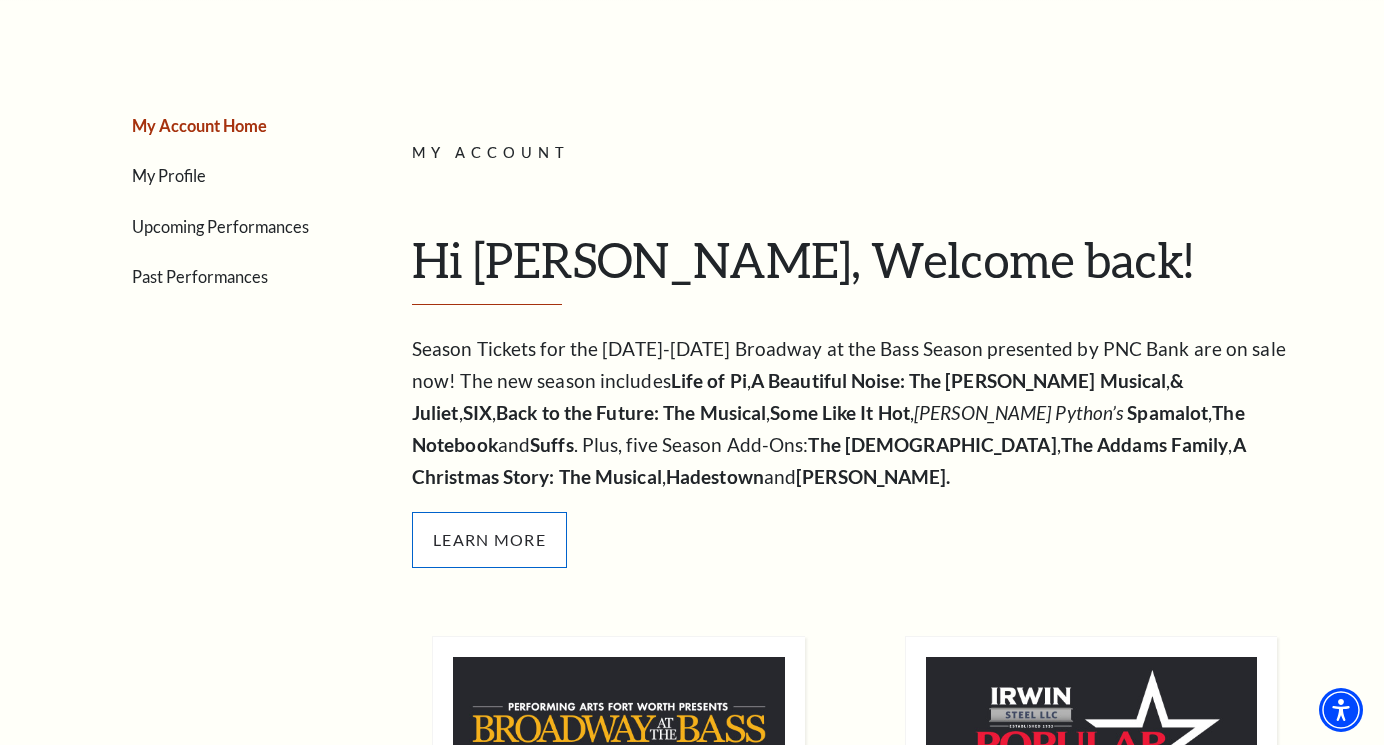 click on "Learn More" at bounding box center [489, 540] 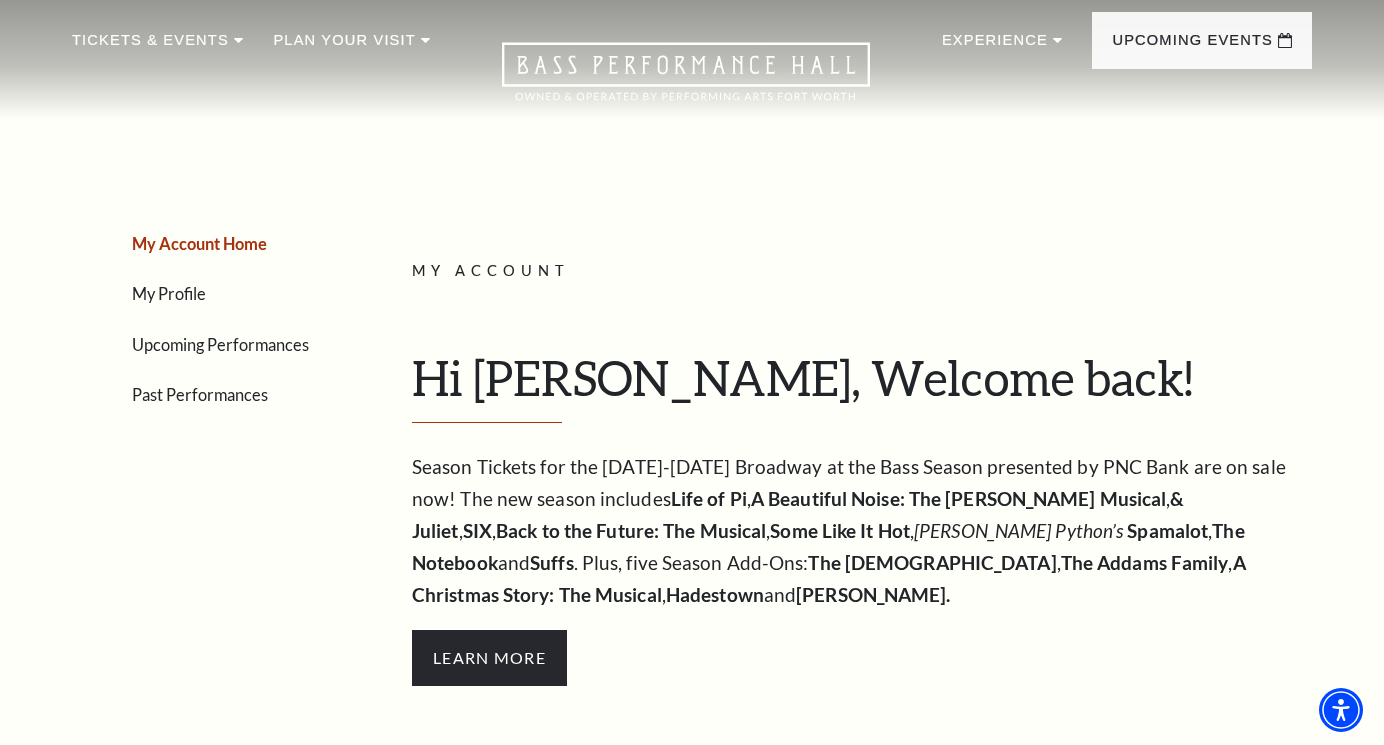 scroll, scrollTop: 61, scrollLeft: 0, axis: vertical 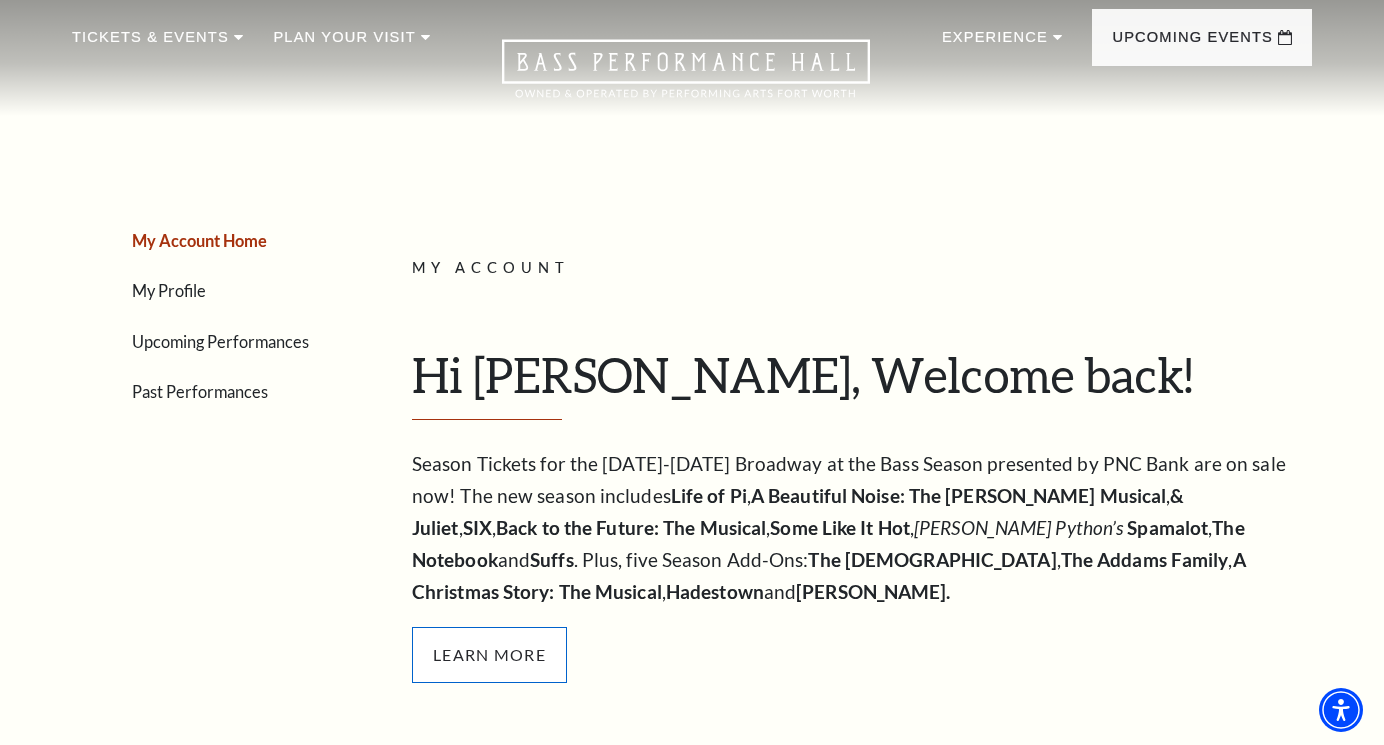 click on "Learn More" at bounding box center [489, 655] 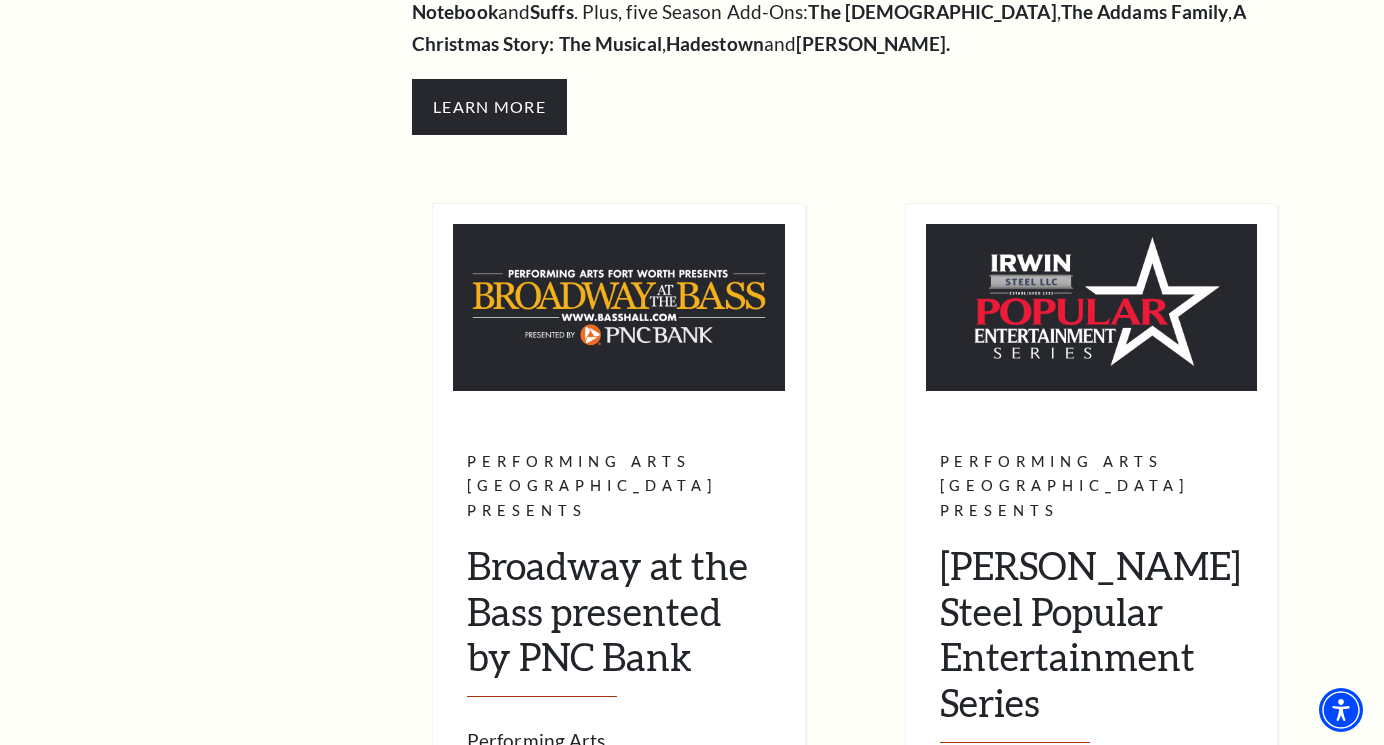 scroll, scrollTop: 614, scrollLeft: 0, axis: vertical 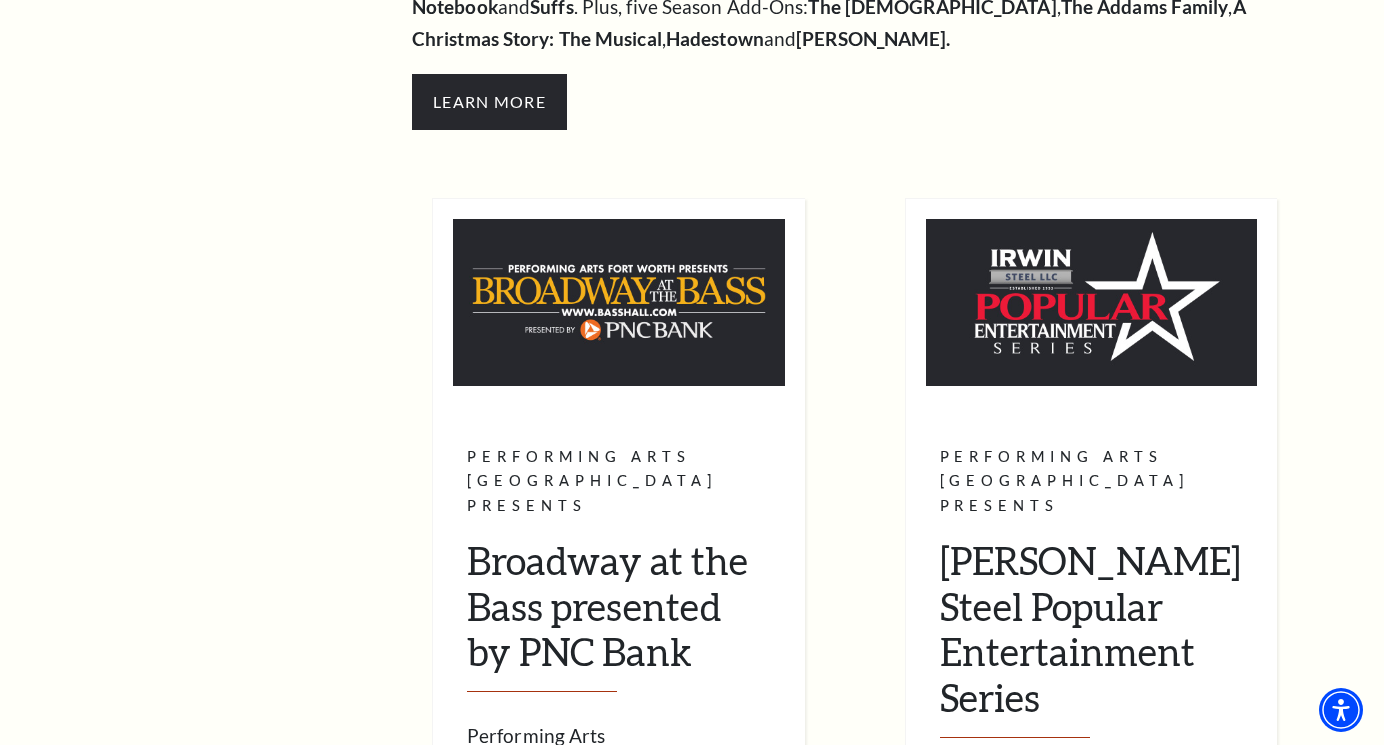 click at bounding box center [619, 302] 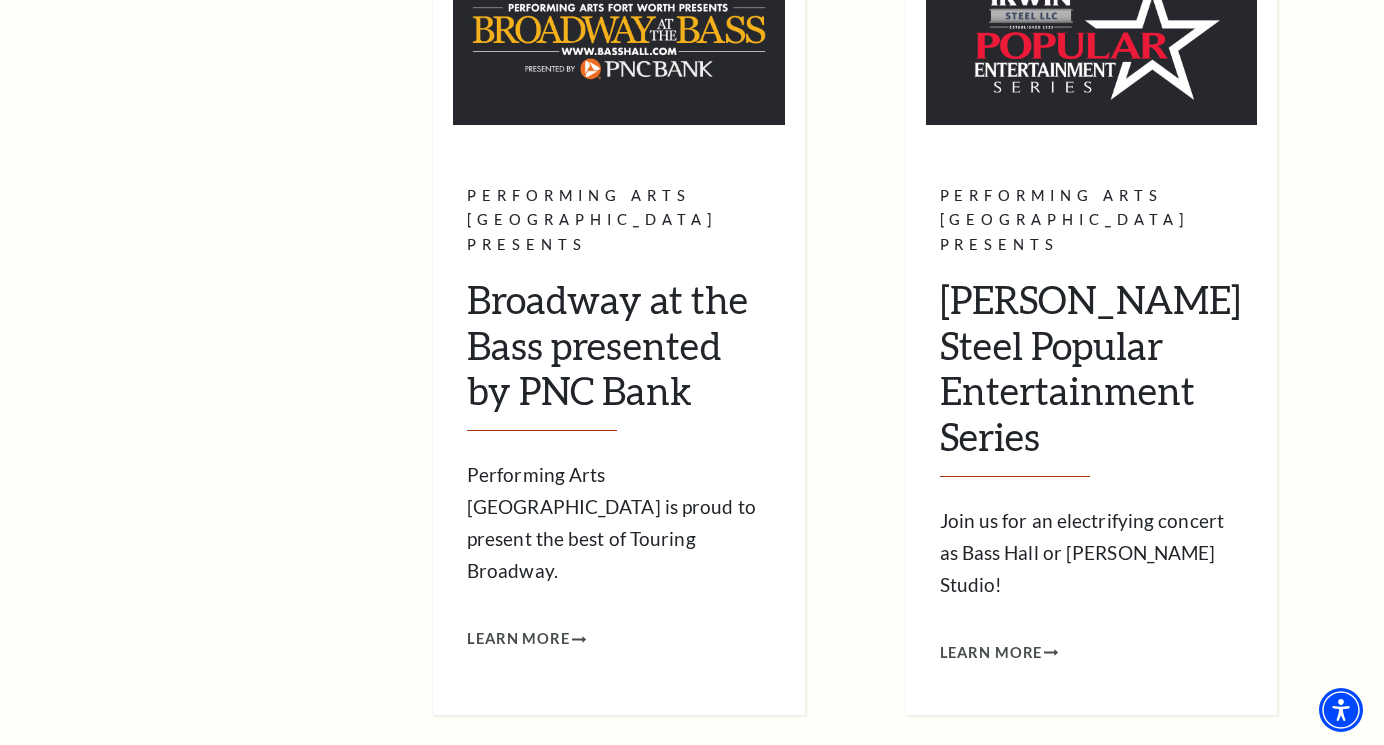 scroll, scrollTop: 934, scrollLeft: 0, axis: vertical 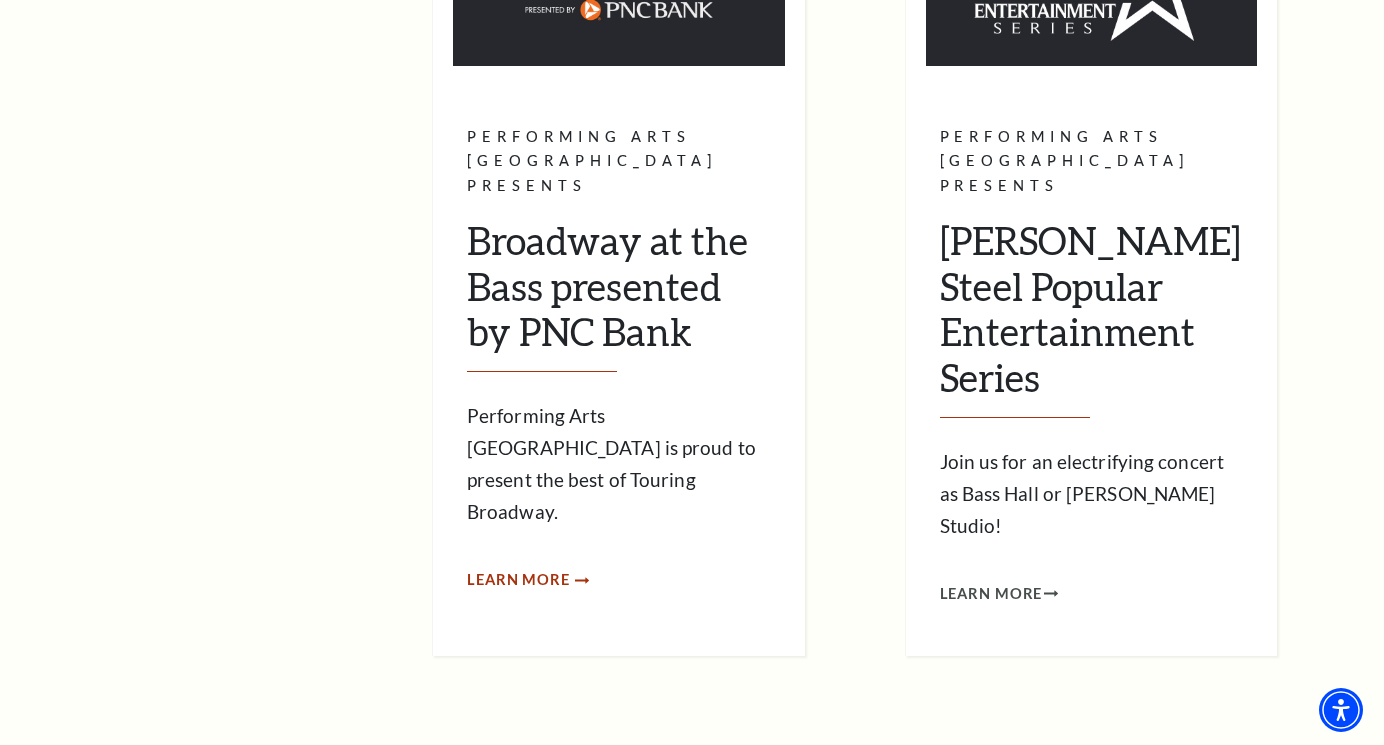 click on "Learn More" at bounding box center [518, 580] 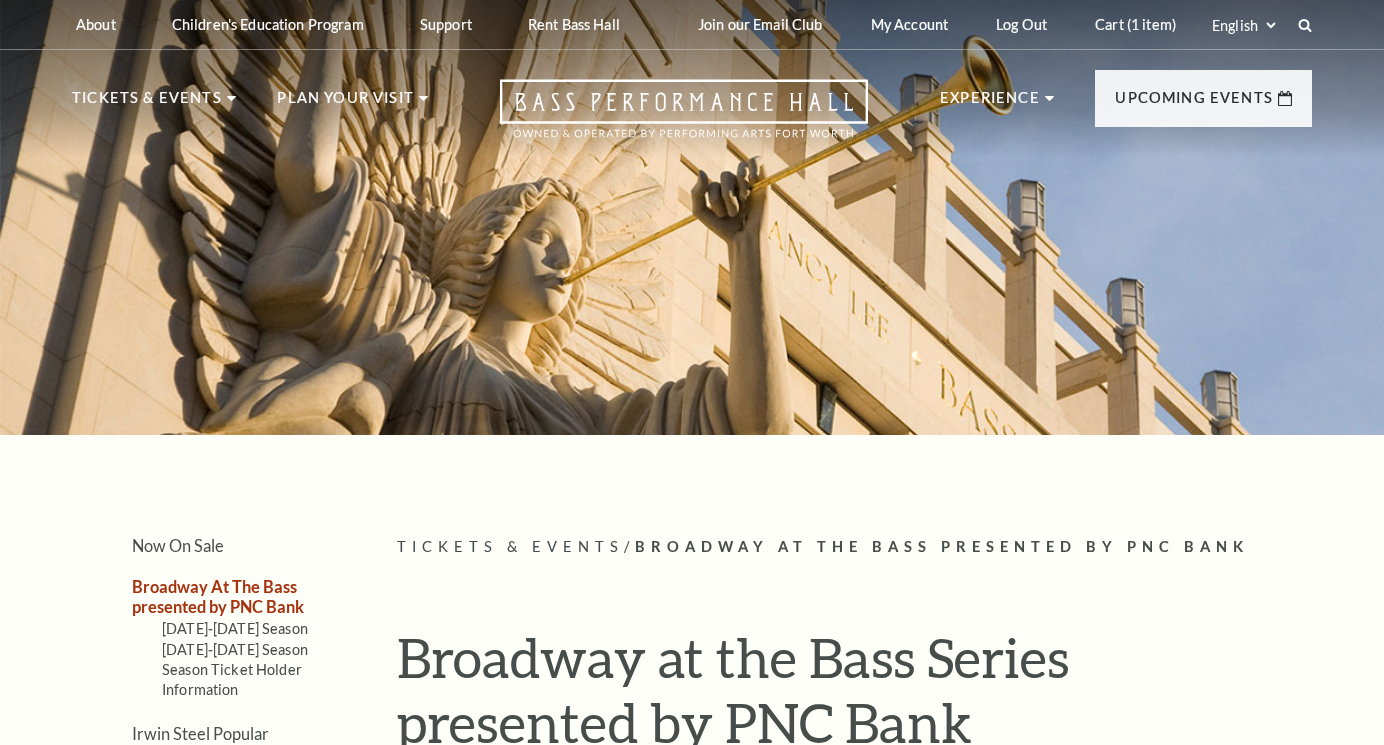 scroll, scrollTop: 0, scrollLeft: 0, axis: both 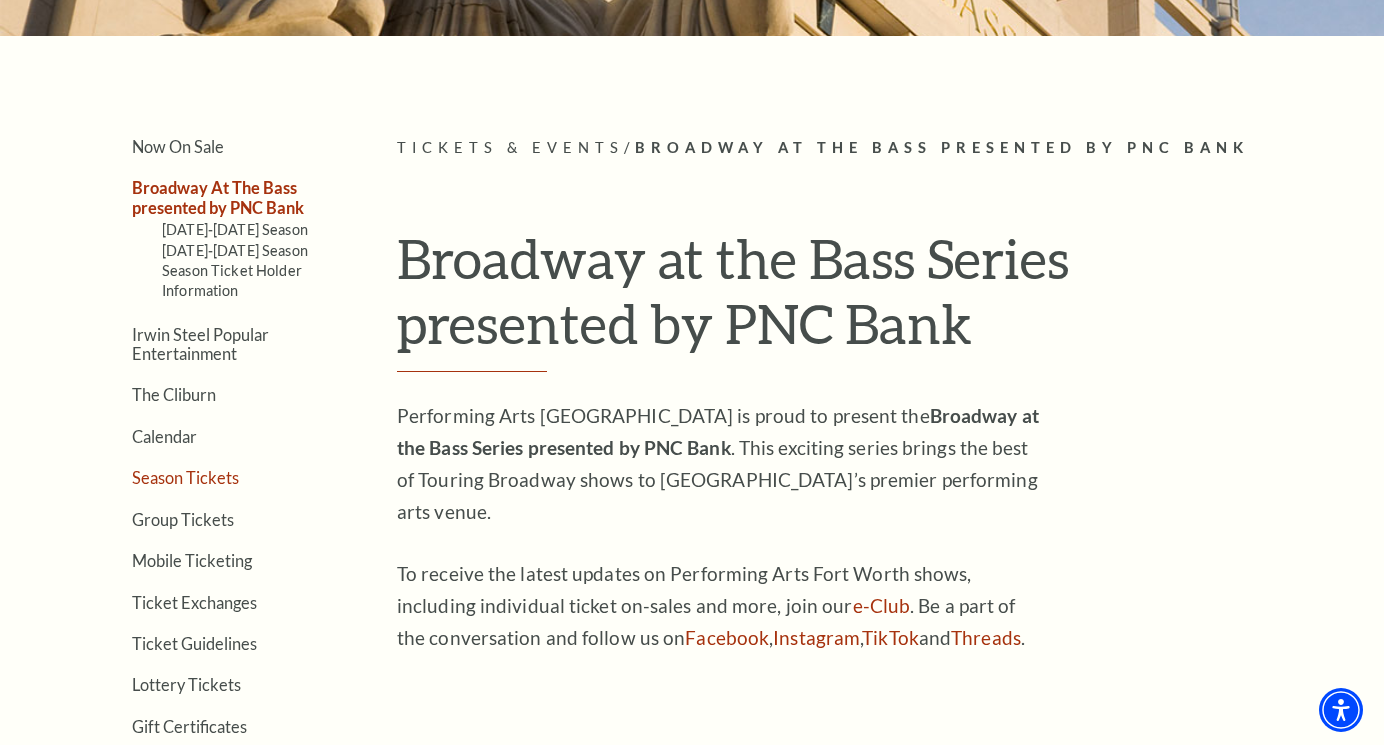 click on "Season Tickets" at bounding box center (185, 477) 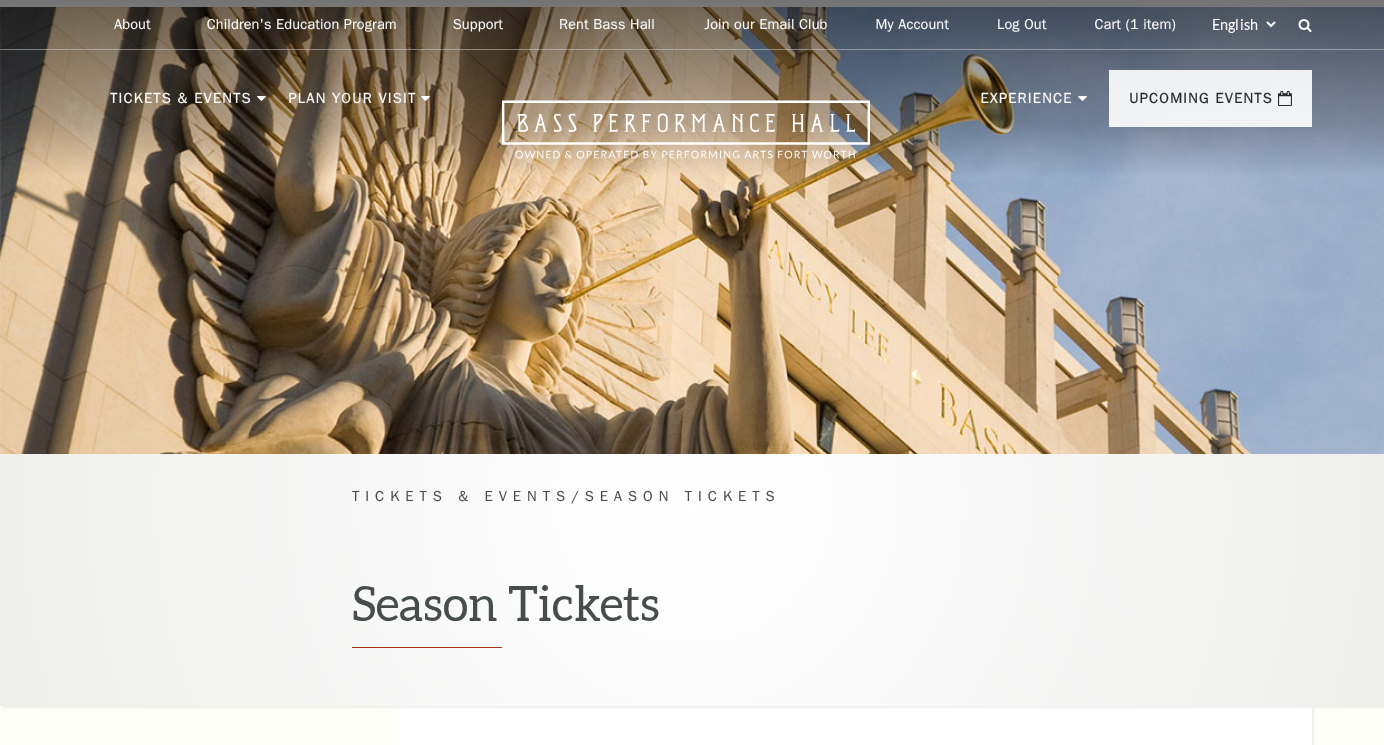 scroll, scrollTop: 0, scrollLeft: 0, axis: both 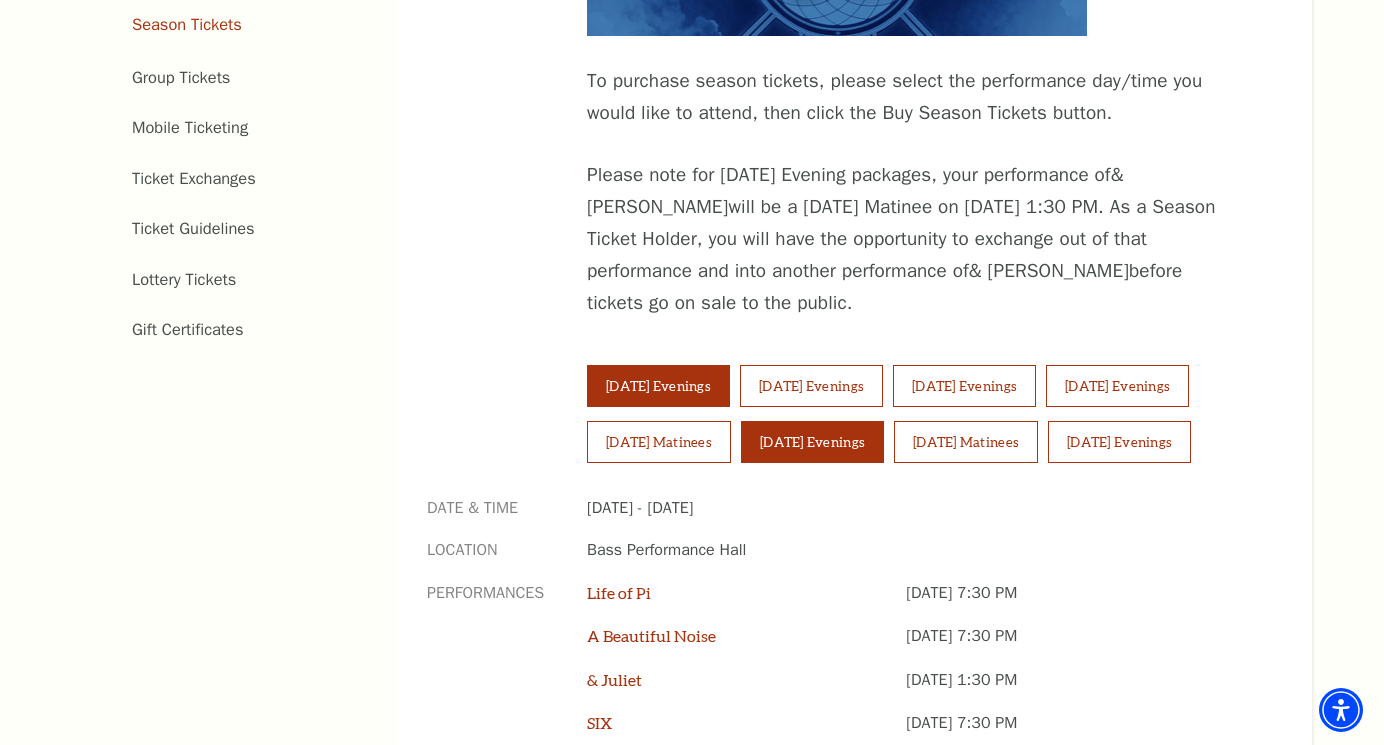 click on "Saturday Evenings" at bounding box center [812, 442] 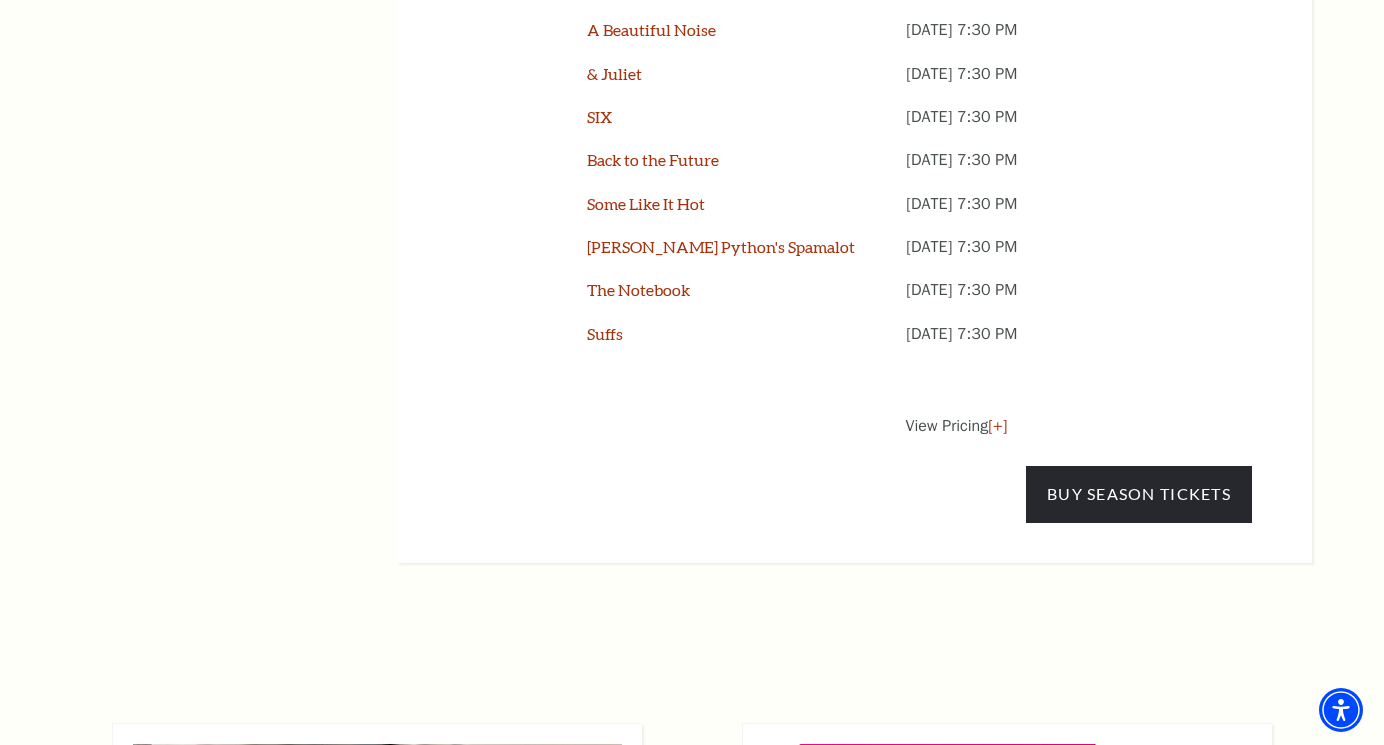 scroll, scrollTop: 1738, scrollLeft: 0, axis: vertical 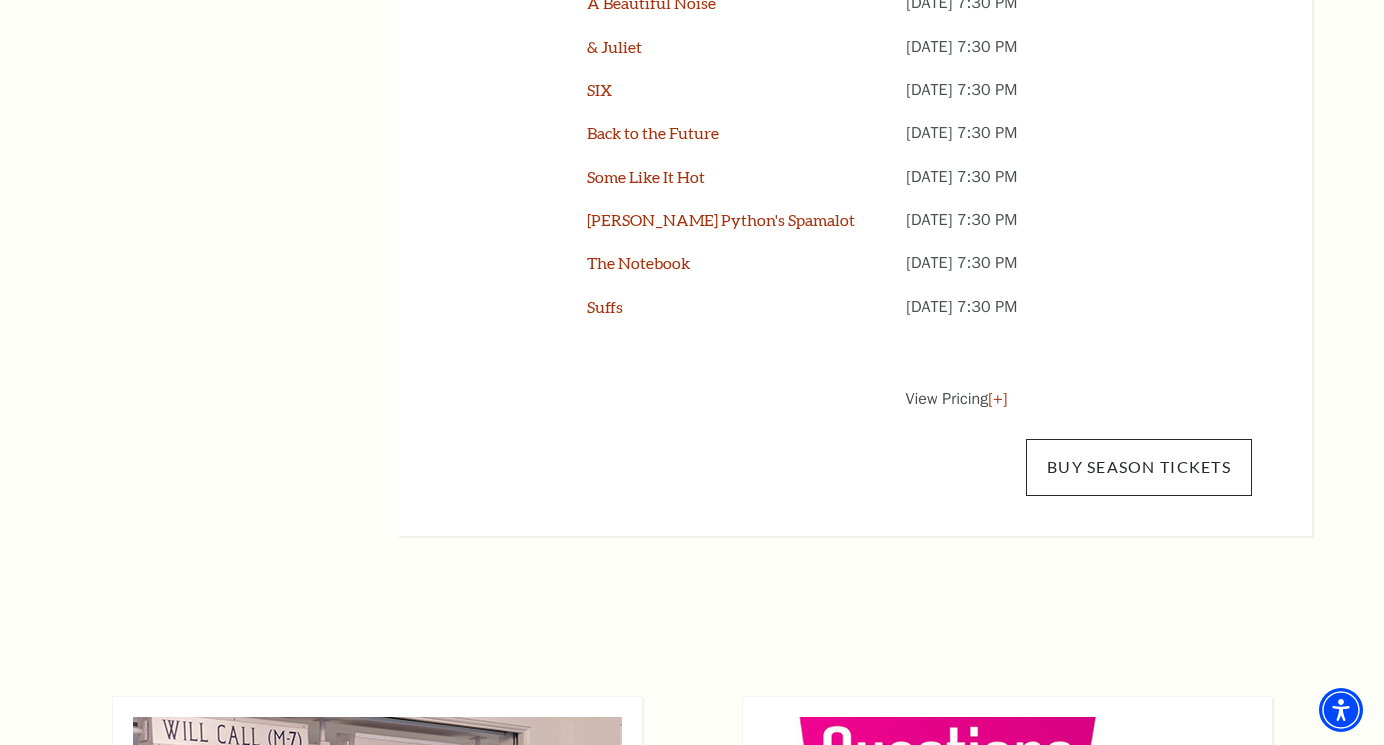 click on "Buy Season Tickets" at bounding box center (1139, 467) 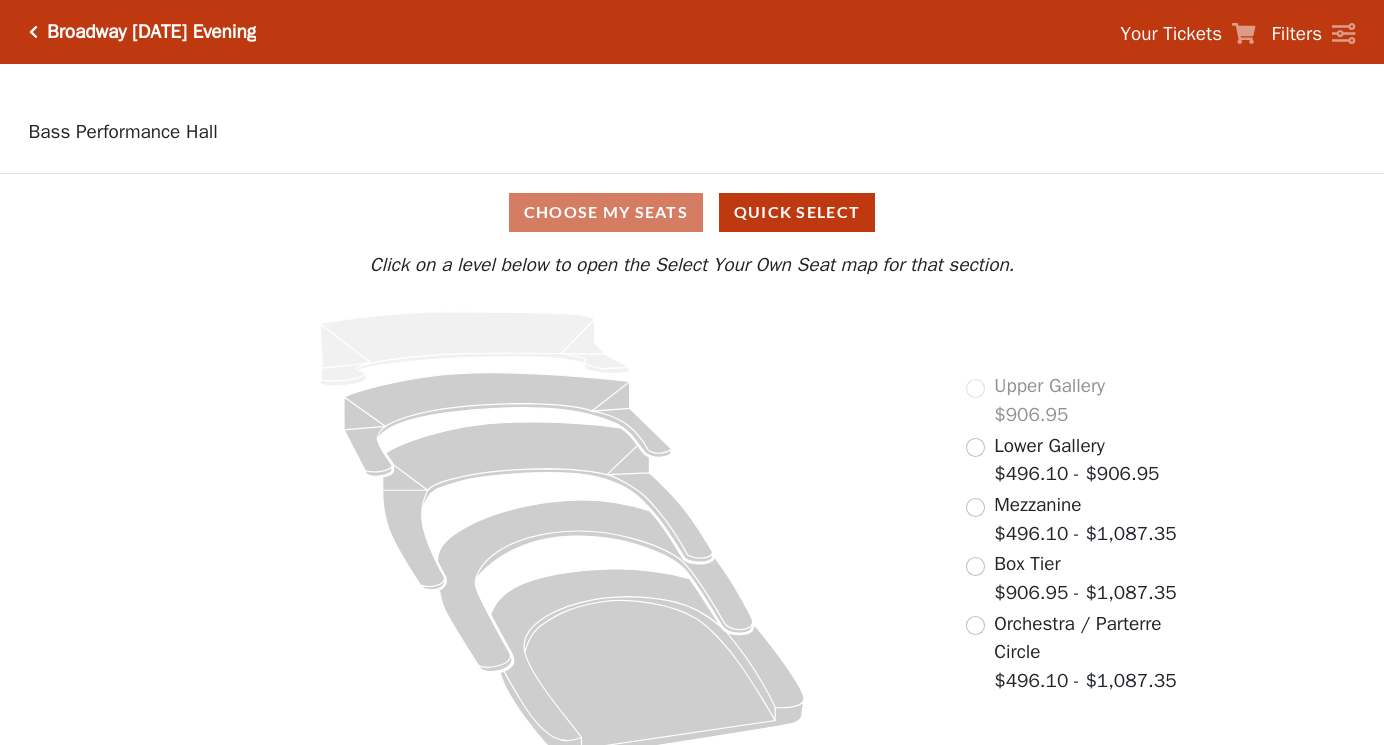 scroll, scrollTop: 0, scrollLeft: 0, axis: both 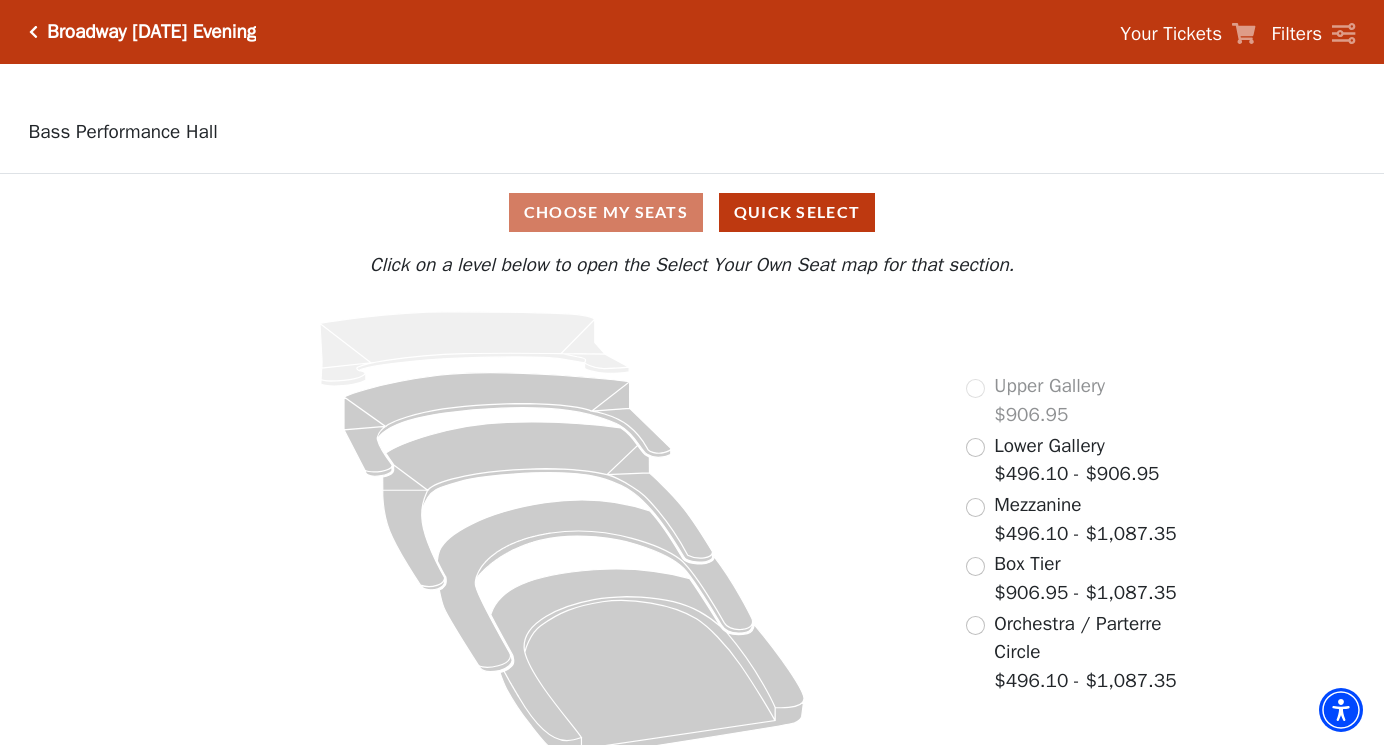 click at bounding box center [975, 566] 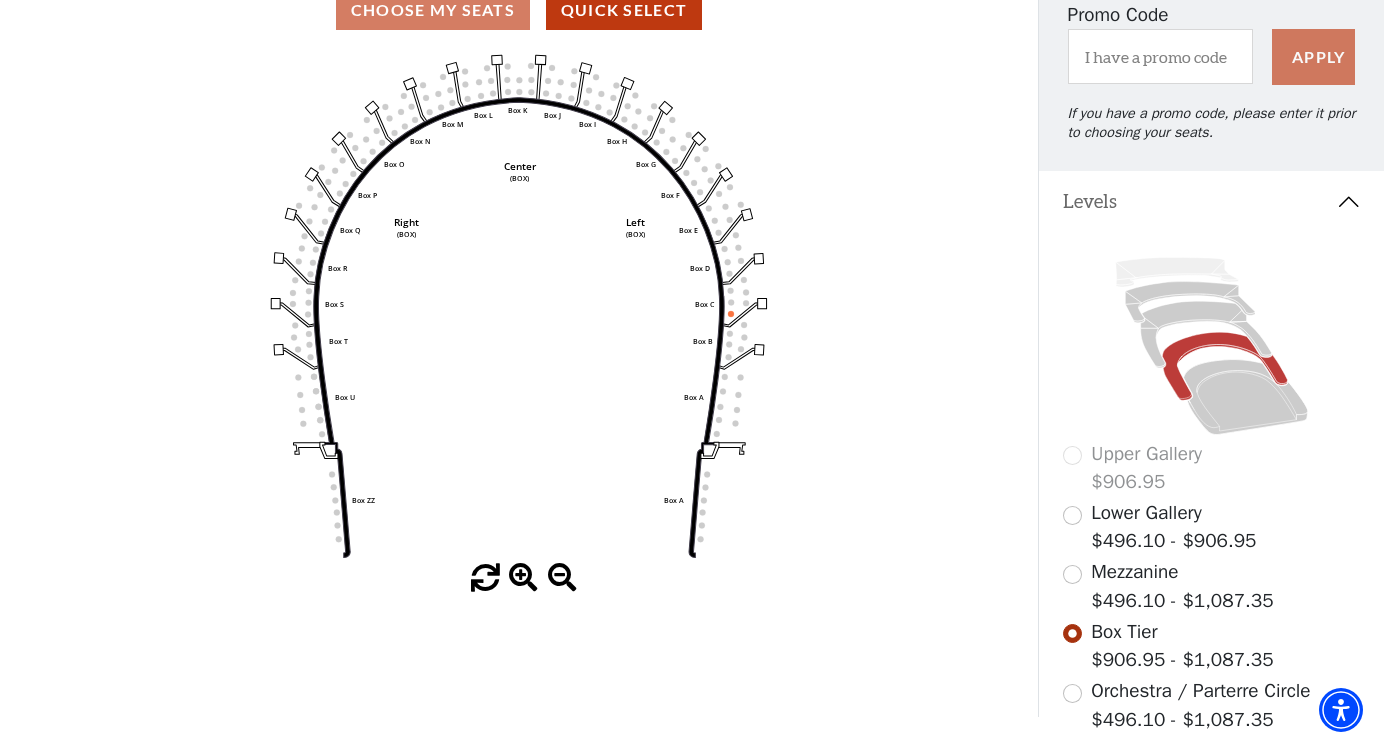 scroll, scrollTop: 203, scrollLeft: 0, axis: vertical 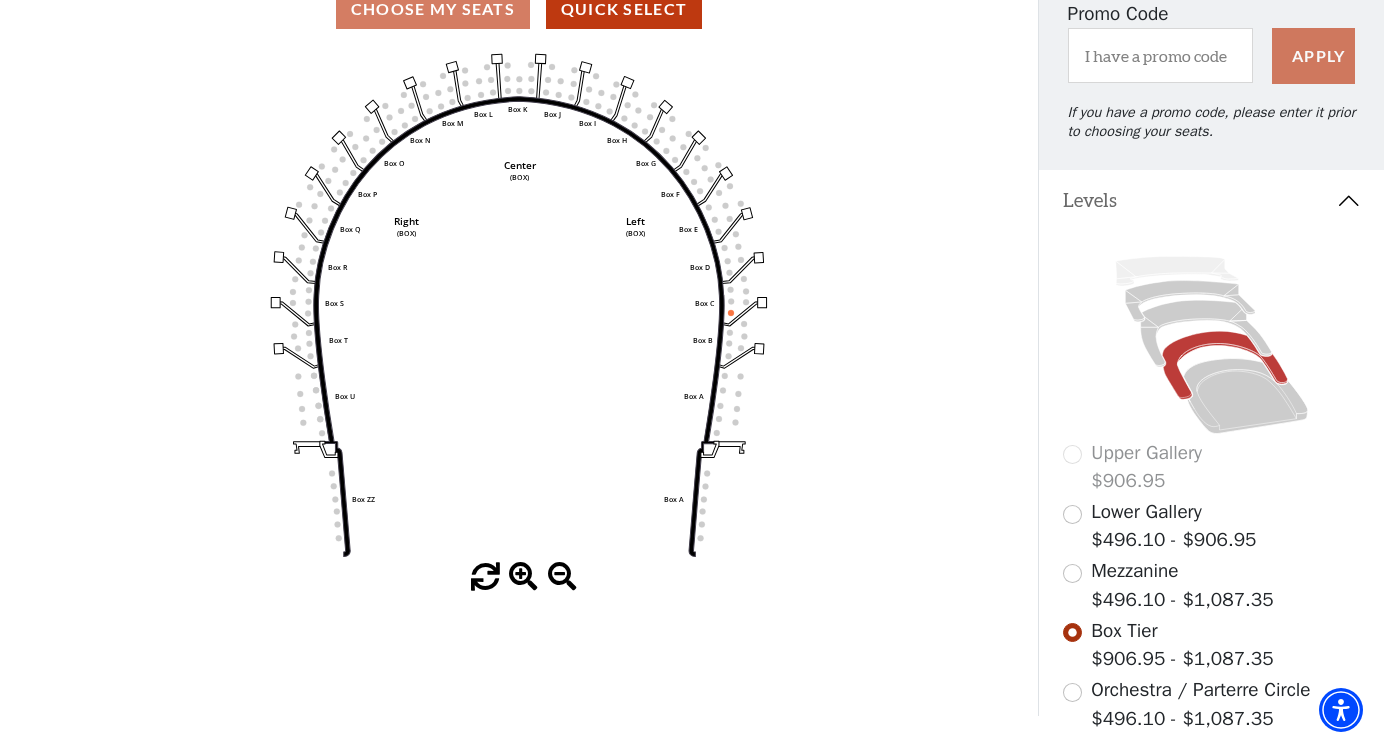 click at bounding box center [1072, 692] 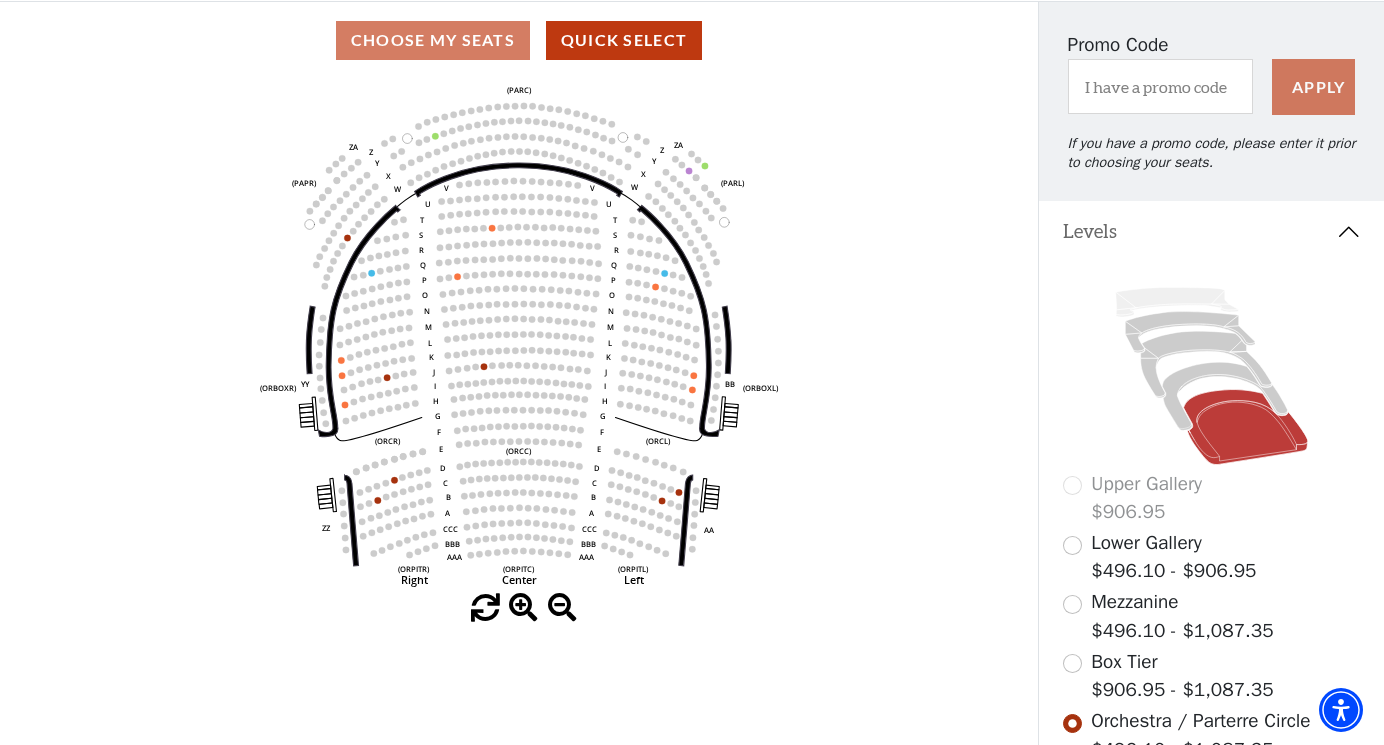 scroll, scrollTop: 173, scrollLeft: 0, axis: vertical 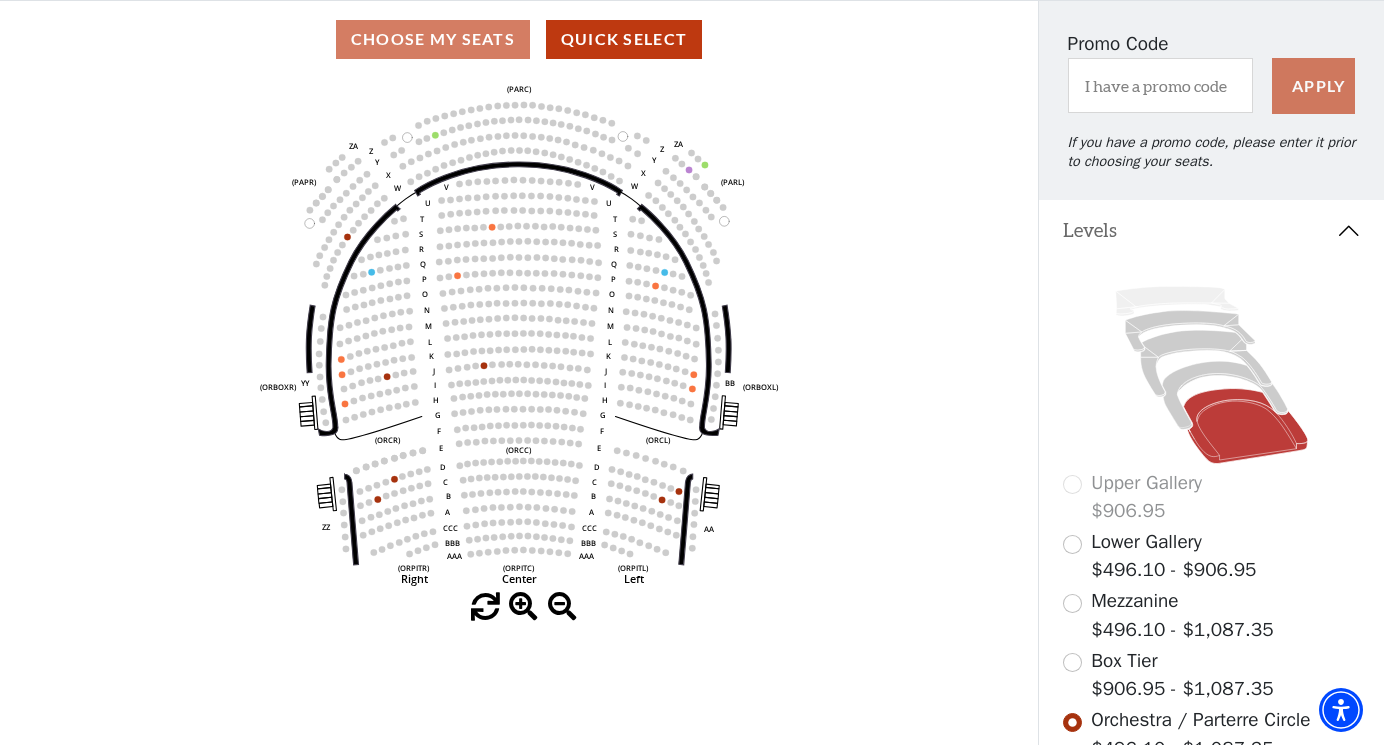click on "Mezzanine" at bounding box center [1134, 601] 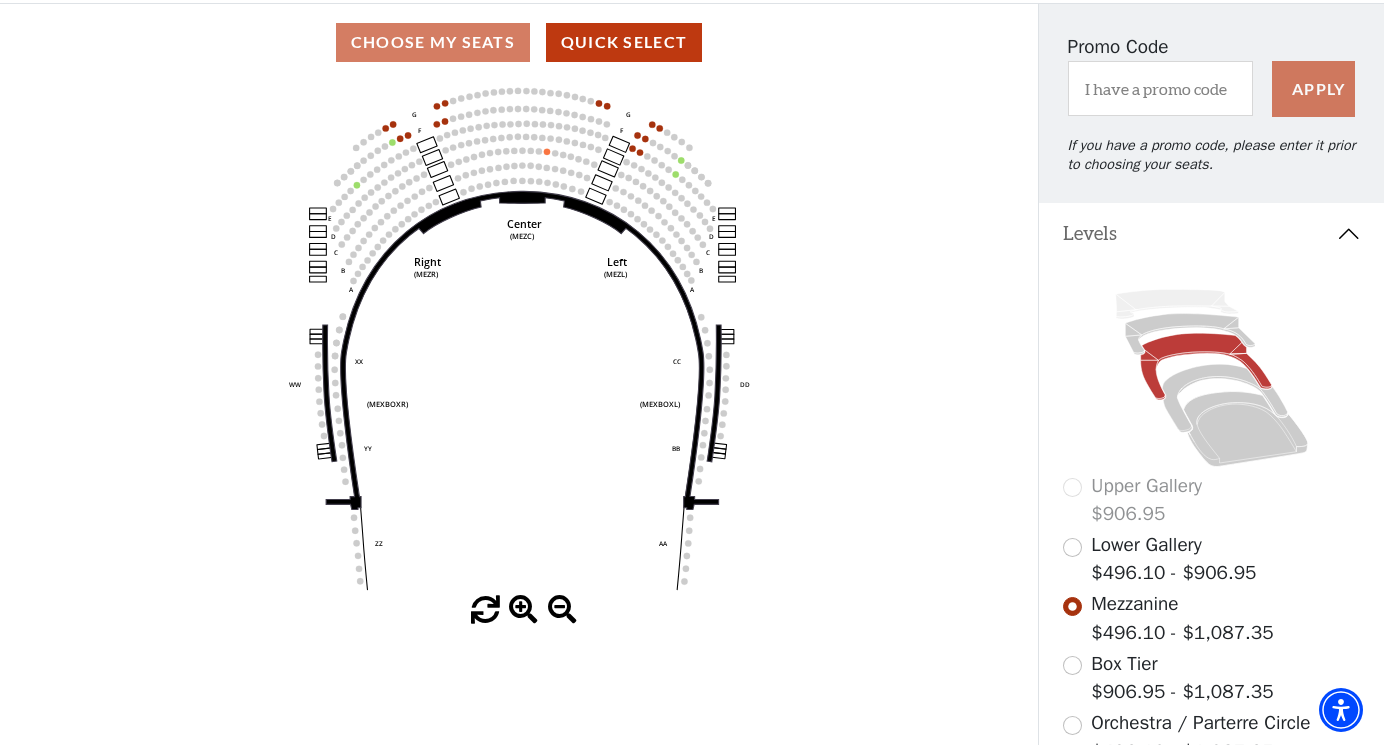 scroll, scrollTop: 175, scrollLeft: 0, axis: vertical 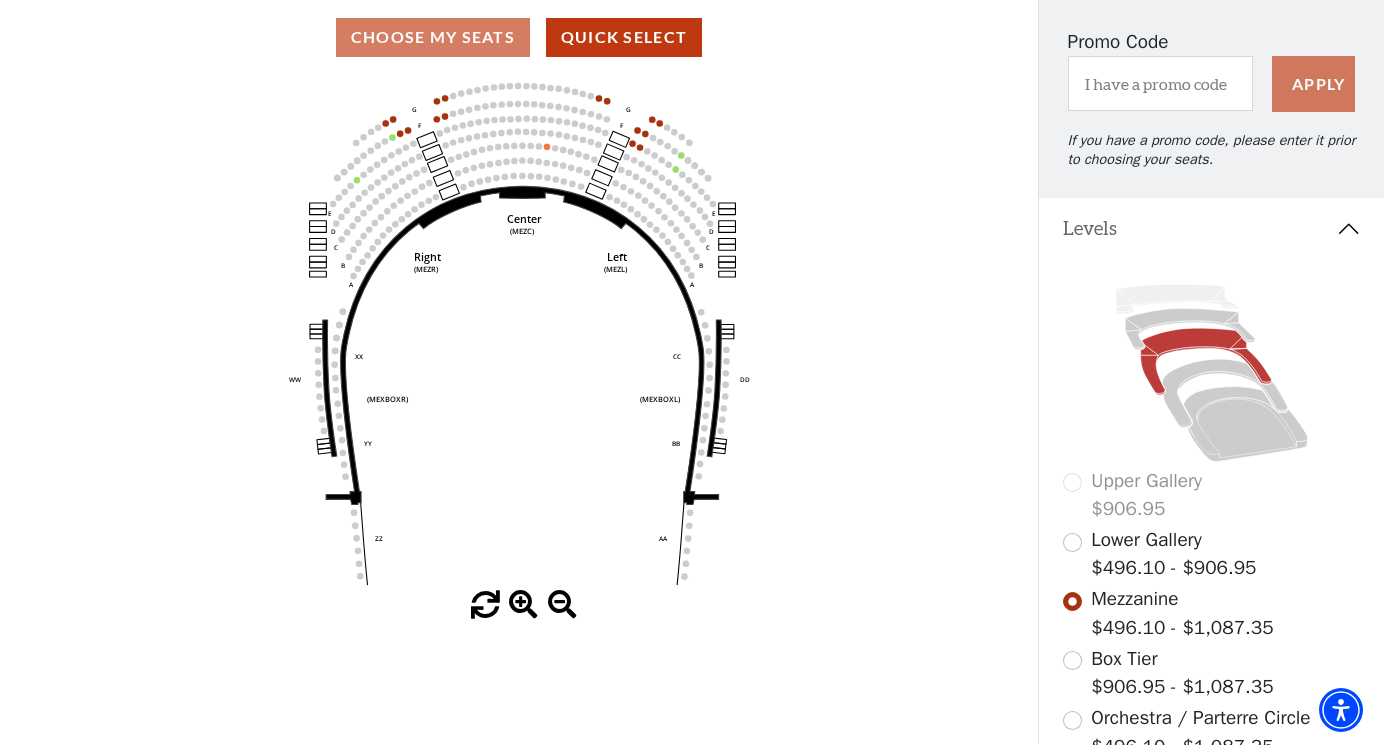 click at bounding box center (1072, 542) 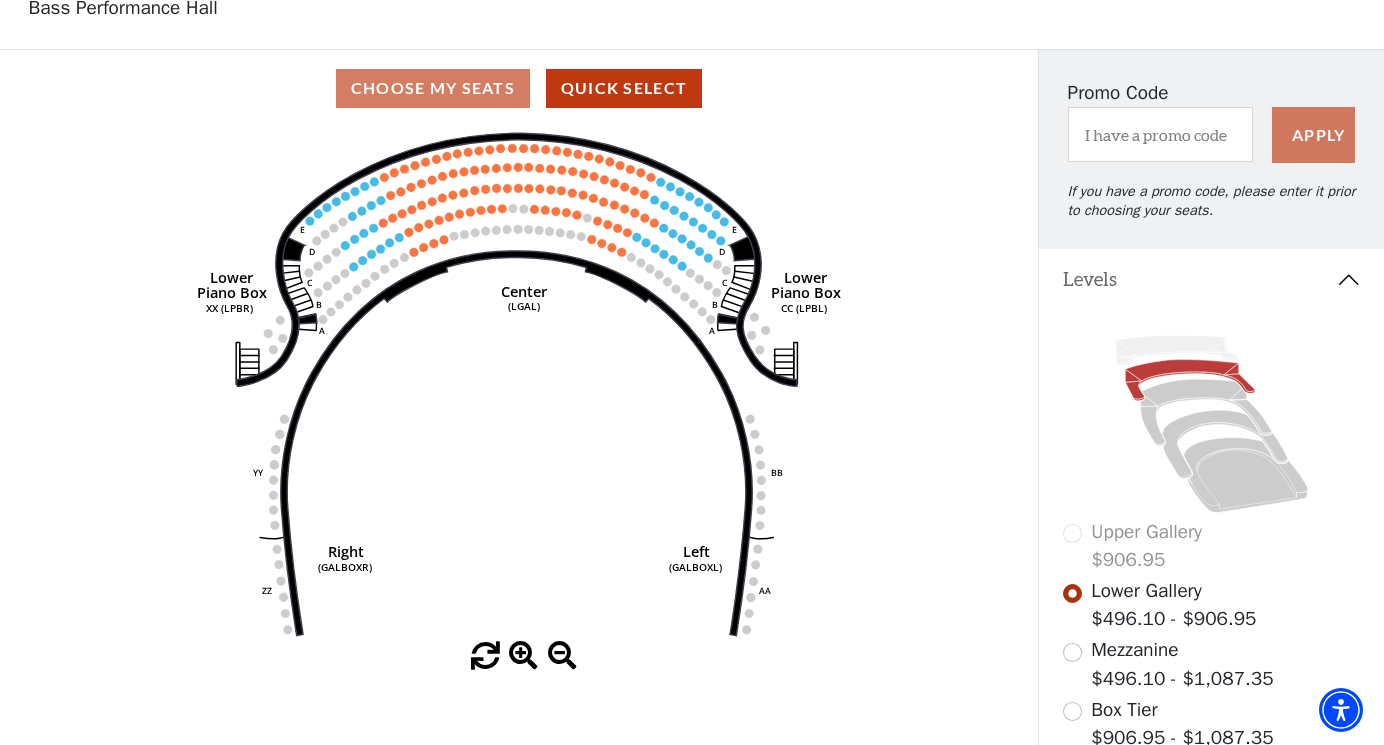 scroll, scrollTop: 130, scrollLeft: 0, axis: vertical 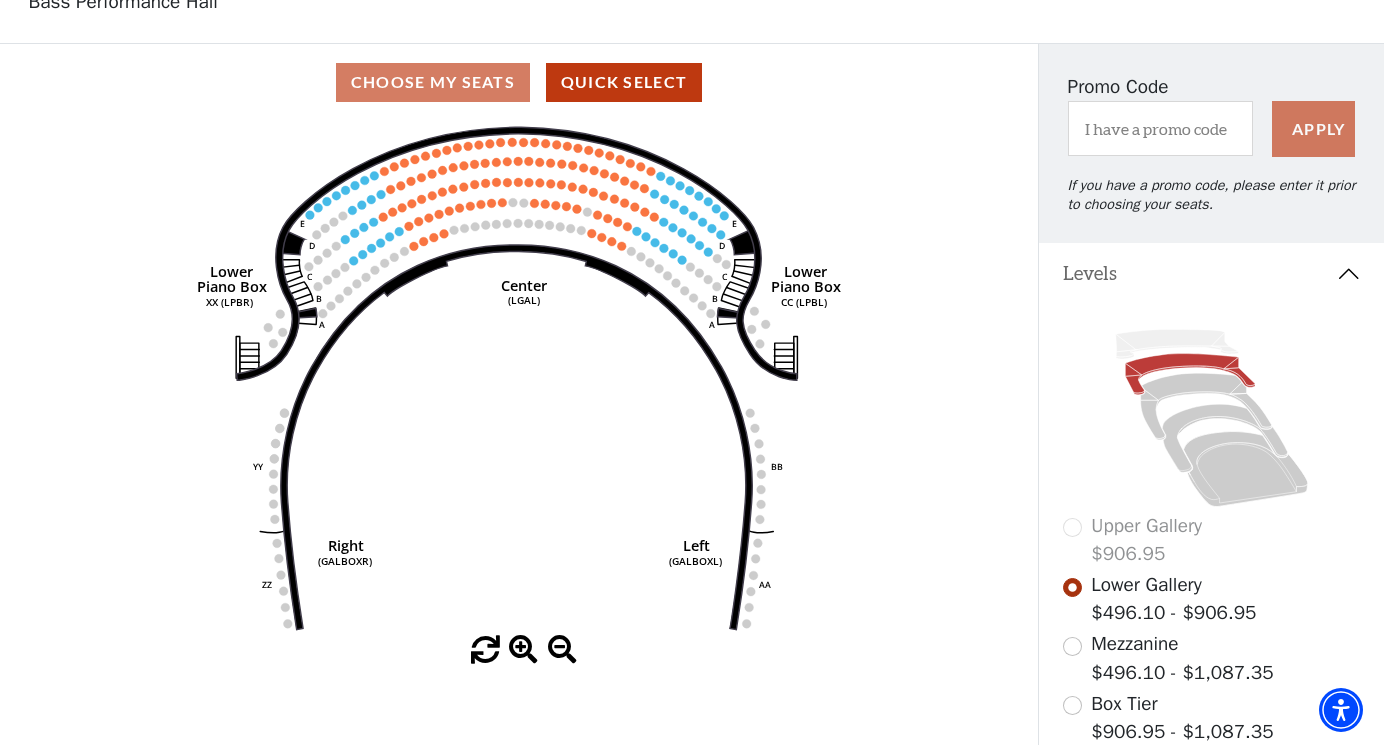 click 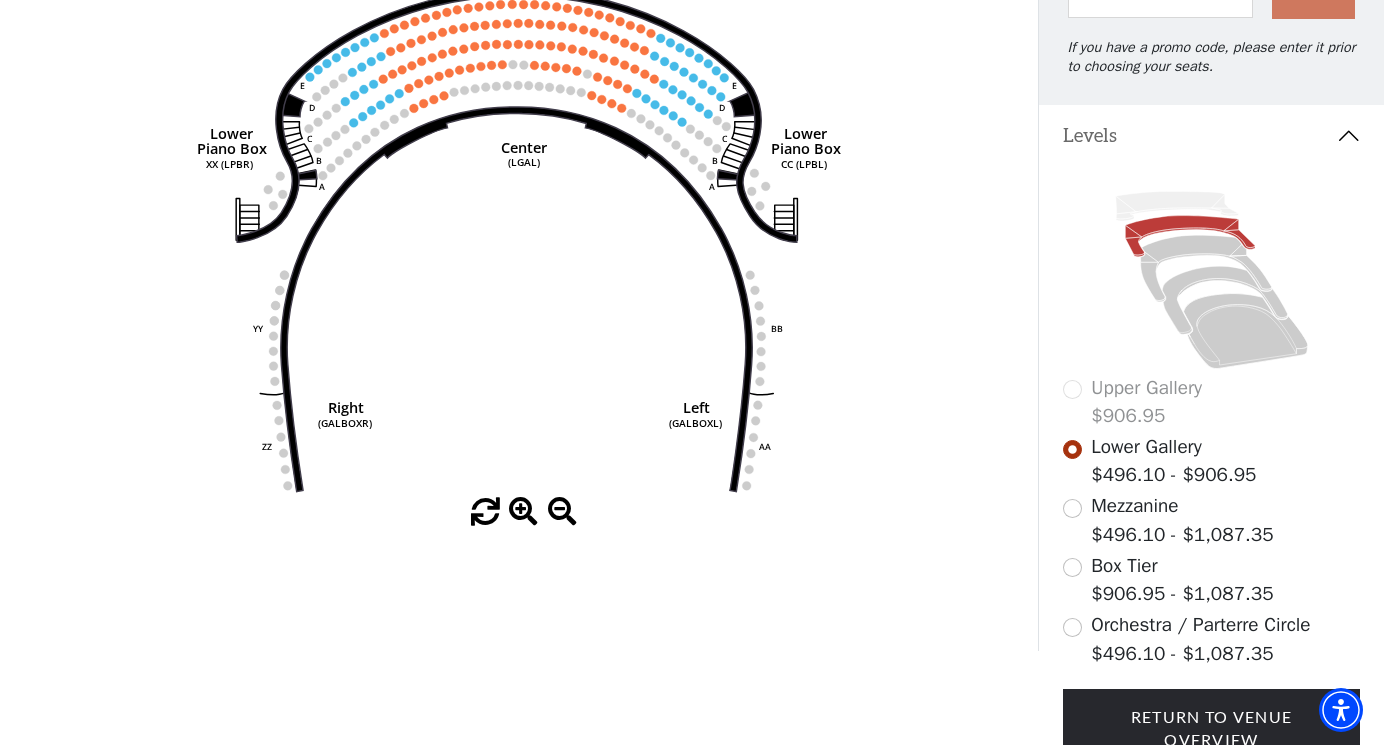 scroll, scrollTop: 270, scrollLeft: 0, axis: vertical 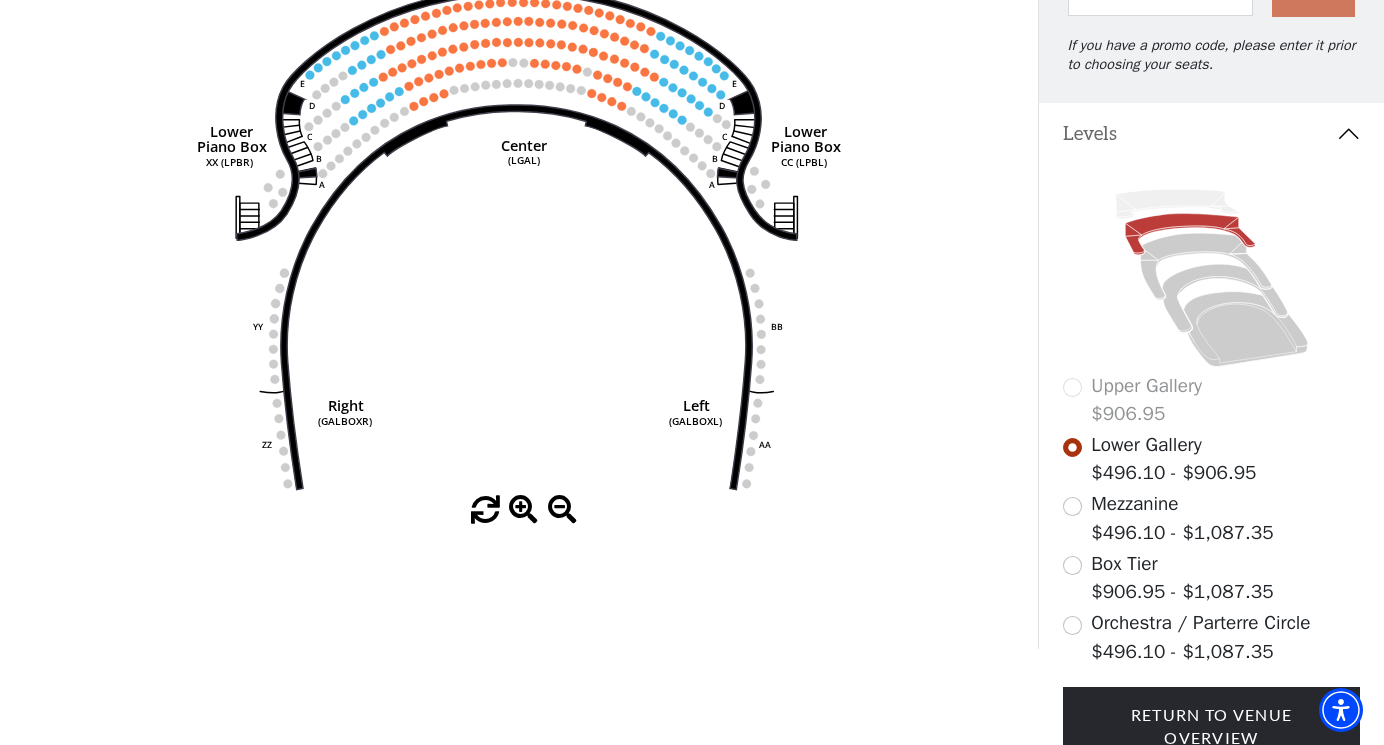 click at bounding box center (523, 510) 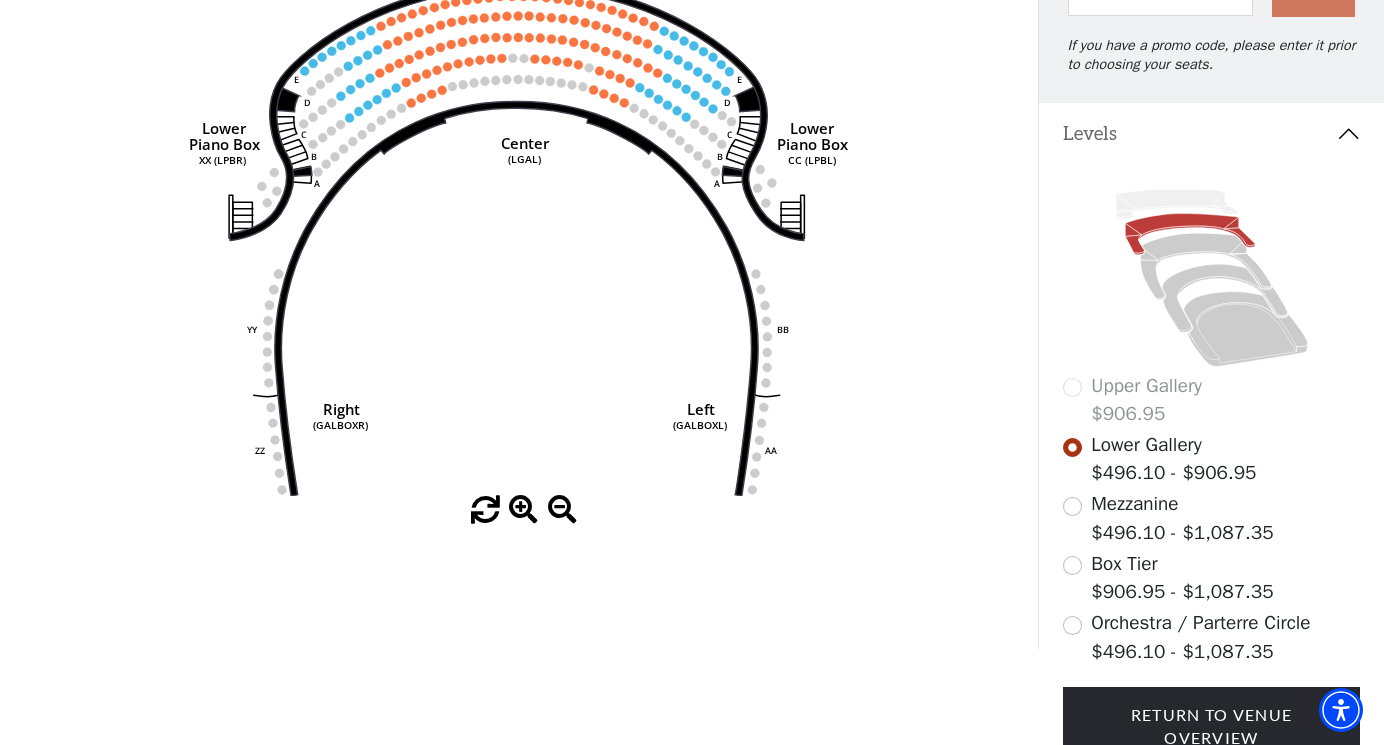 click at bounding box center [523, 510] 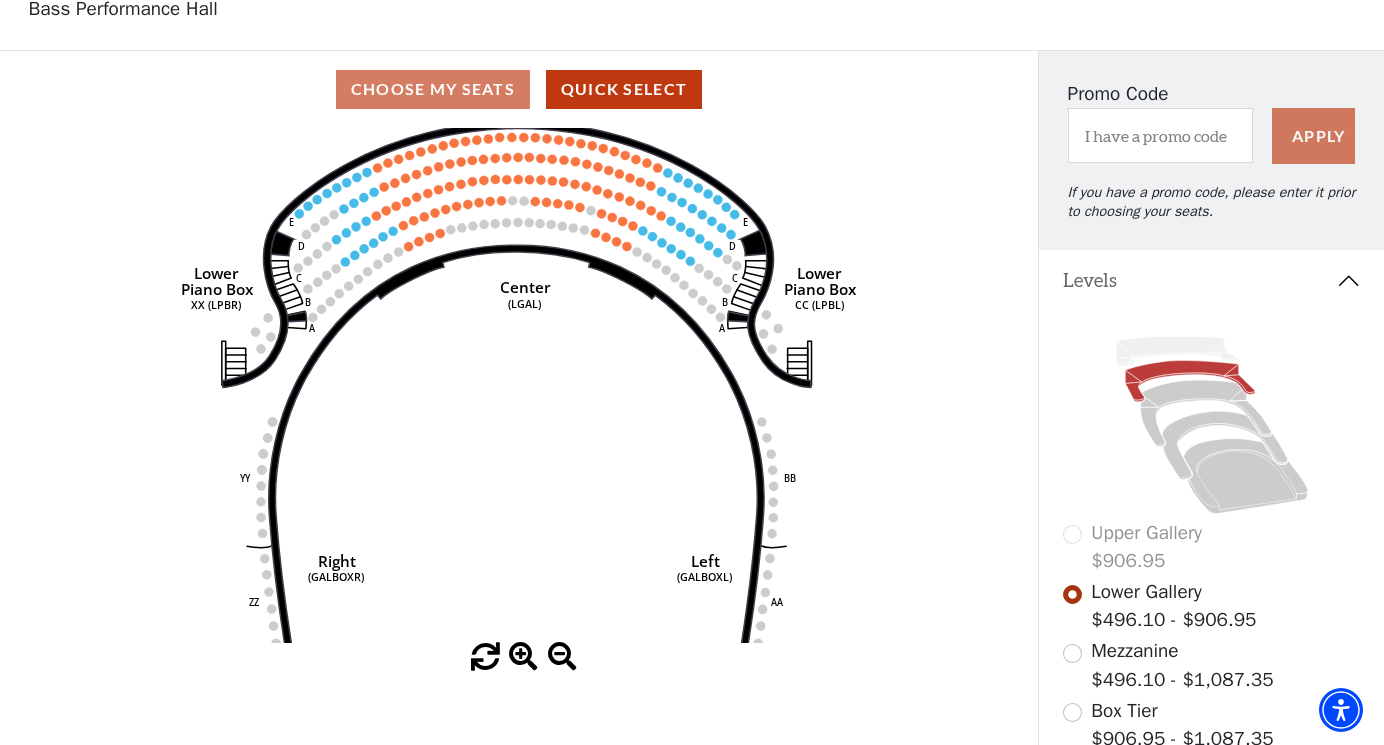 scroll, scrollTop: 126, scrollLeft: 0, axis: vertical 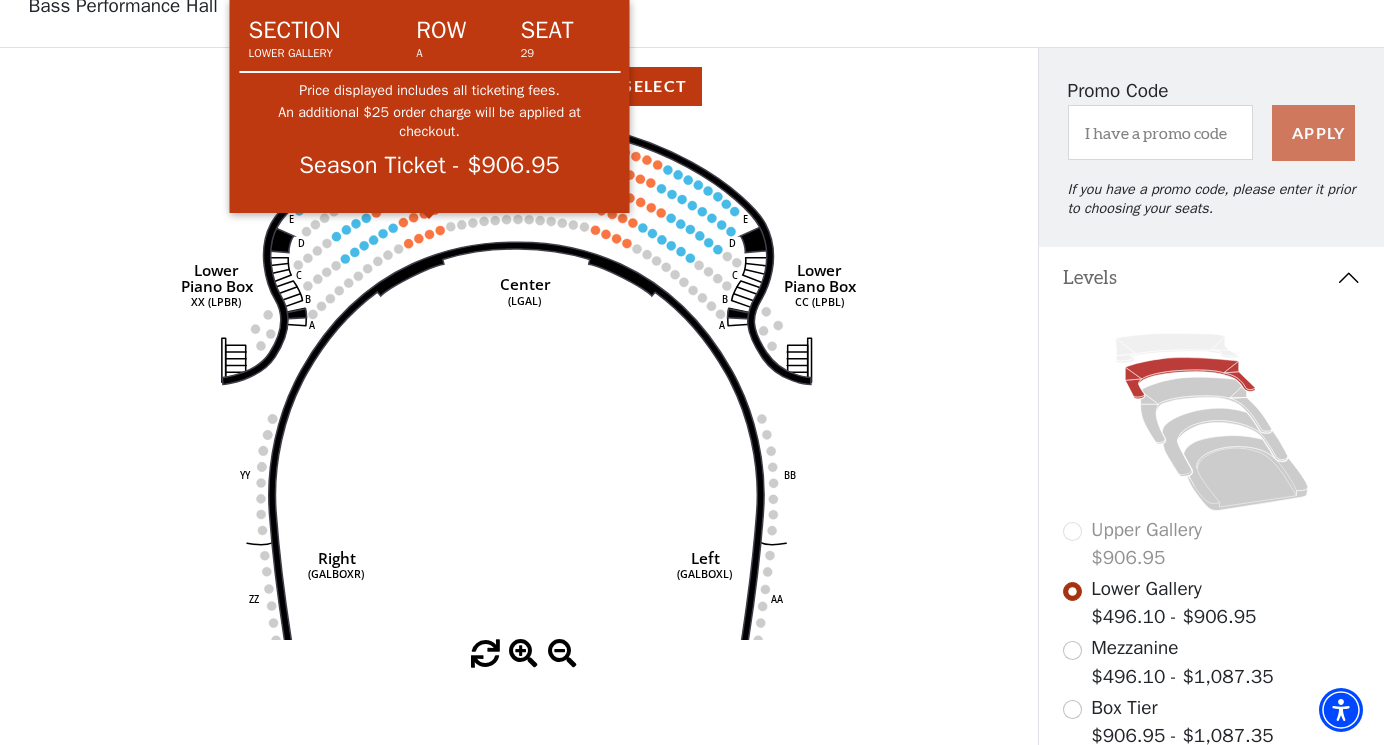 click 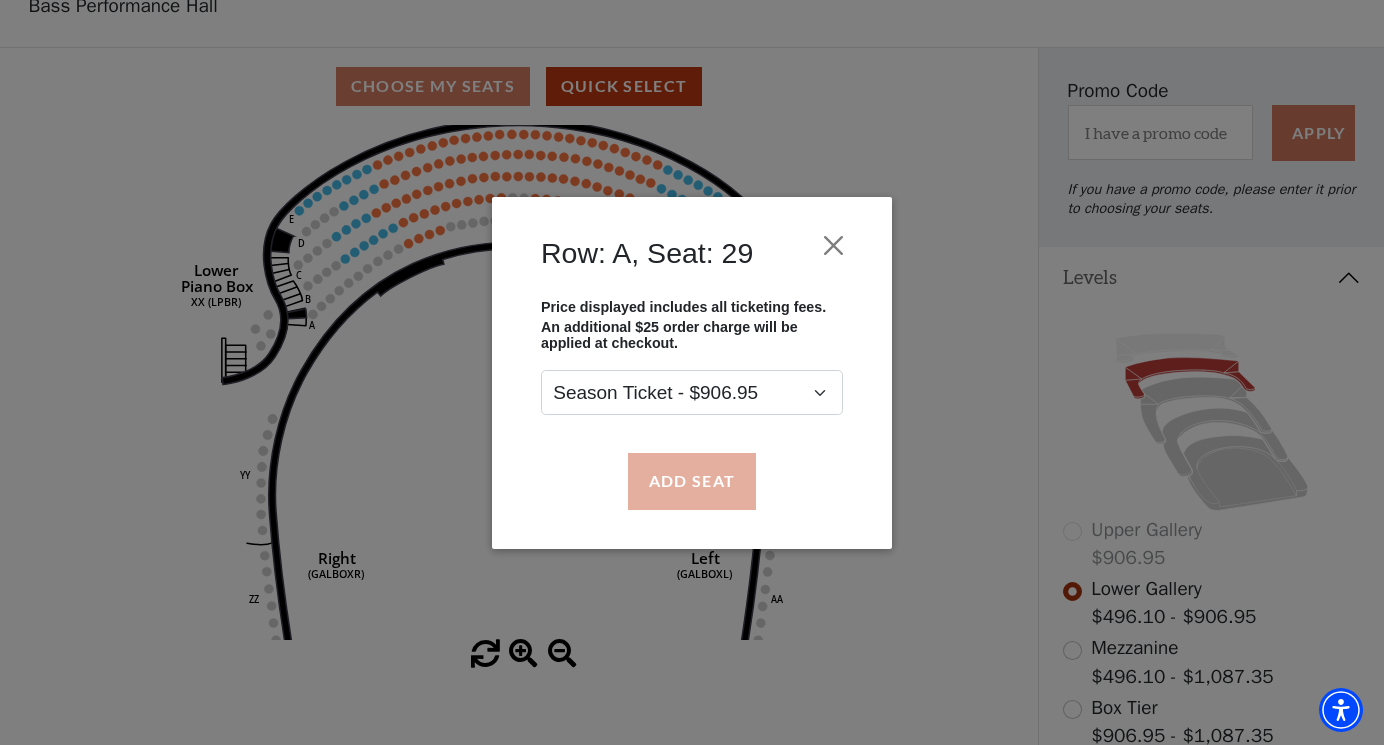 scroll, scrollTop: 126, scrollLeft: 1, axis: both 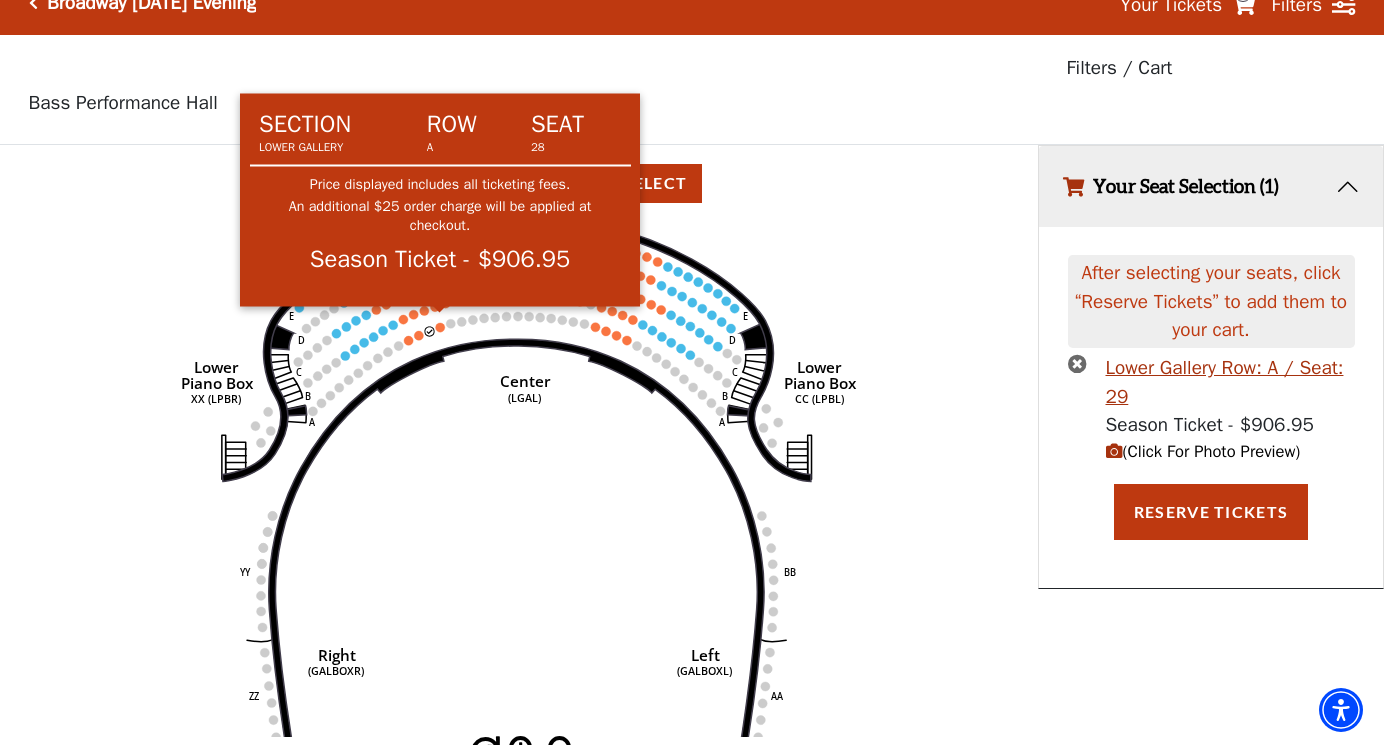 click 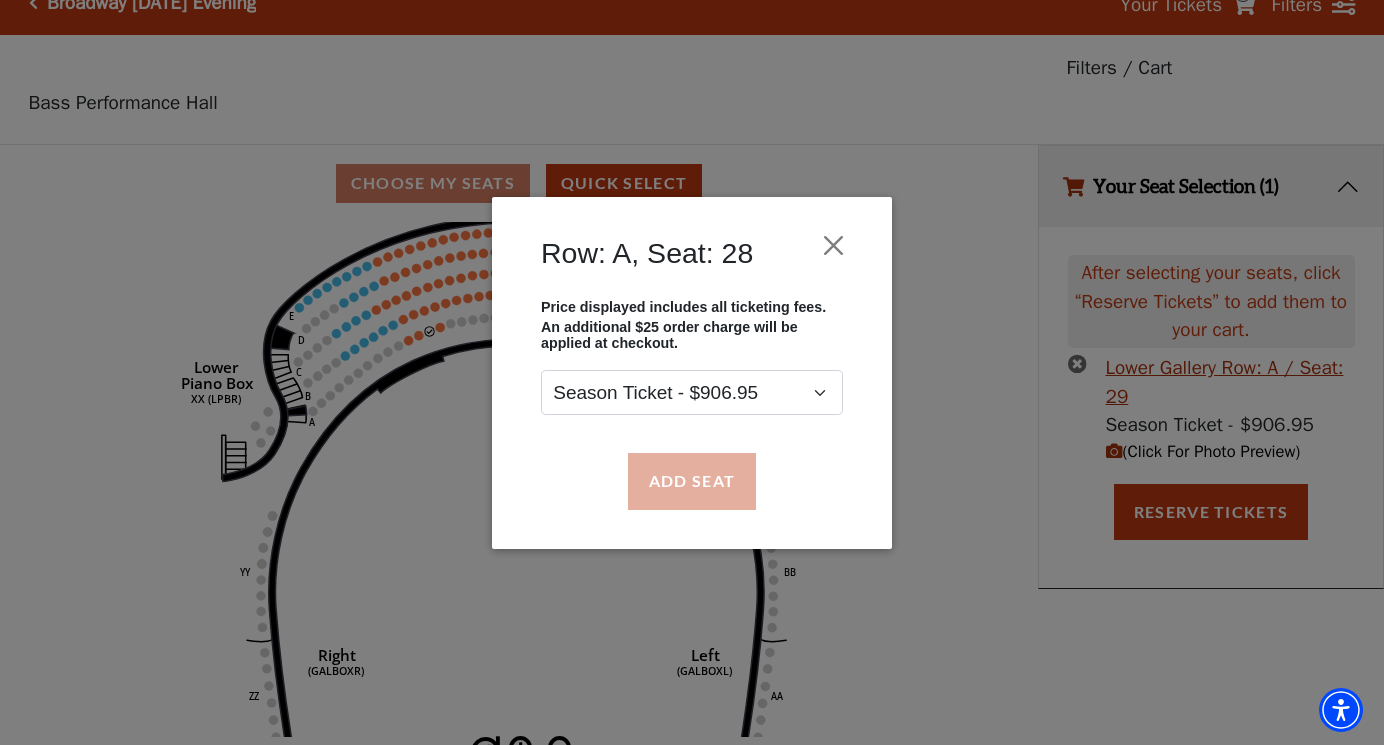 click on "Add Seat" at bounding box center [692, 481] 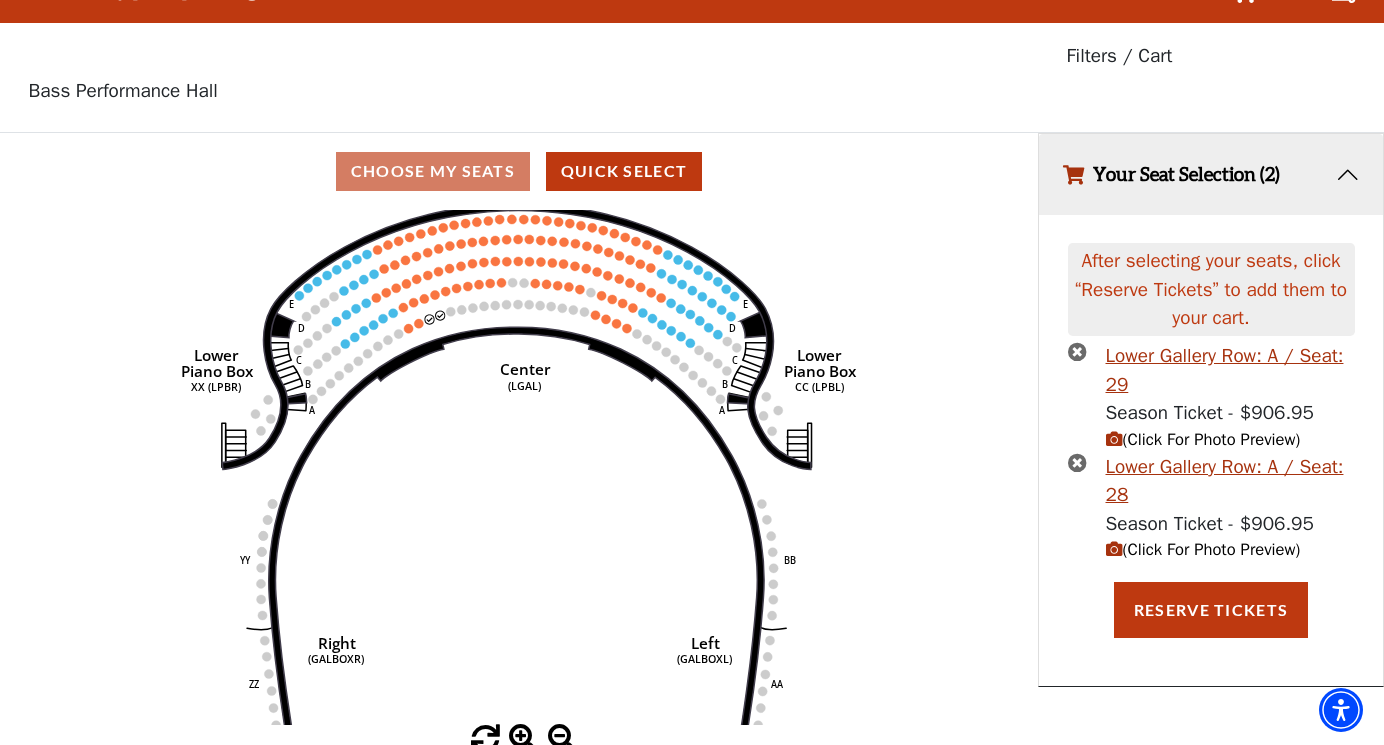 scroll, scrollTop: 40, scrollLeft: 0, axis: vertical 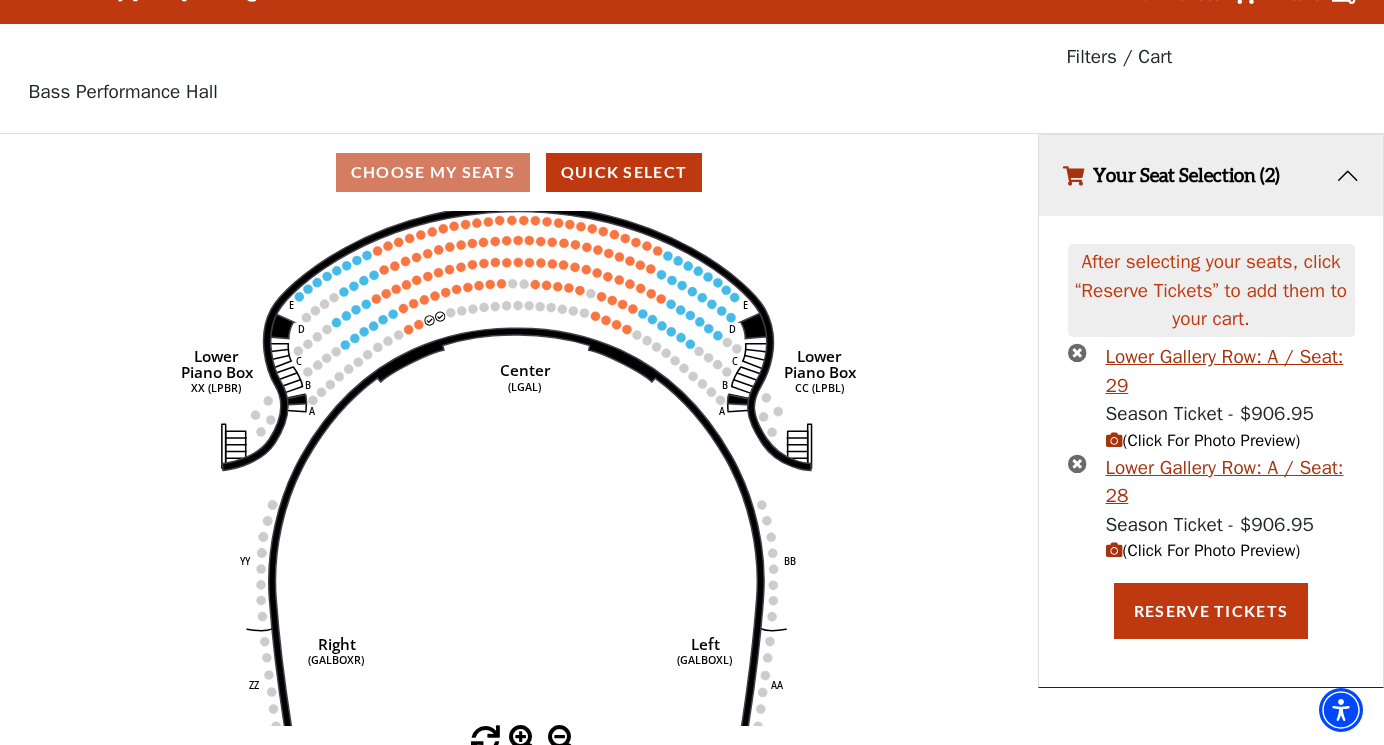click on "(Click For Photo Preview)" at bounding box center (1203, 440) 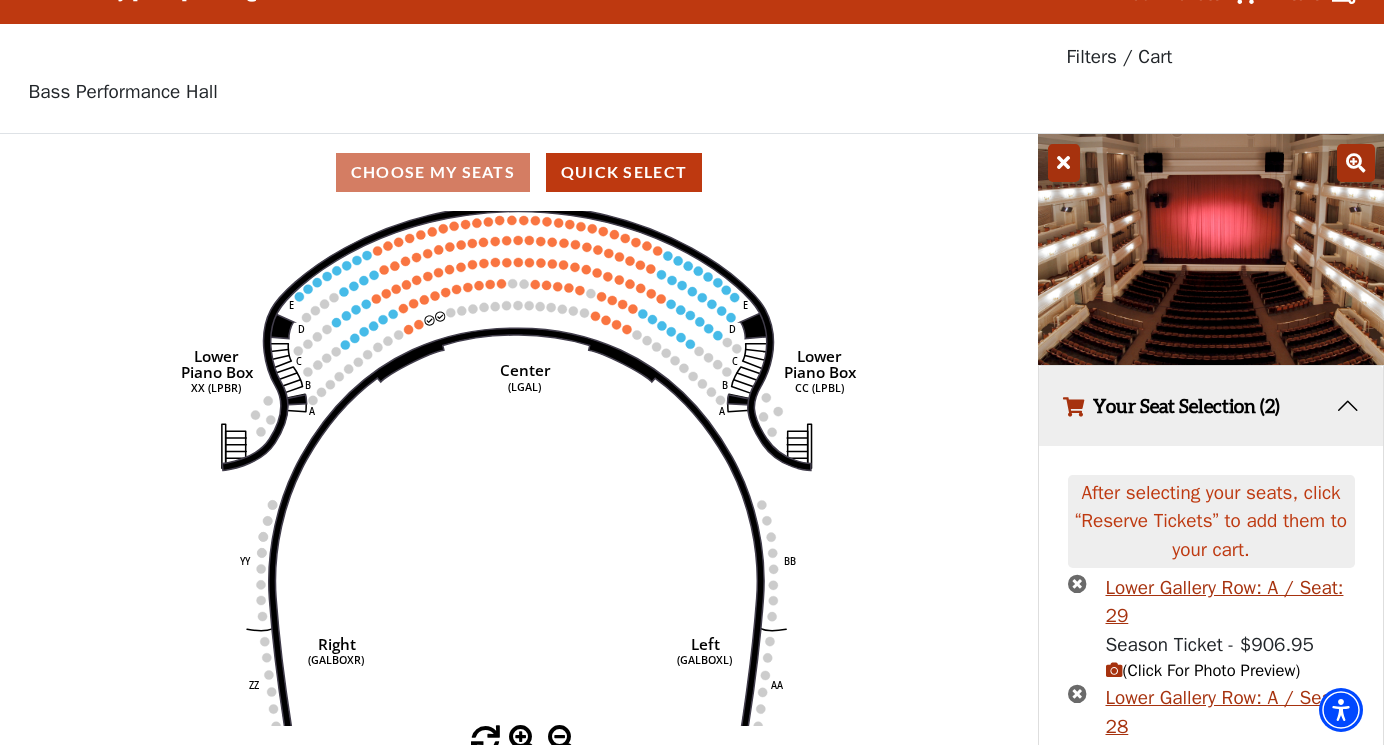 scroll, scrollTop: 34, scrollLeft: 0, axis: vertical 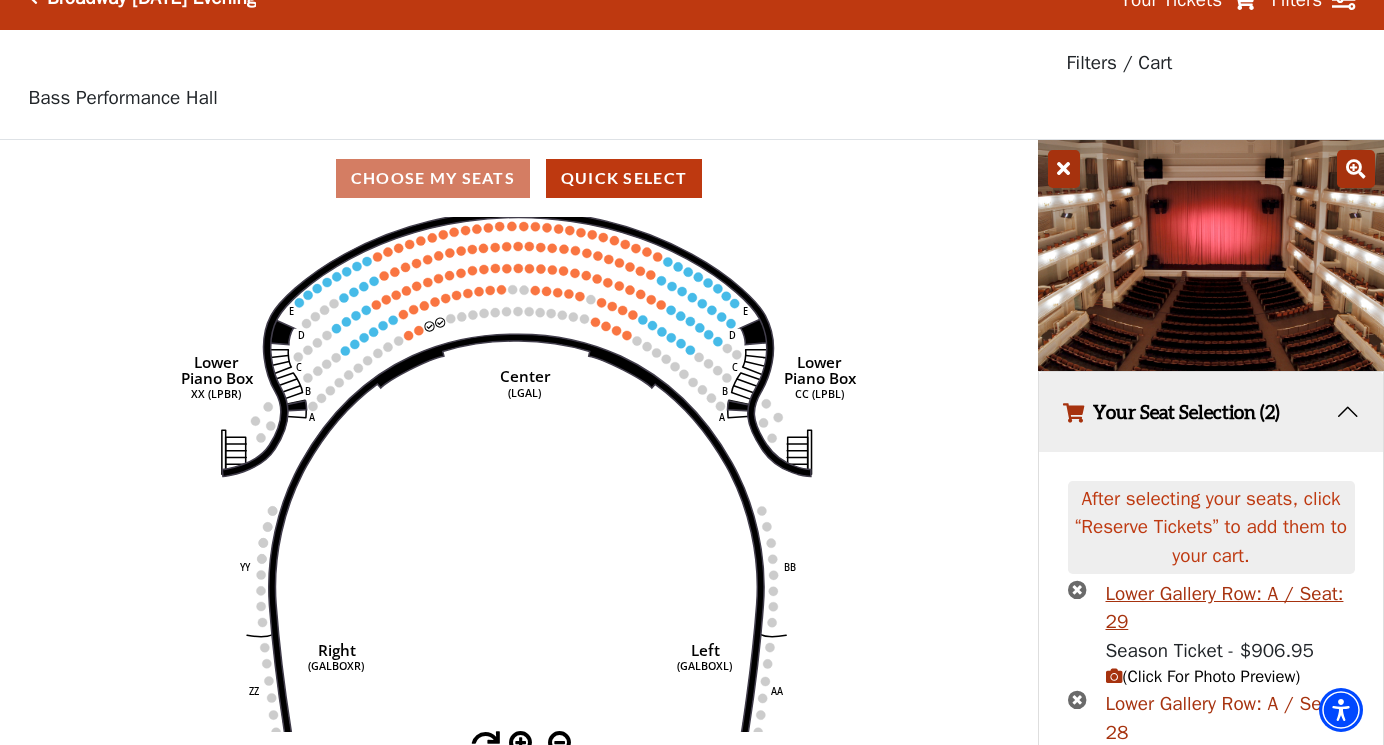 click on "Lower Gallery Row: A / Seat: 28" at bounding box center (1230, 718) 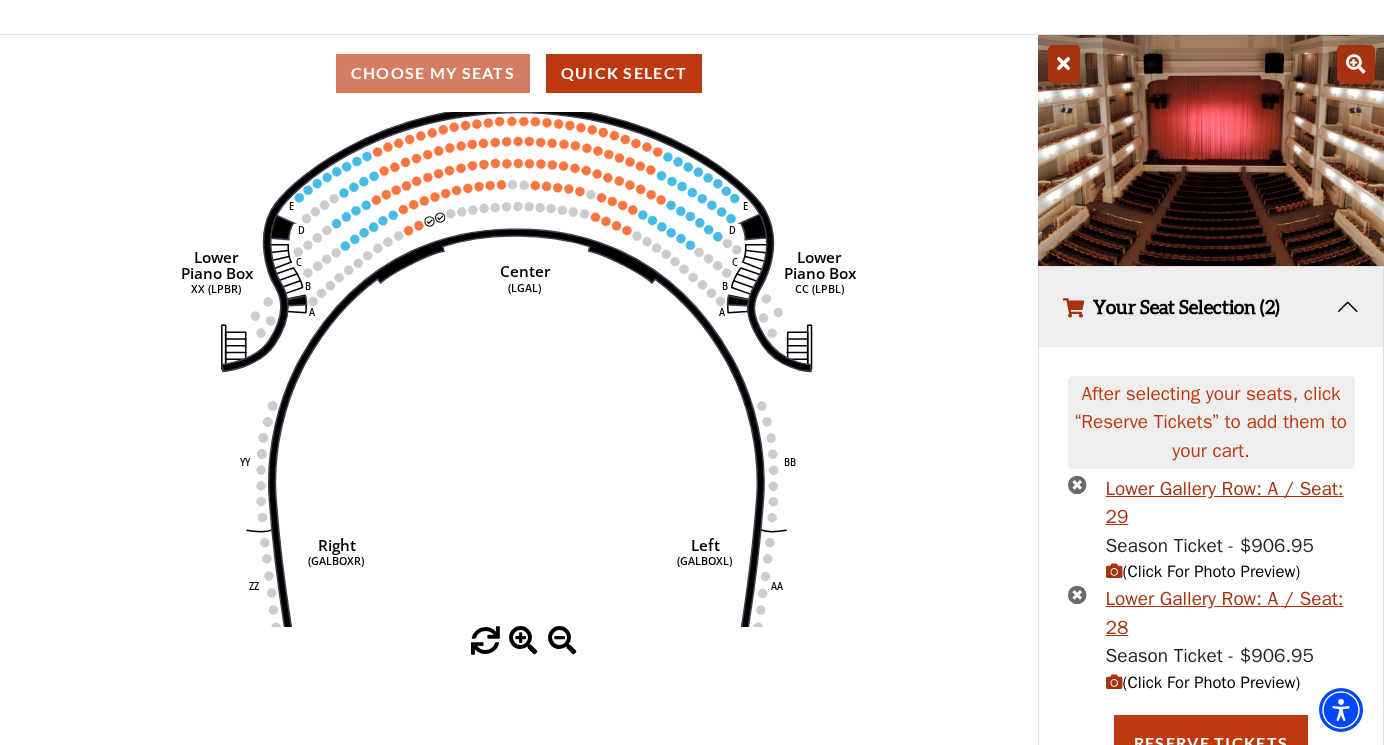 scroll, scrollTop: 136, scrollLeft: 0, axis: vertical 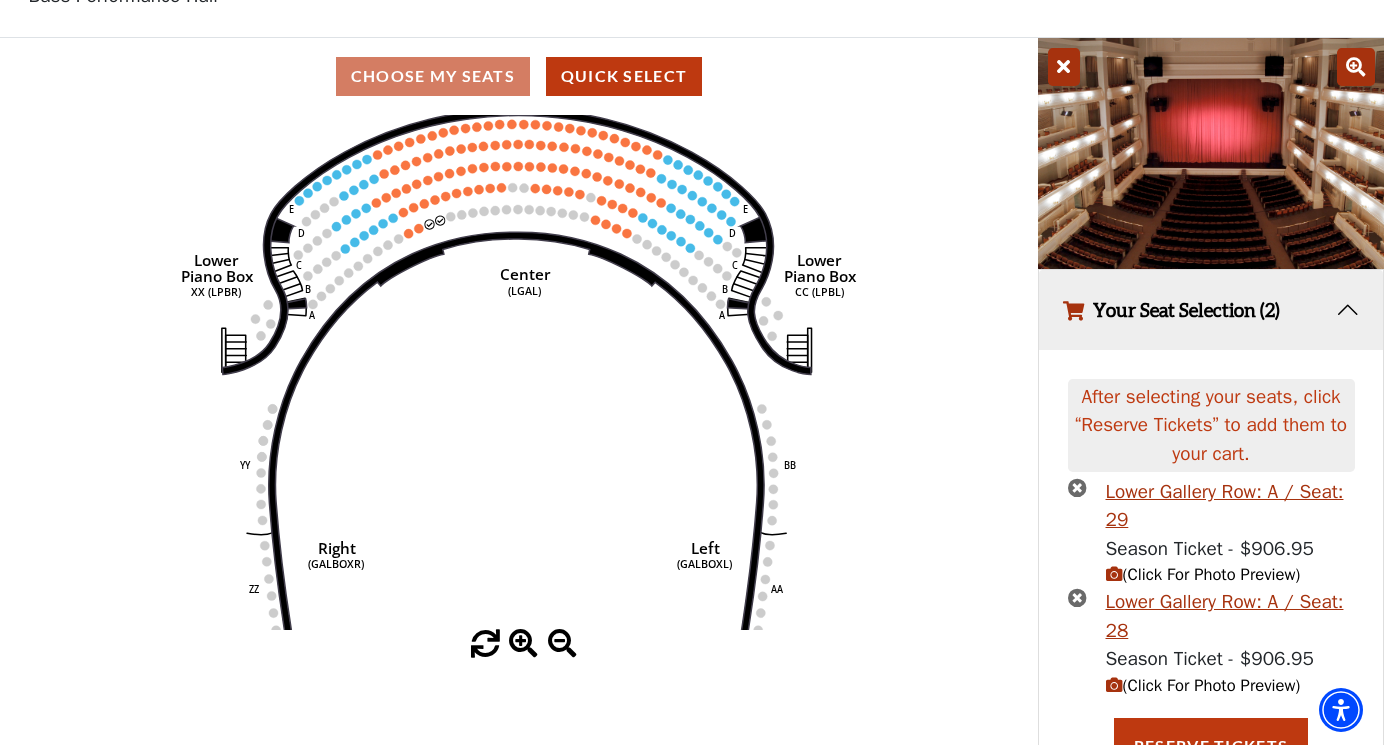 click at bounding box center [1077, 487] 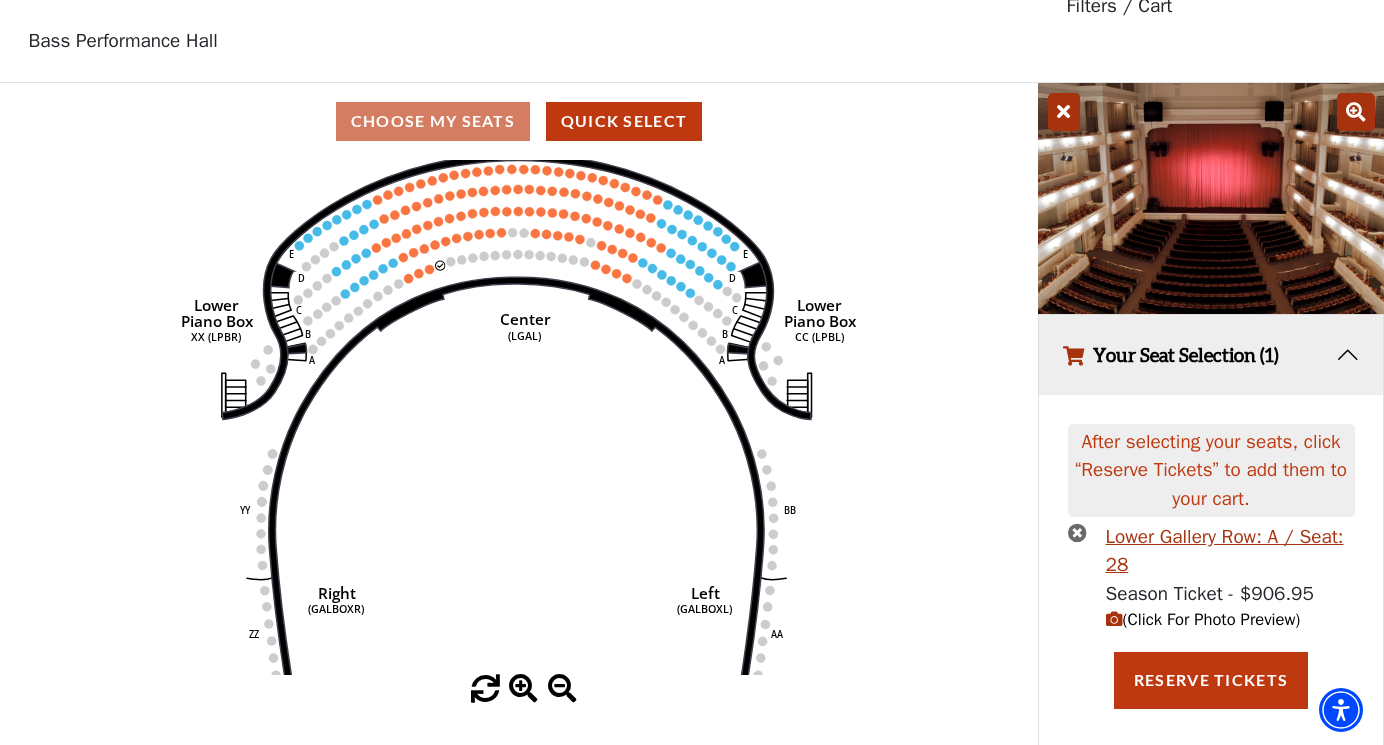 click on "Lower Gallery Row: A / Seat: 28
Season Ticket - $906.95    (Click For Photo Preview)" at bounding box center (1211, 578) 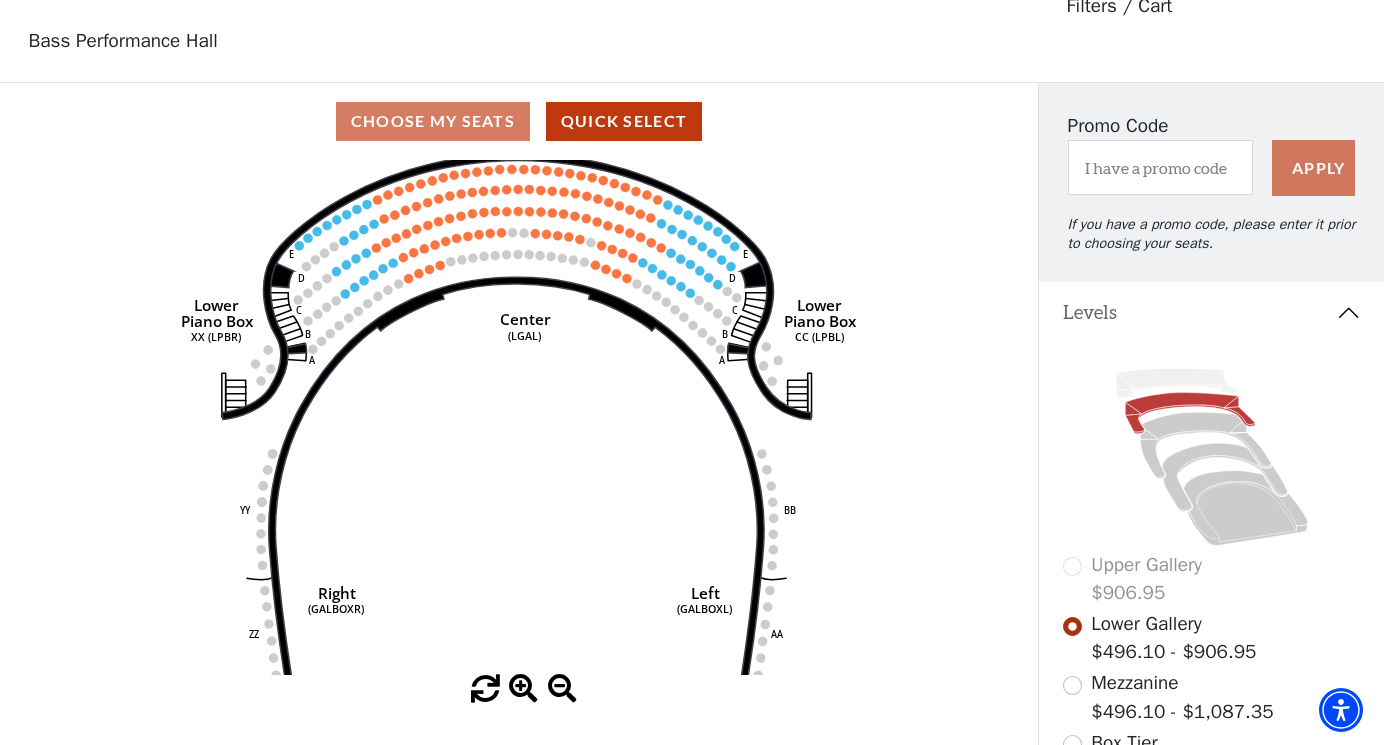 click on "Upper Gallery $906.95" at bounding box center [1212, 579] 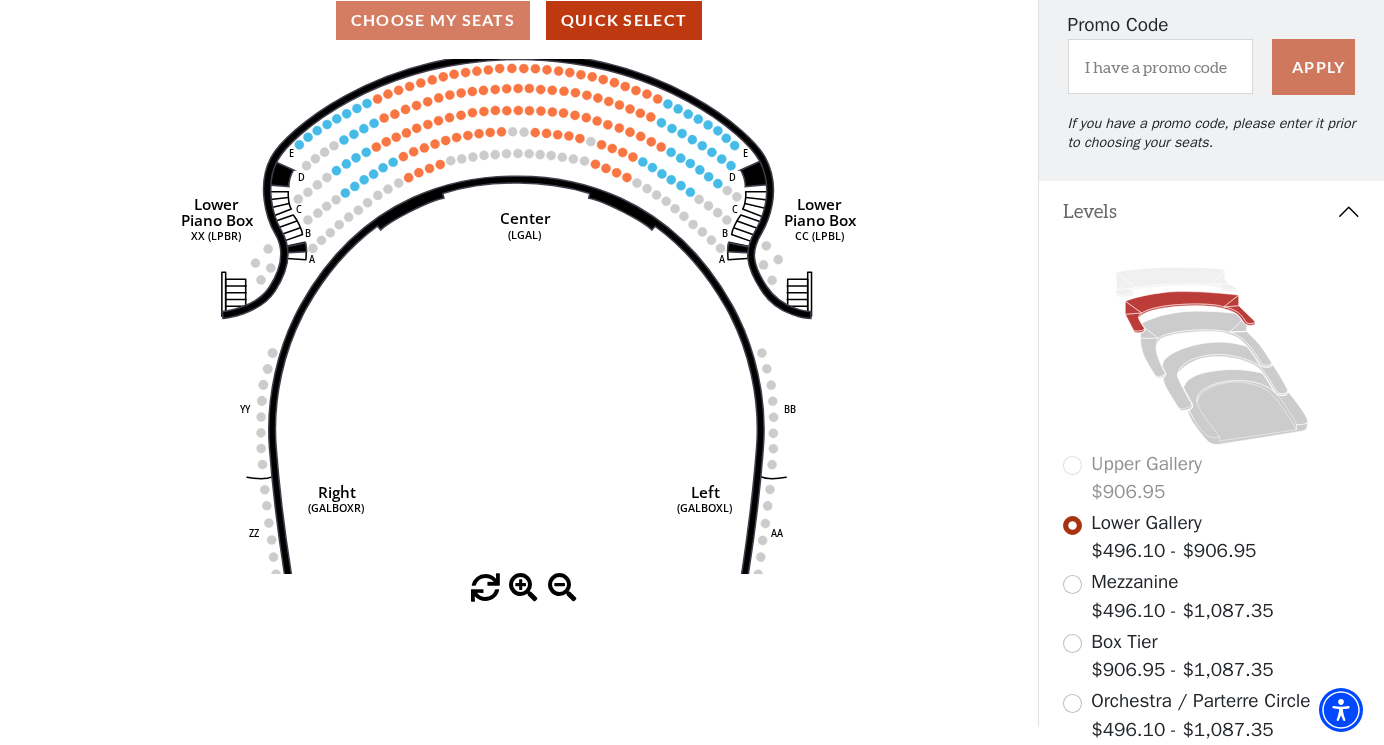 scroll, scrollTop: 199, scrollLeft: 0, axis: vertical 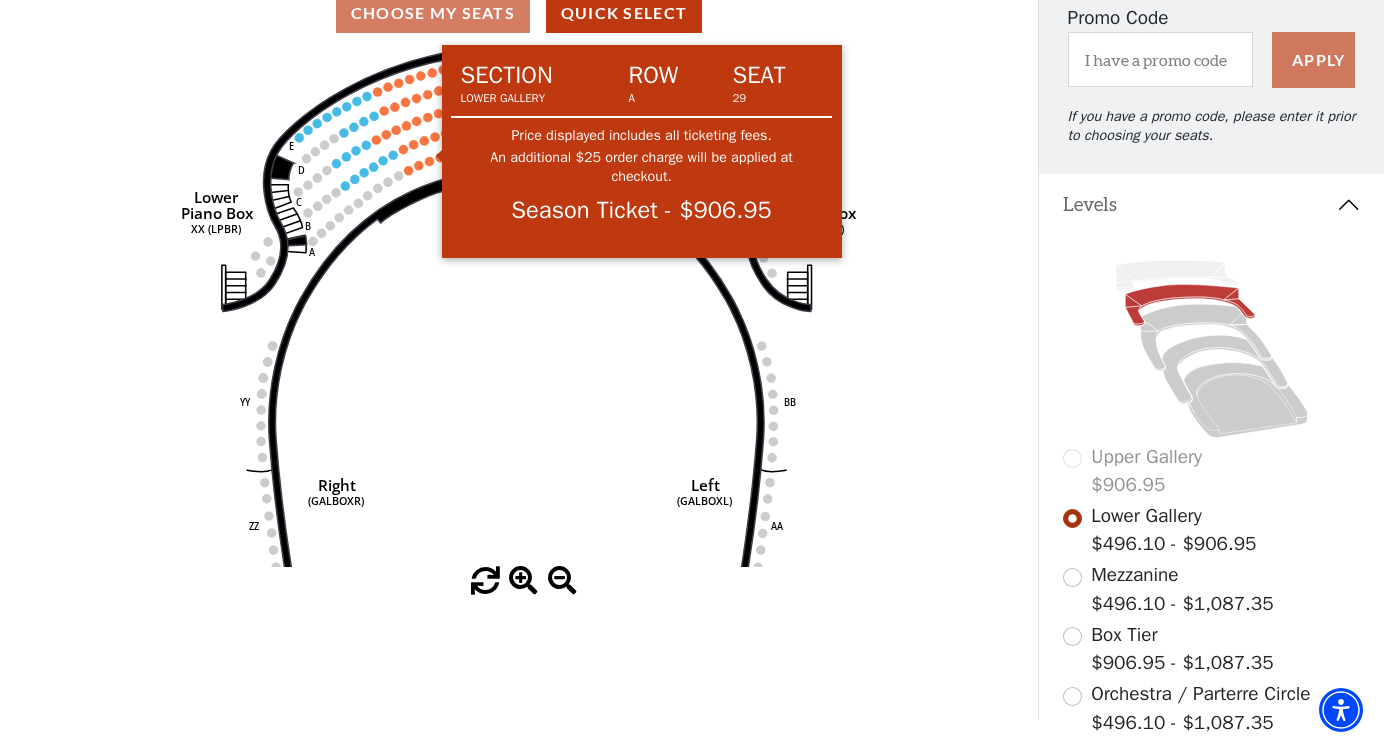 click 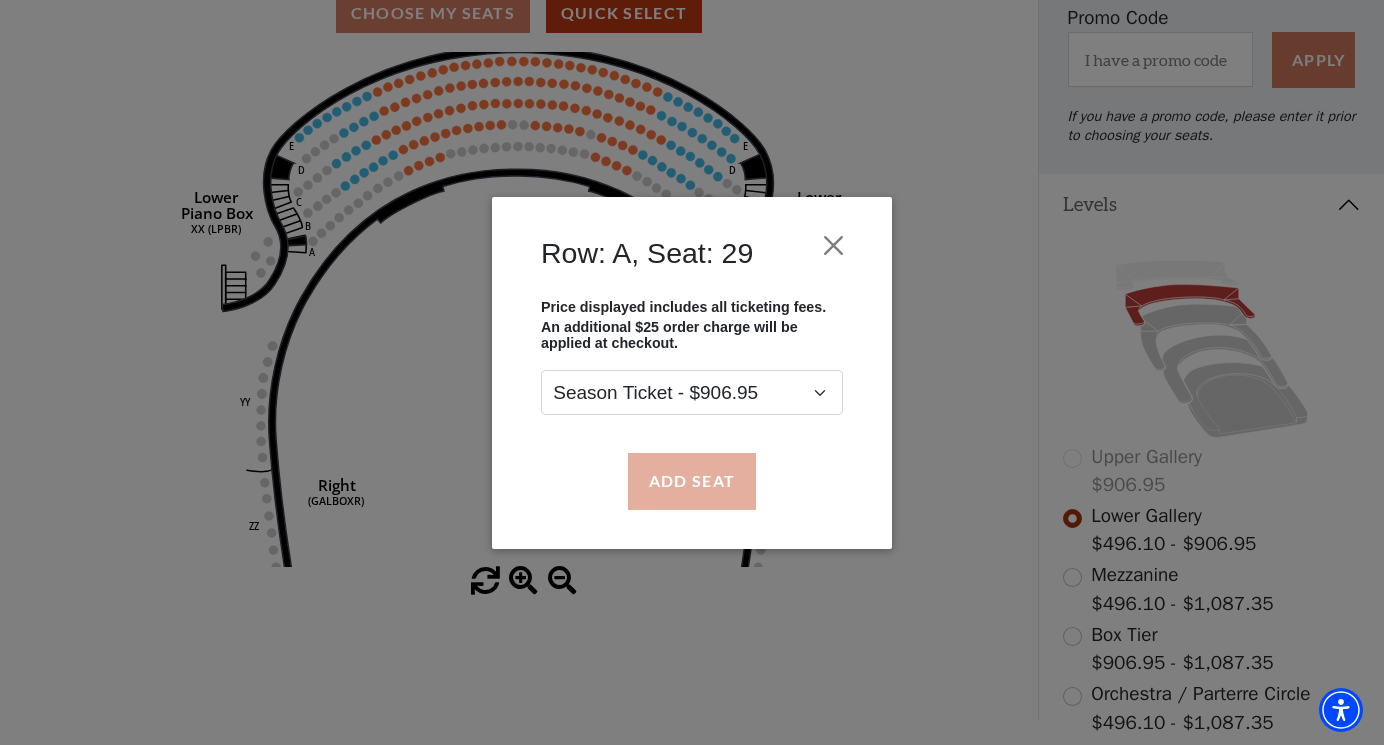 click on "Add Seat" at bounding box center (692, 481) 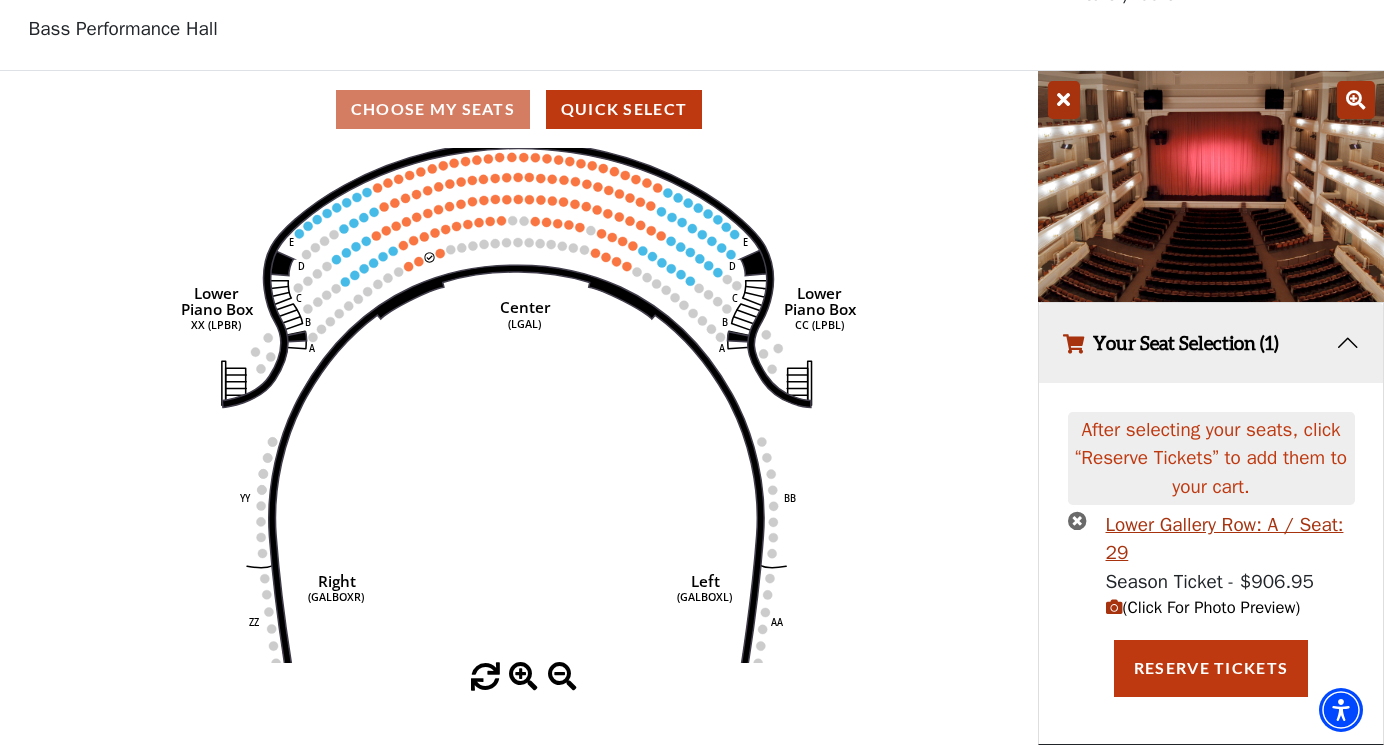 scroll, scrollTop: 42, scrollLeft: 0, axis: vertical 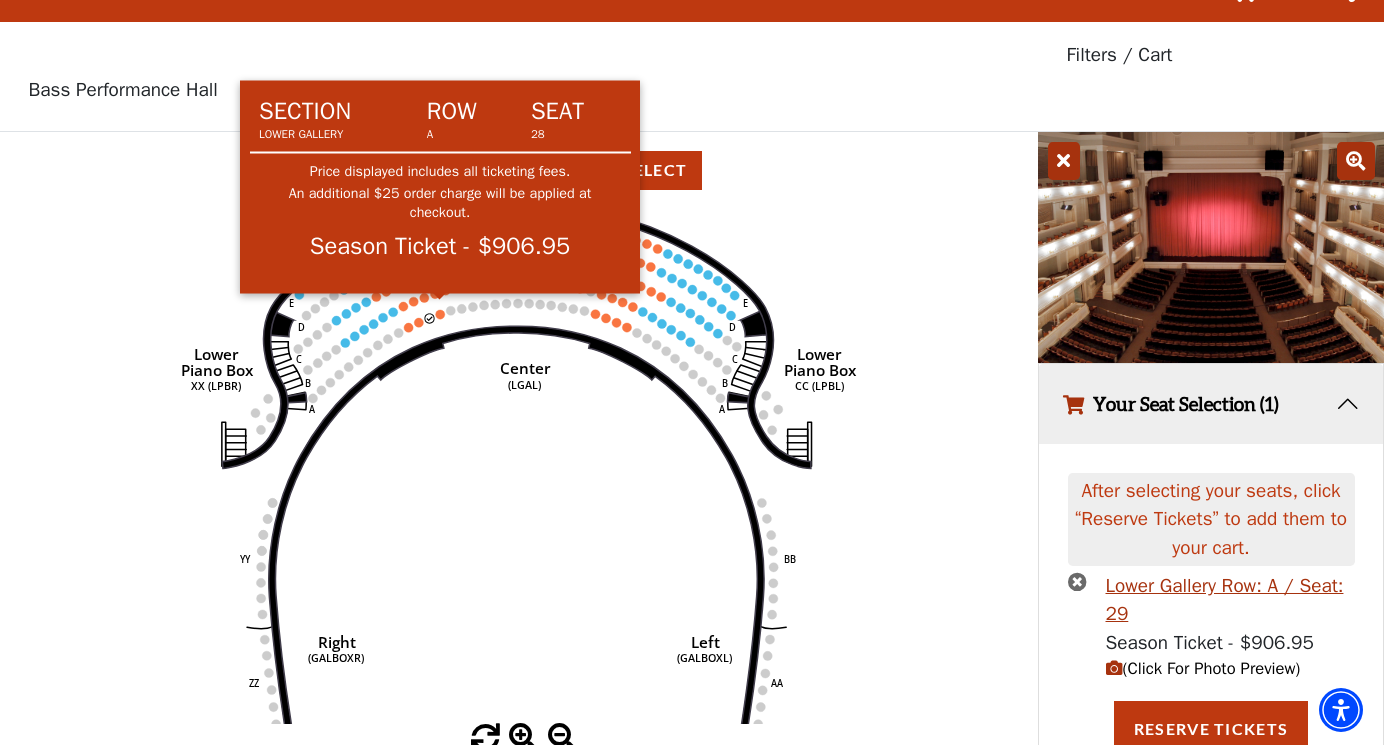 click 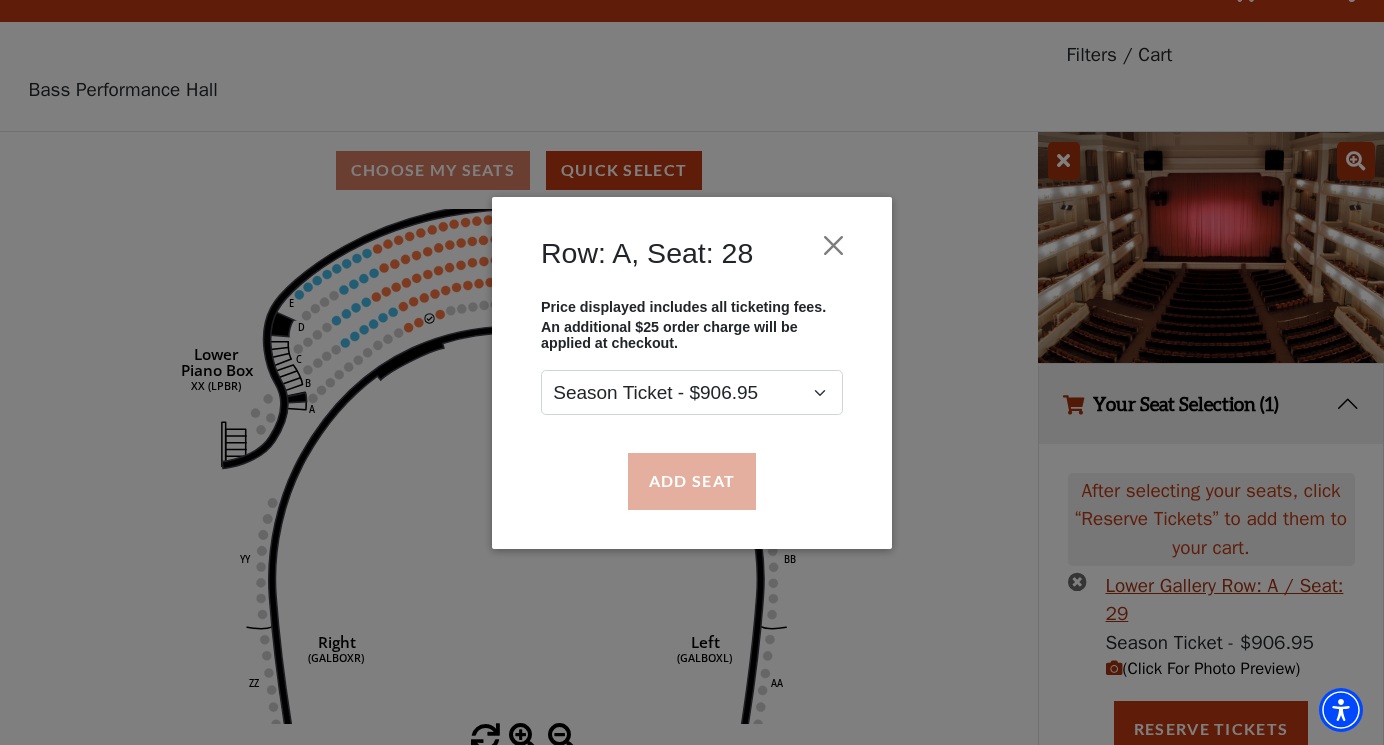 click on "Add Seat" at bounding box center [692, 481] 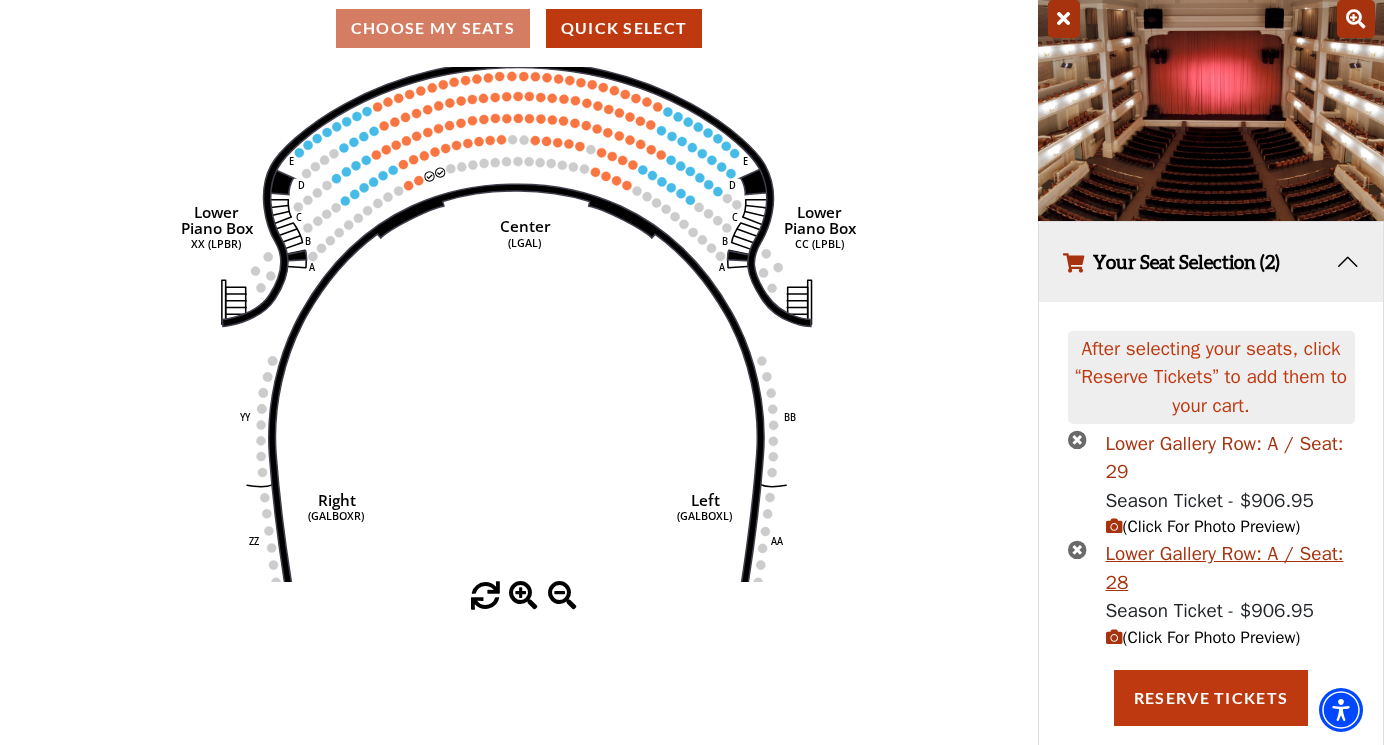 scroll, scrollTop: 185, scrollLeft: 0, axis: vertical 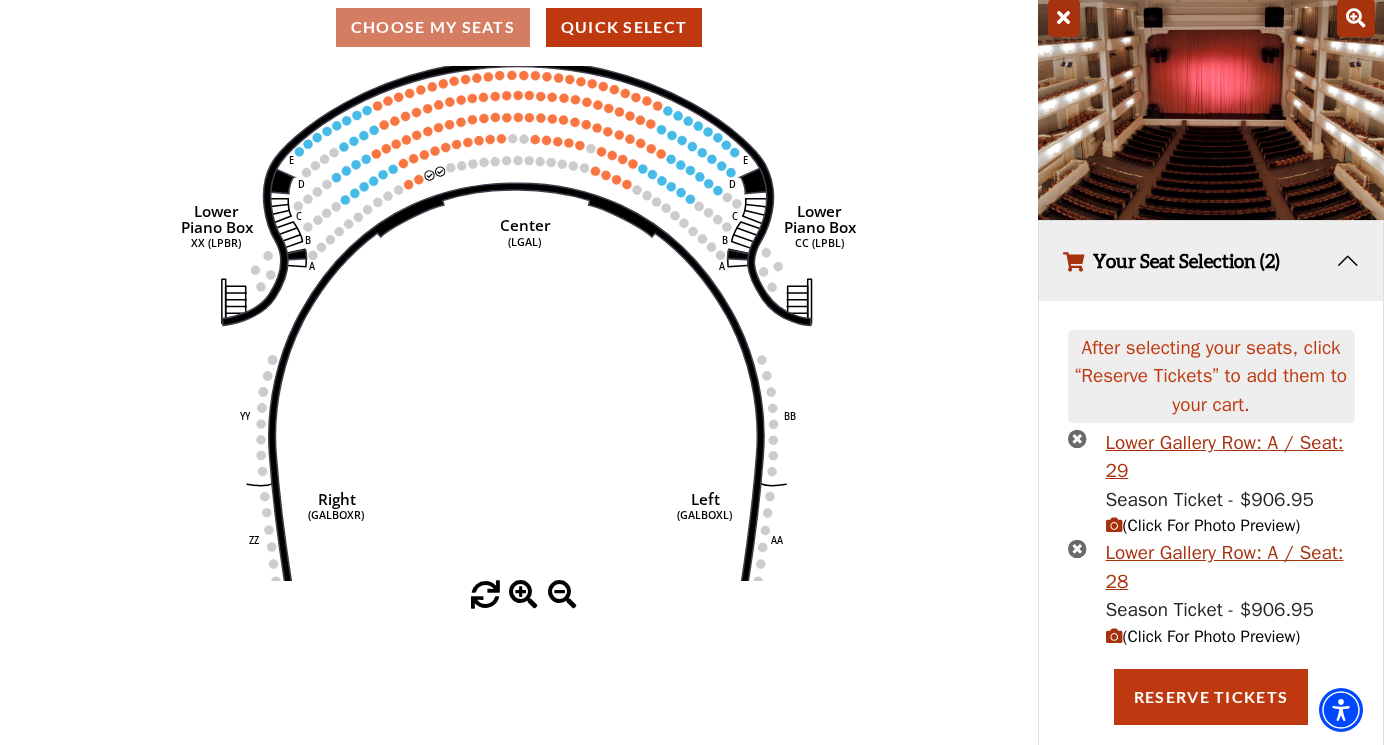 click at bounding box center [1077, 438] 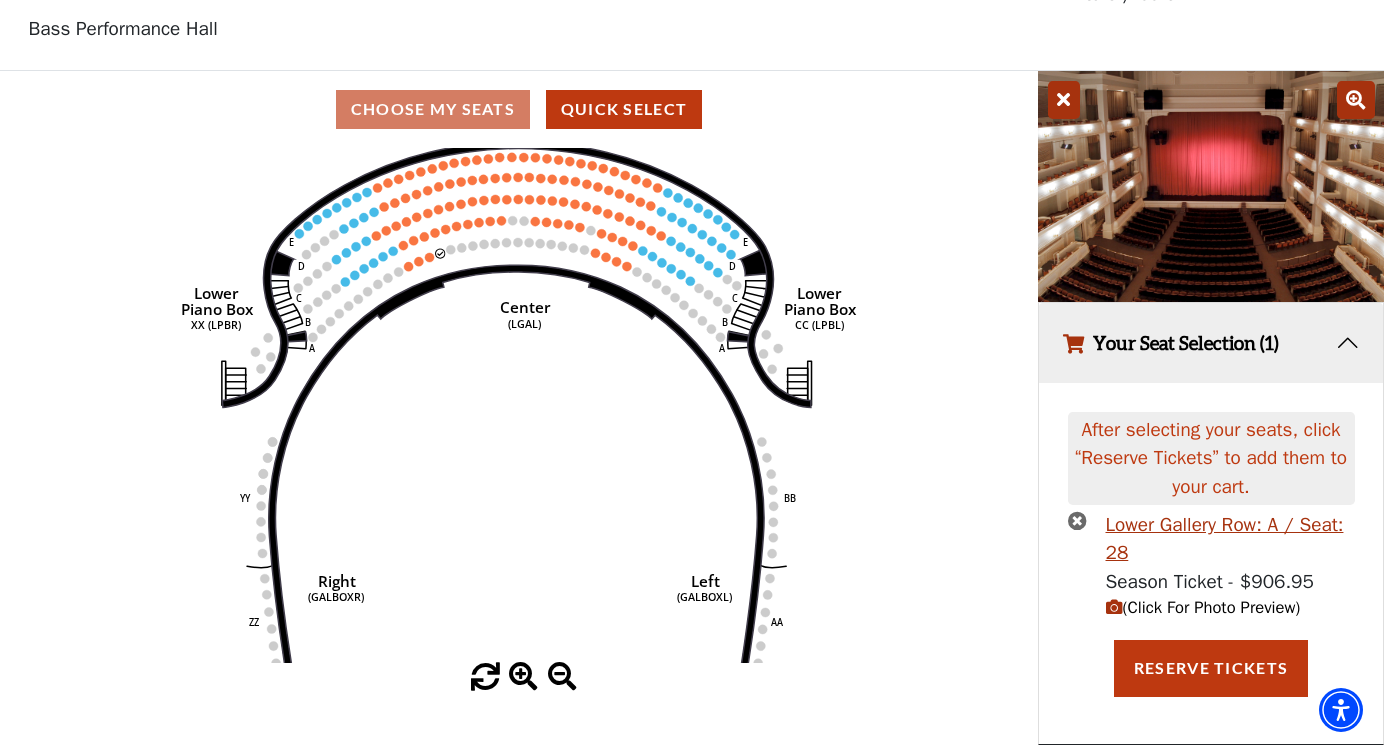 scroll, scrollTop: 91, scrollLeft: 0, axis: vertical 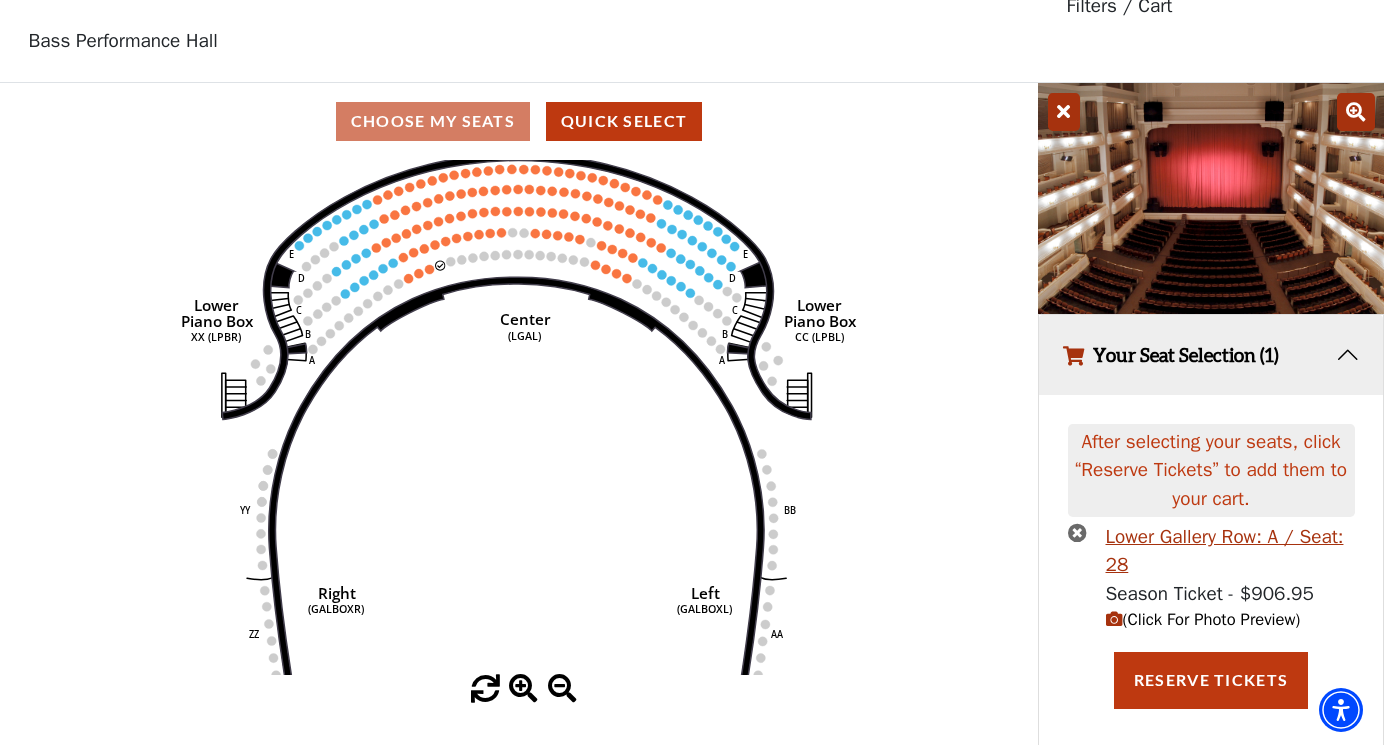 click at bounding box center (1077, 532) 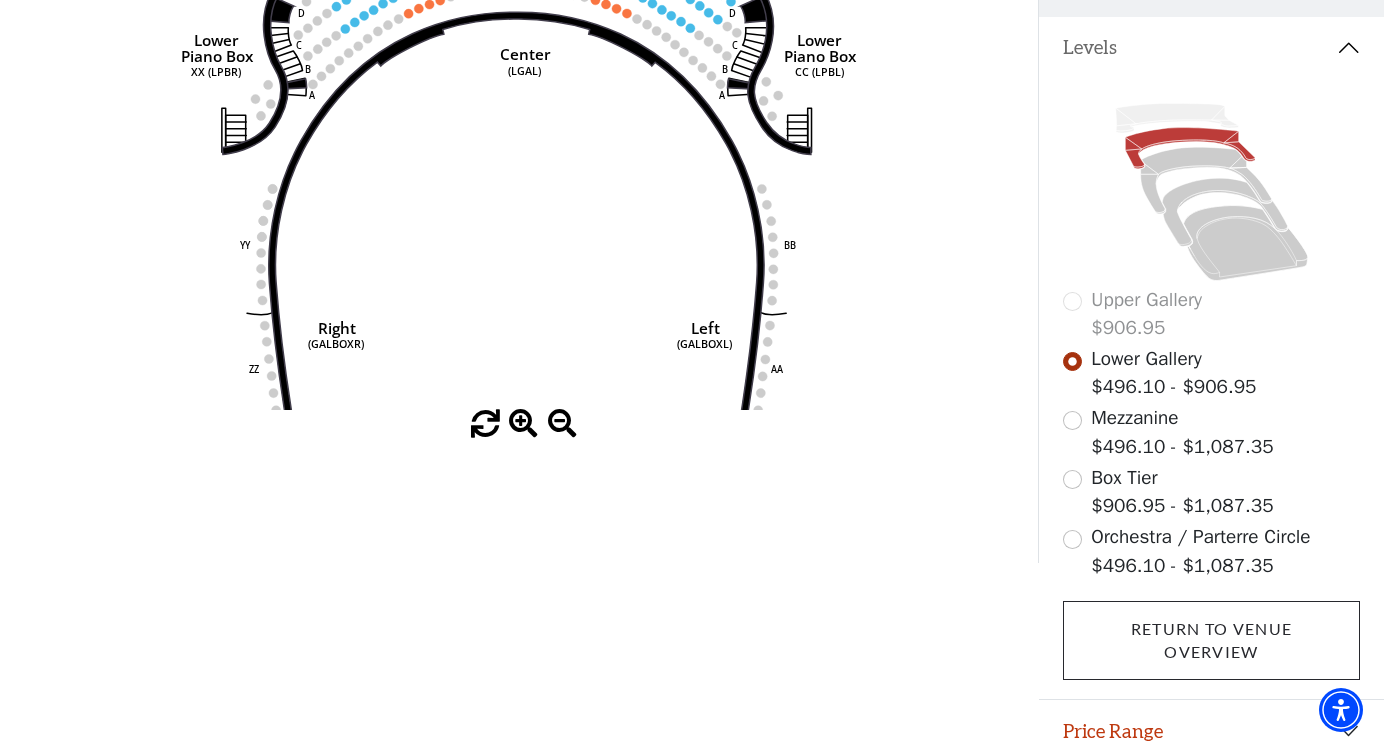 scroll, scrollTop: 358, scrollLeft: 0, axis: vertical 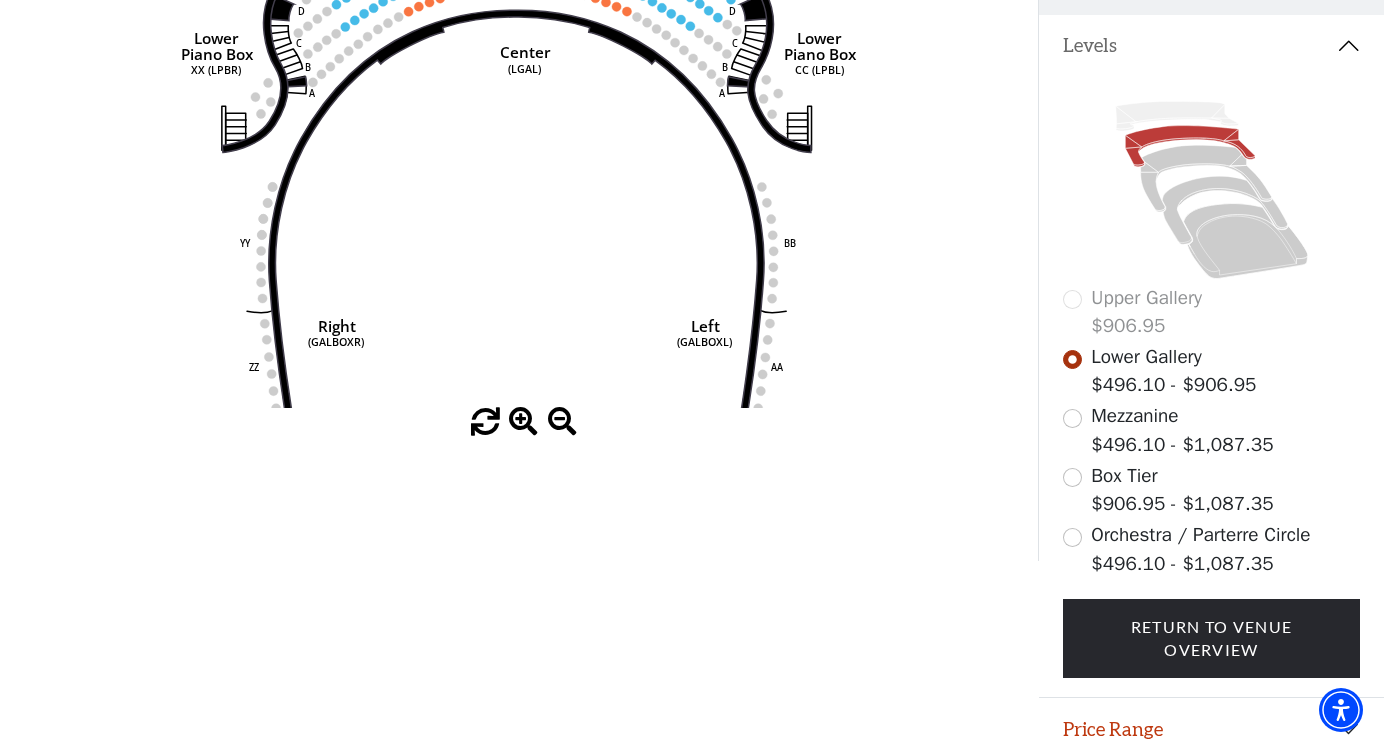 click at bounding box center [1072, 537] 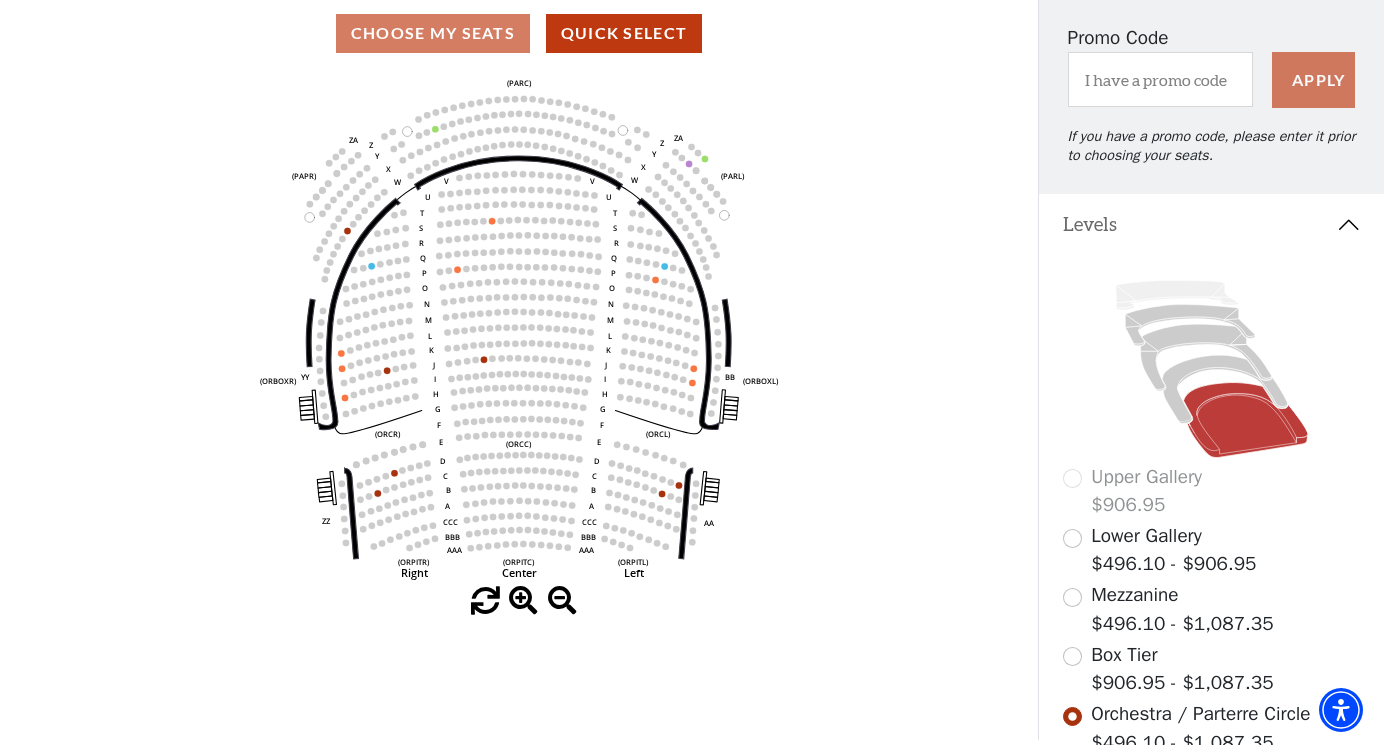 scroll, scrollTop: 182, scrollLeft: 0, axis: vertical 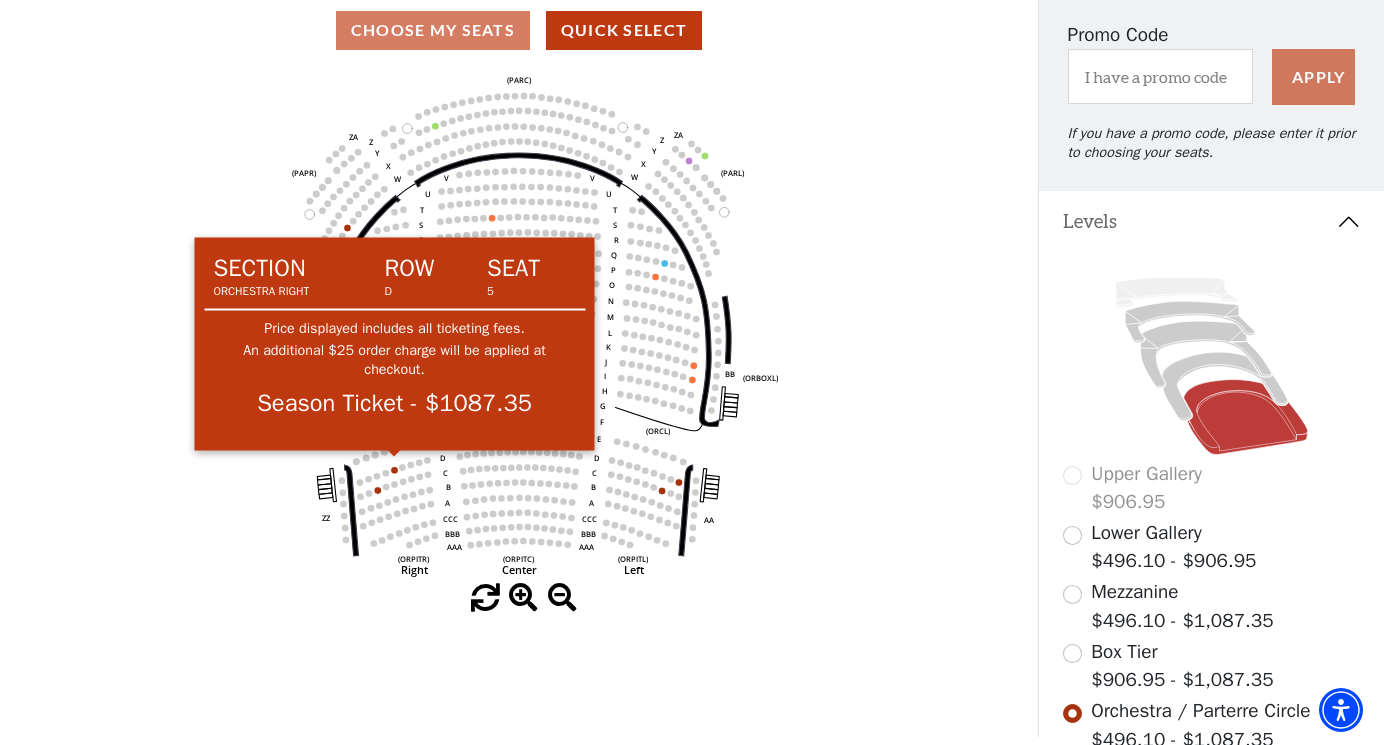 click 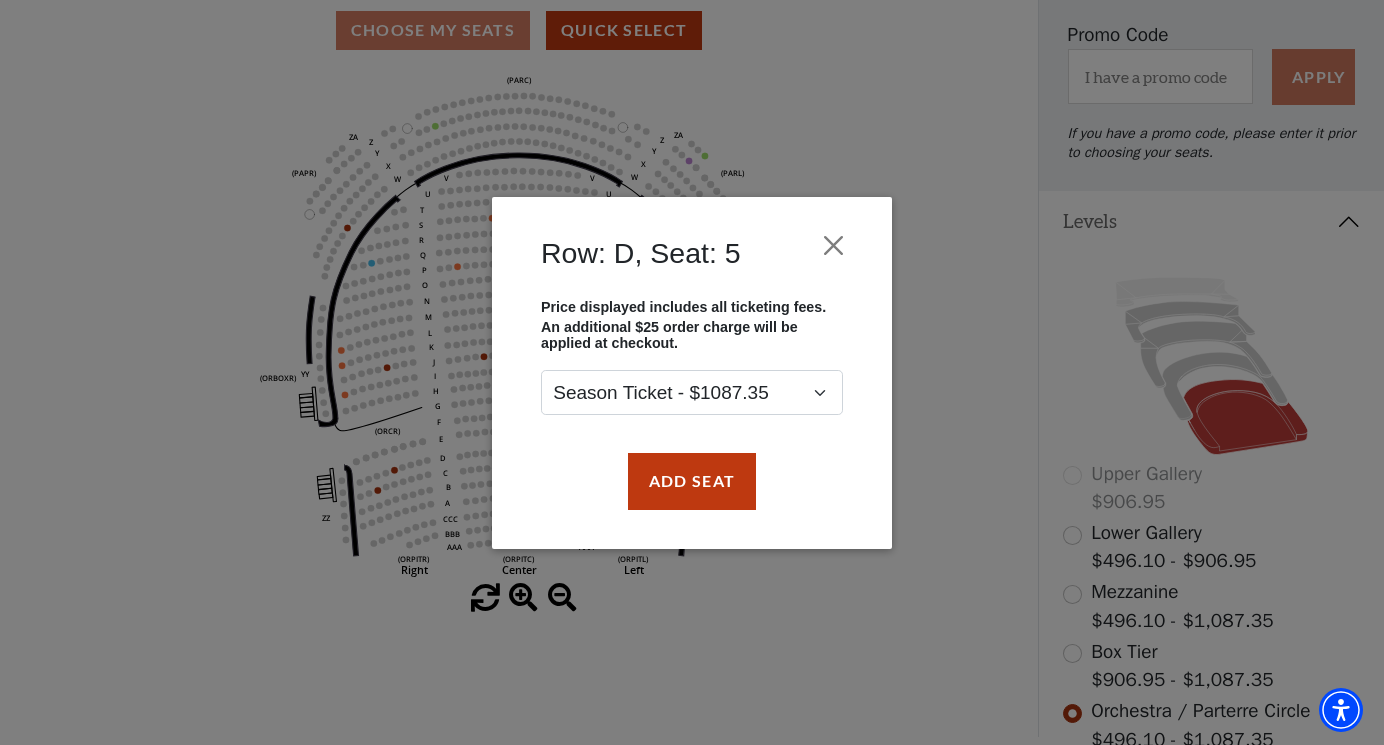 drag, startPoint x: 657, startPoint y: 483, endPoint x: 544, endPoint y: 487, distance: 113.07078 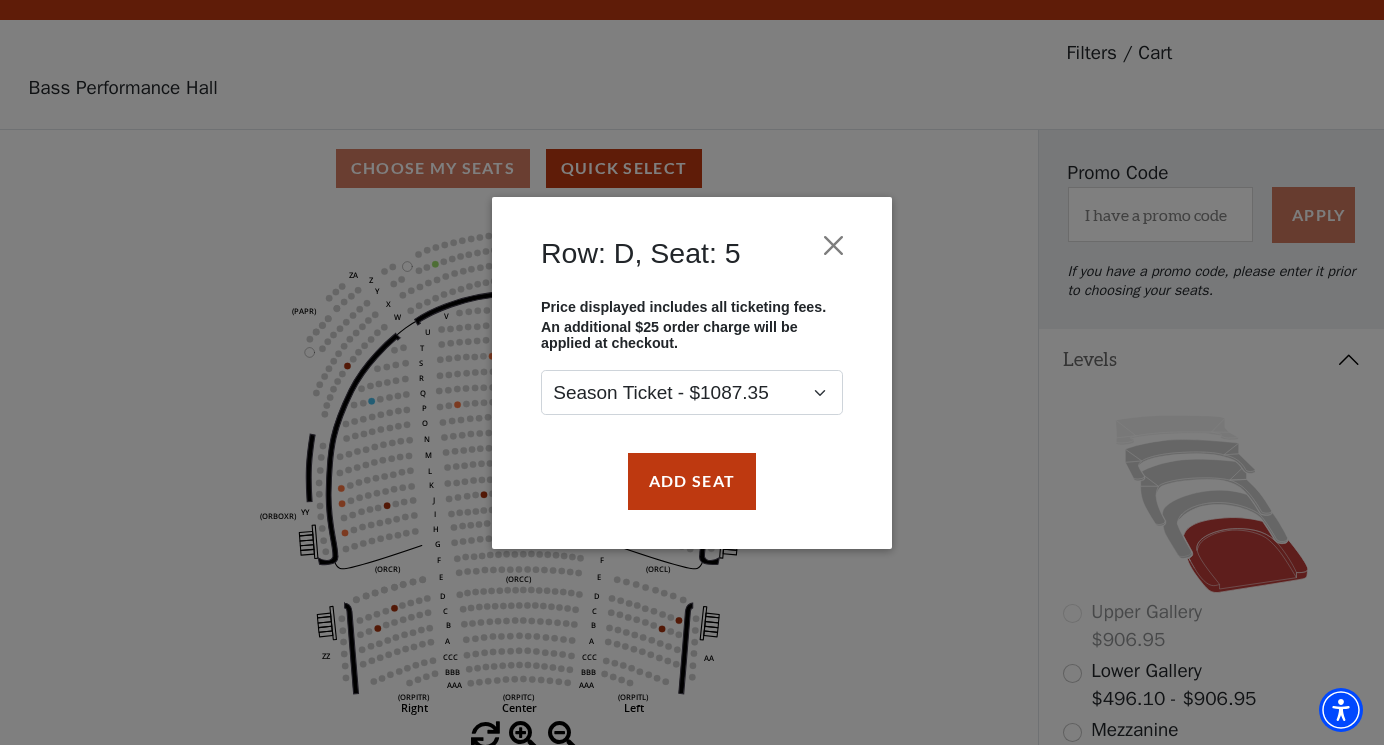 scroll, scrollTop: 42, scrollLeft: 0, axis: vertical 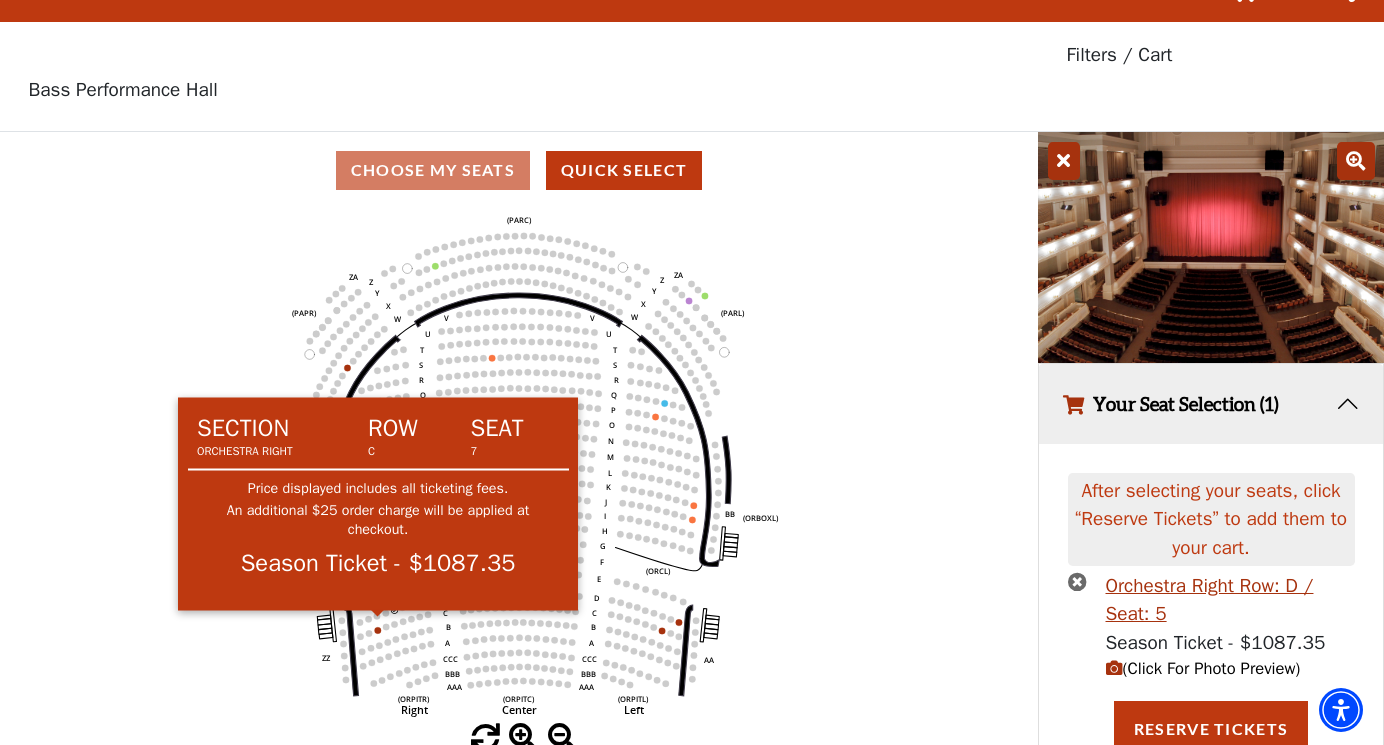 click 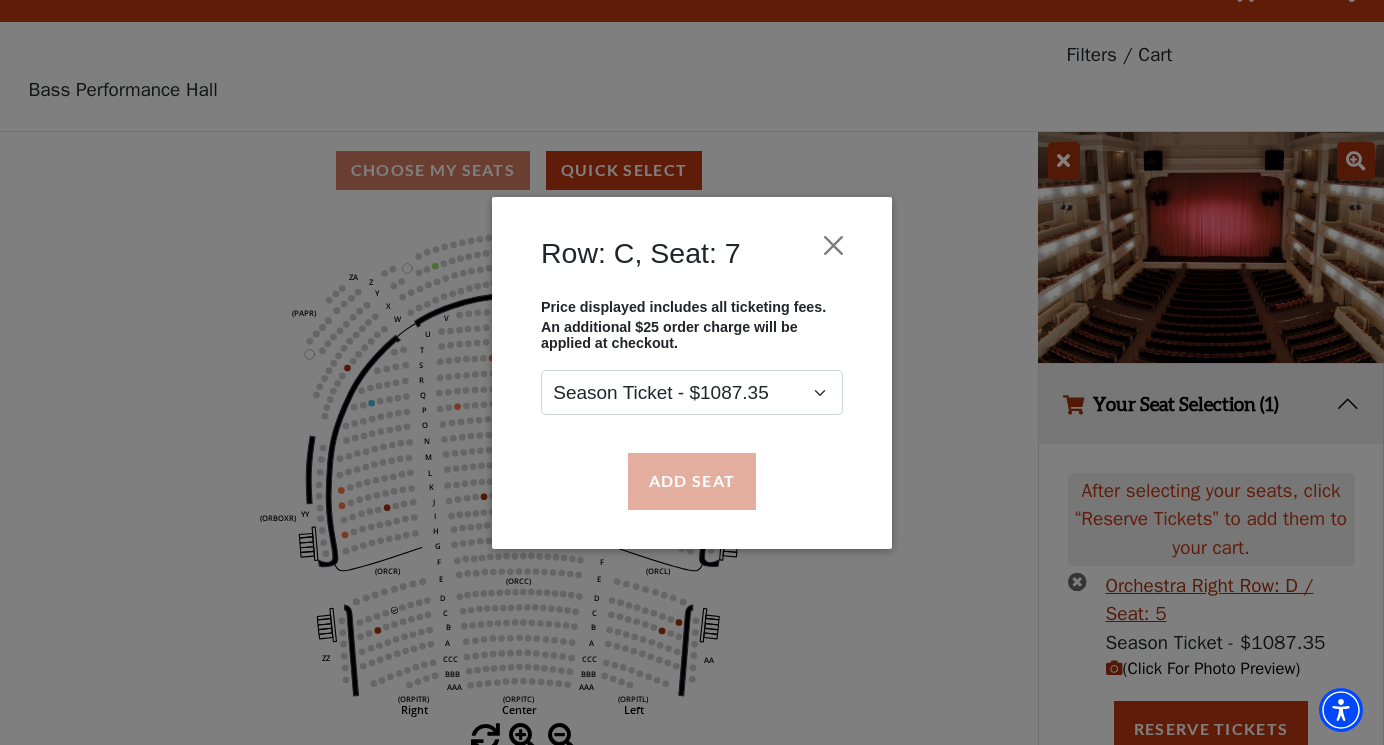 click on "Add Seat" at bounding box center [692, 481] 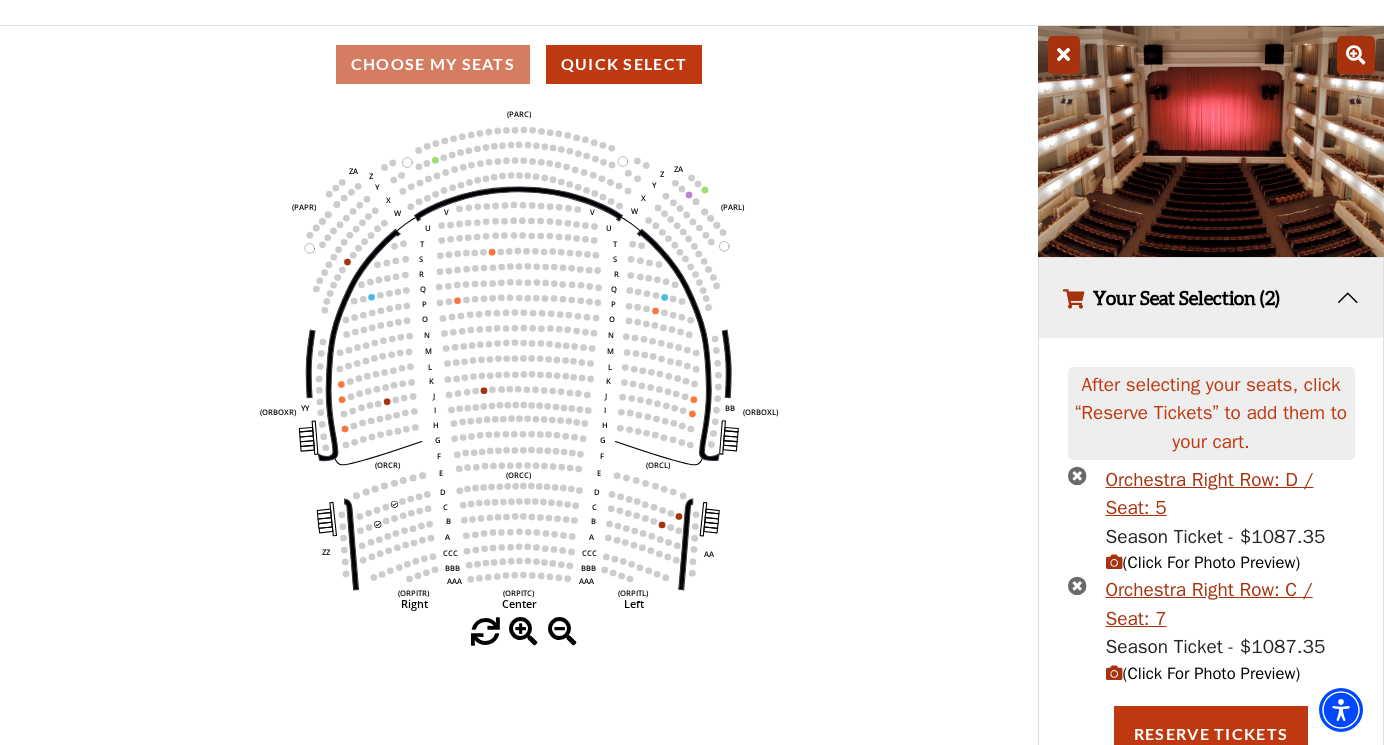 scroll, scrollTop: 150, scrollLeft: 0, axis: vertical 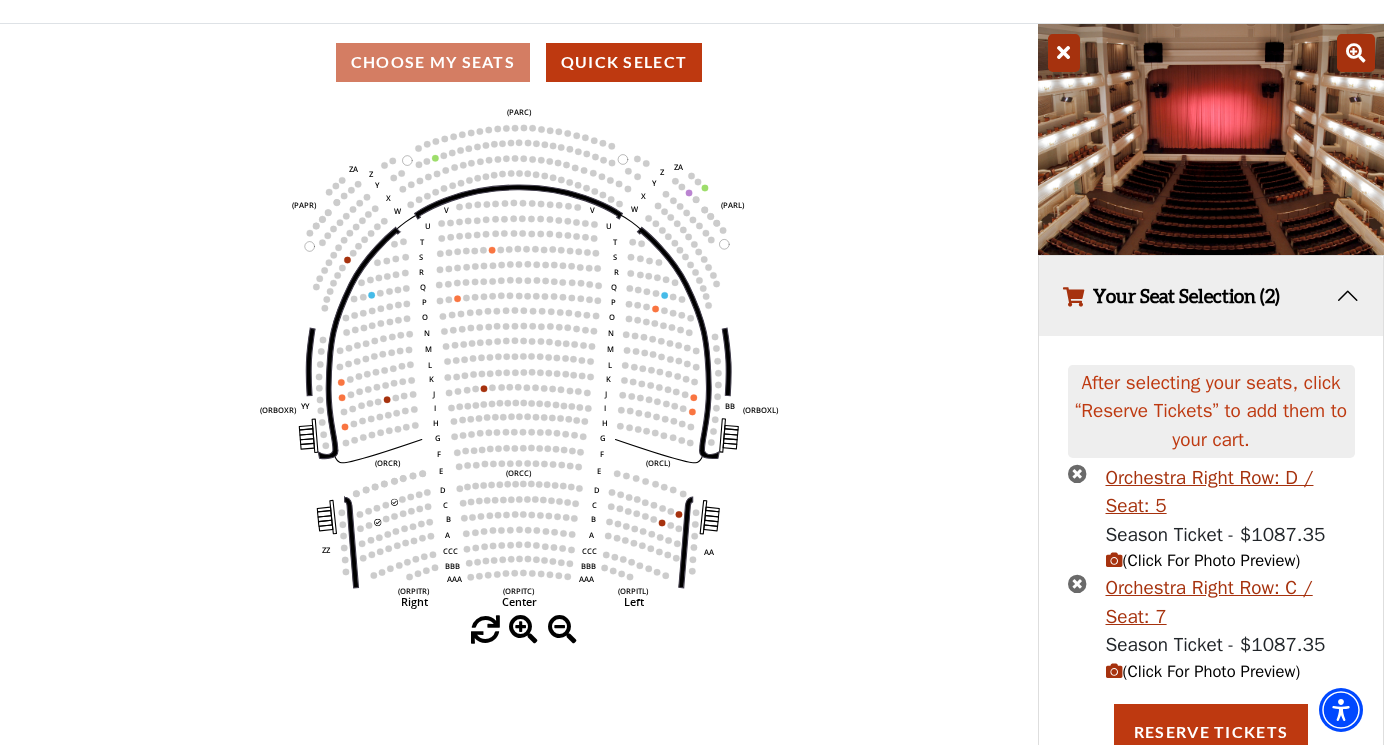 click on "(Click For Photo Preview)" at bounding box center (1203, 671) 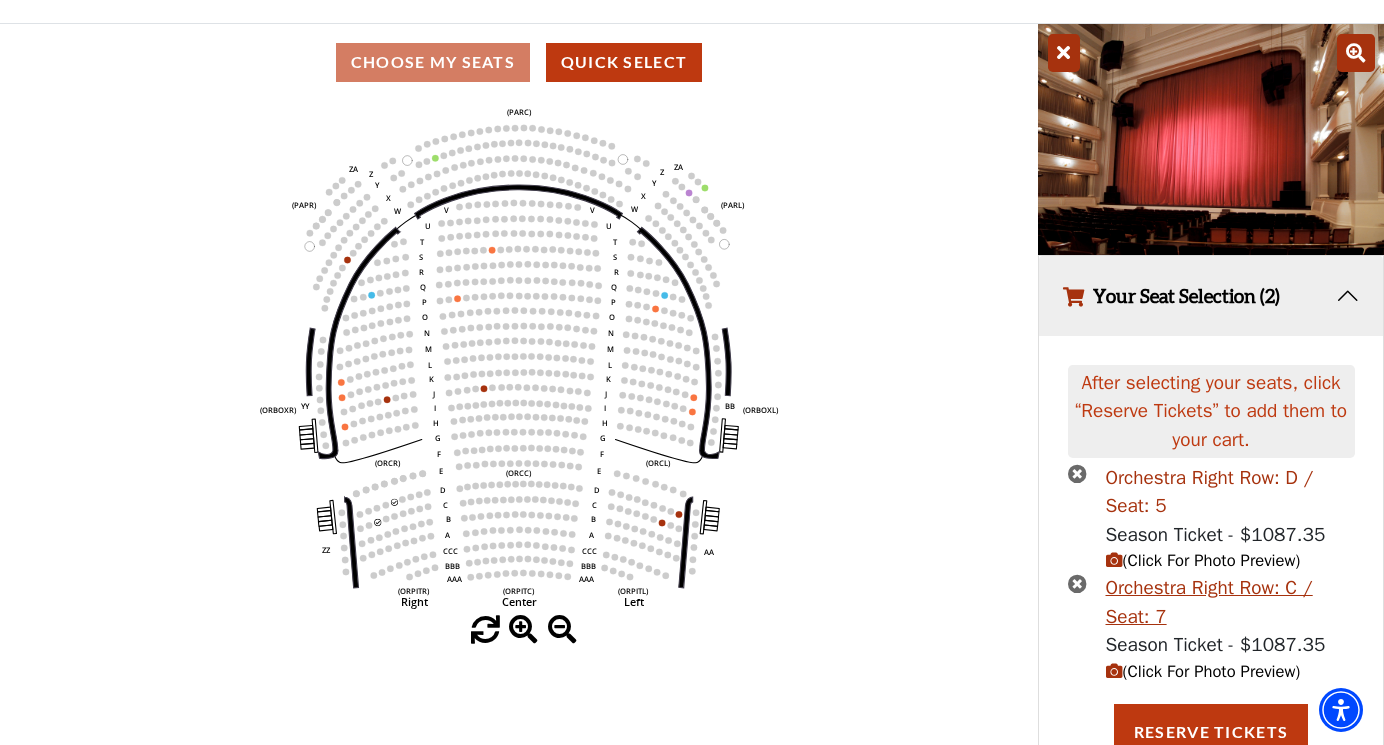click on "Orchestra Right Row: D / Seat: 5" at bounding box center [1230, 492] 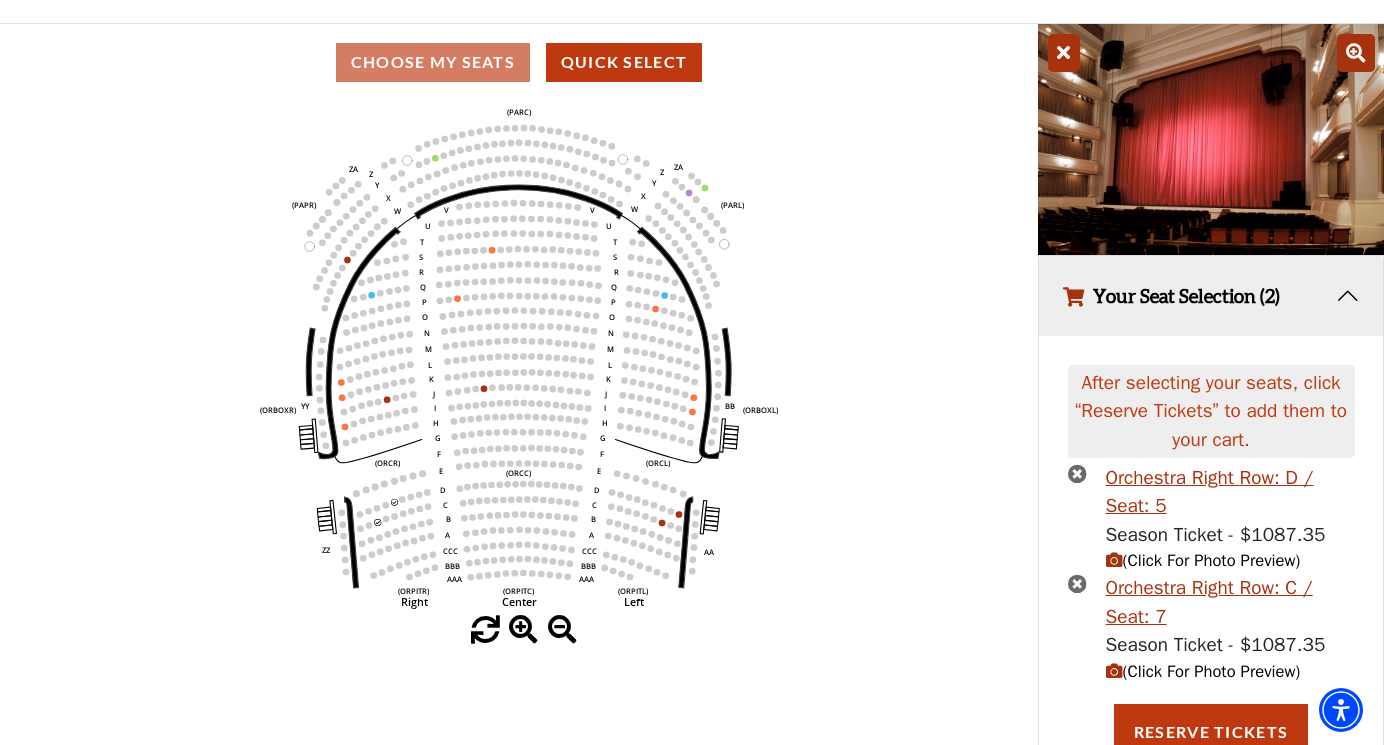 click on "(Click For Photo Preview)" at bounding box center [1203, 671] 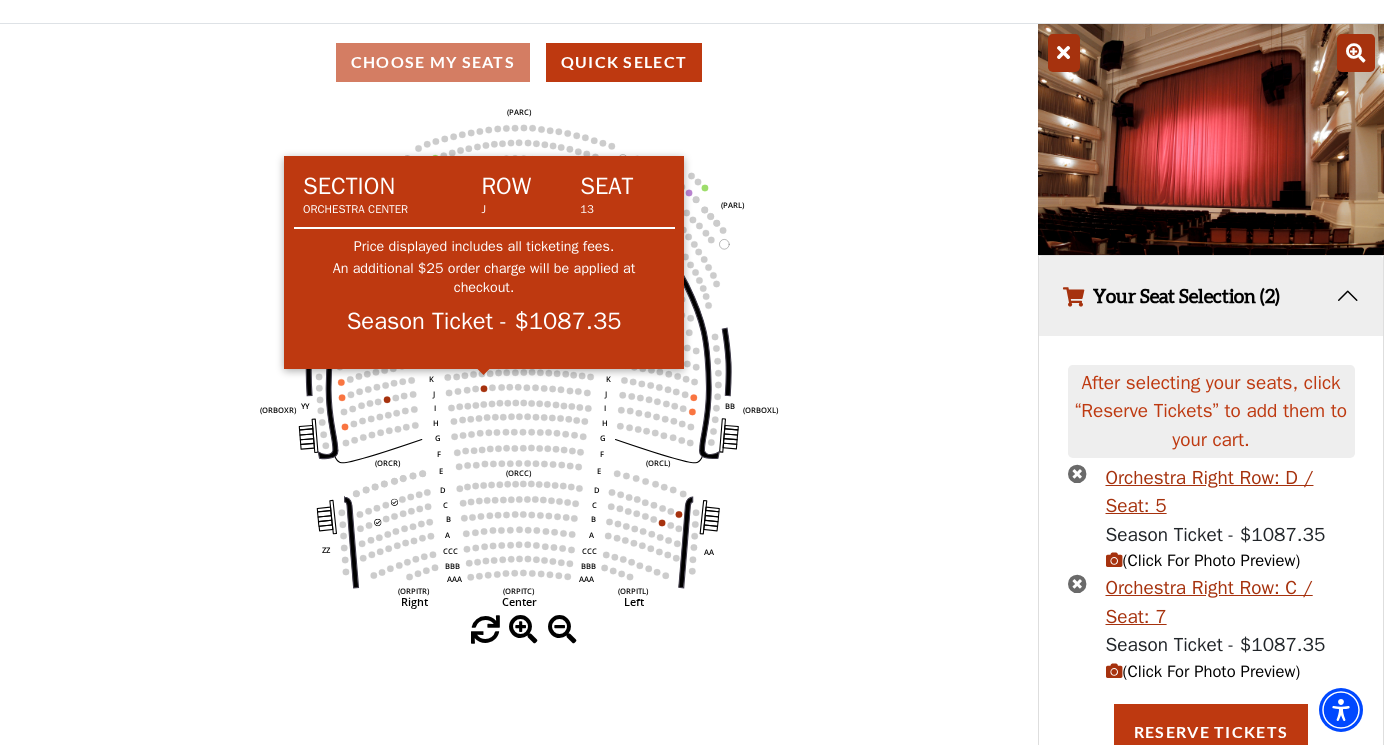 click 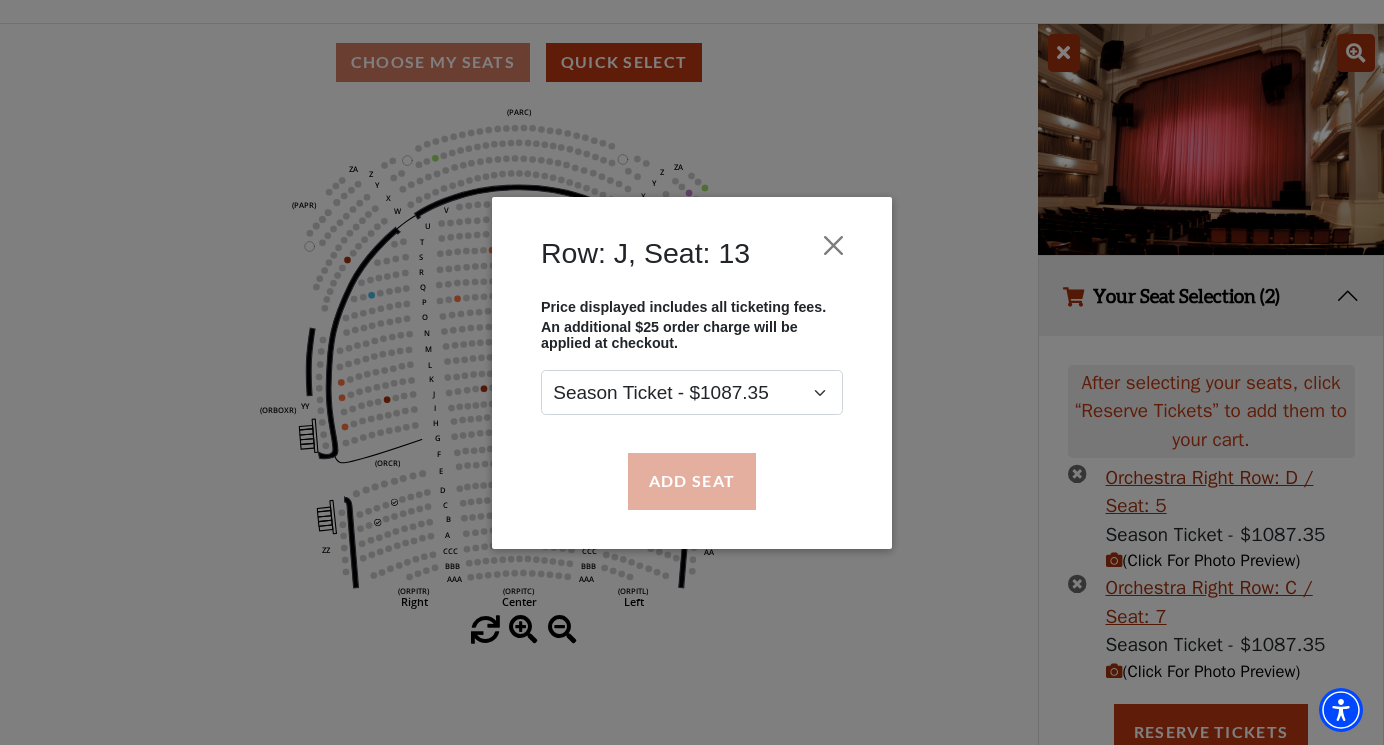 click on "Add Seat" at bounding box center [692, 481] 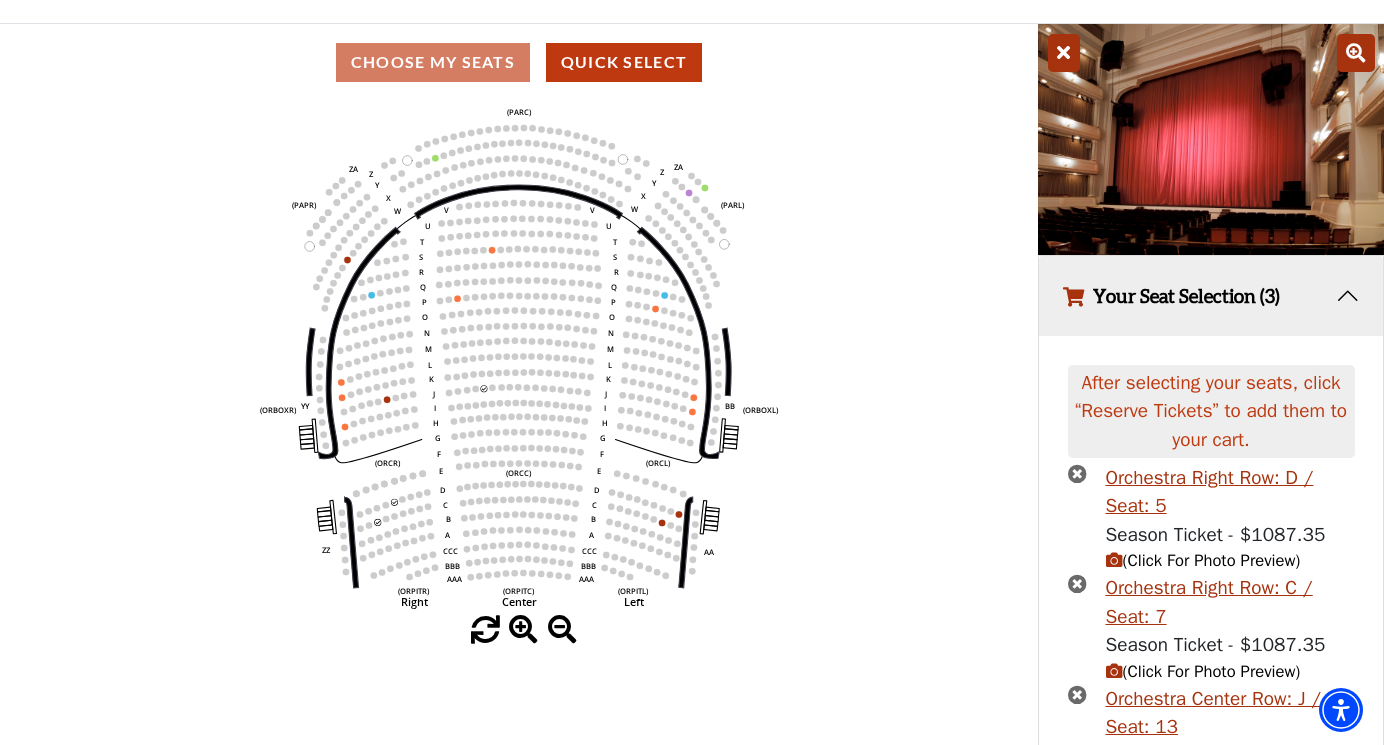 scroll, scrollTop: 258, scrollLeft: 0, axis: vertical 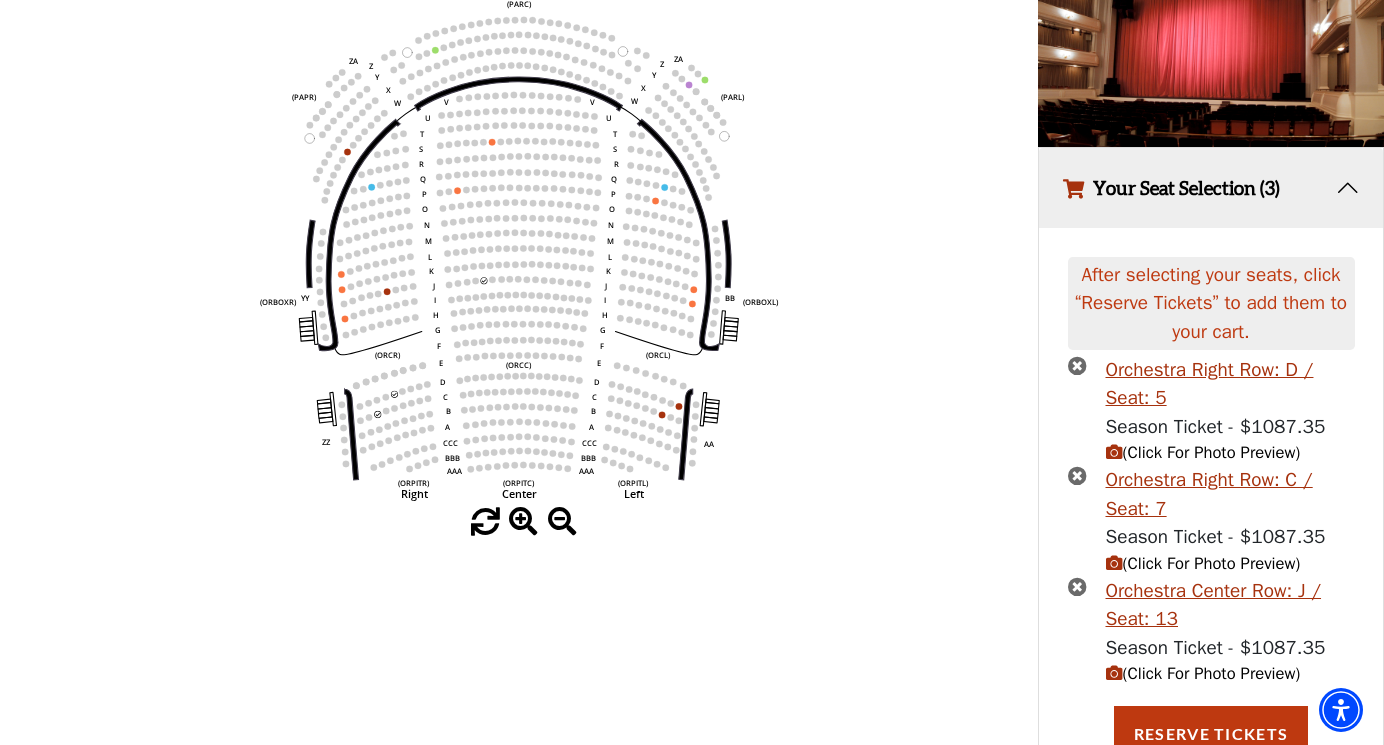 click on "(Click For Photo Preview)" at bounding box center [1203, 673] 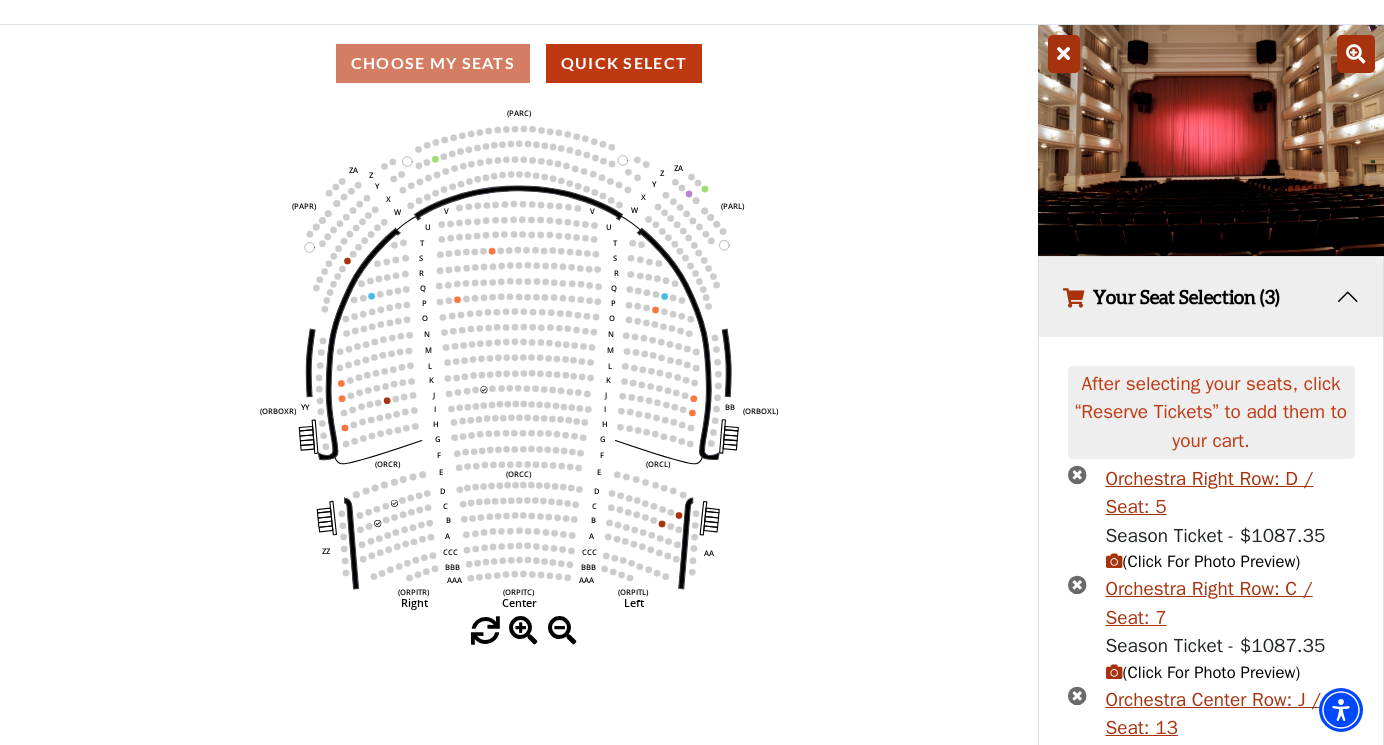 scroll, scrollTop: 118, scrollLeft: 0, axis: vertical 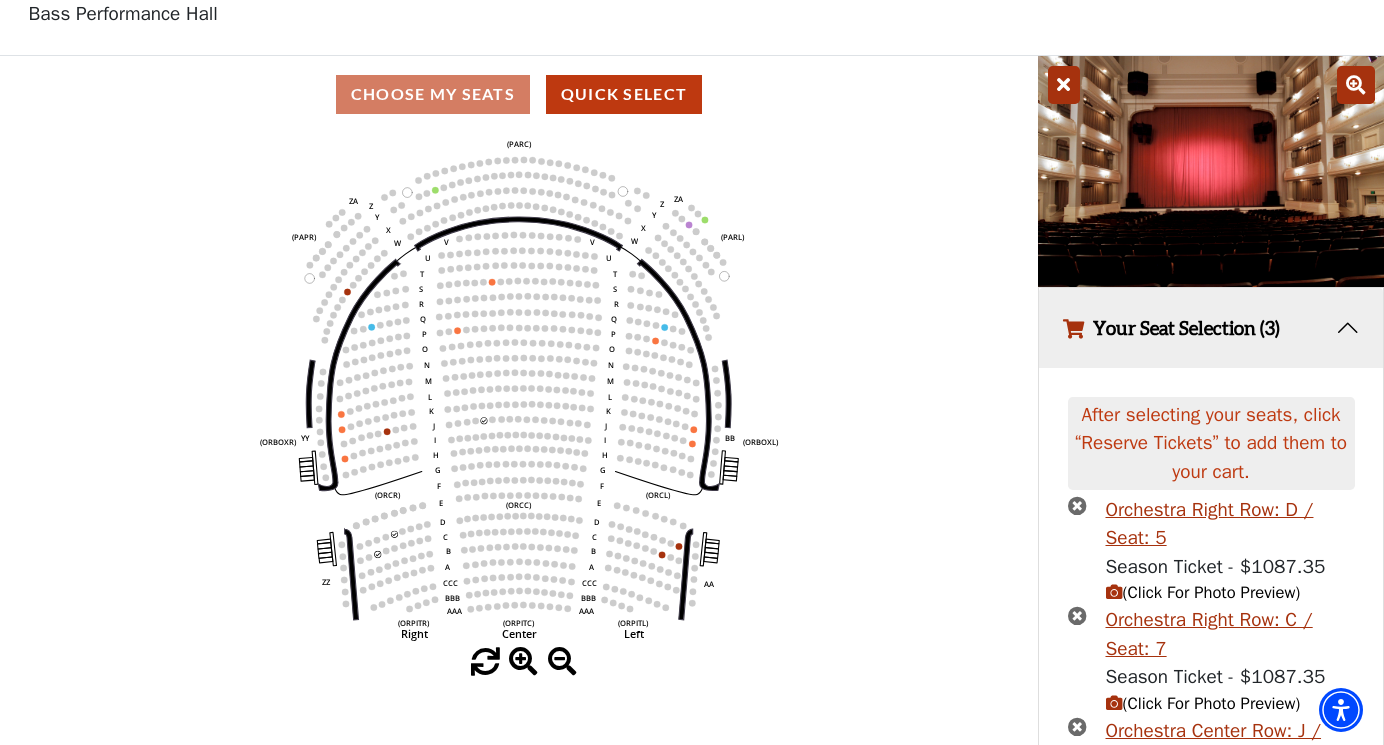 click on "Left   (ORPITL)   Right   (ORPITR)   Center   (ORPITC)   ZZ   AA   YY   BB   ZA   ZA   (ORCL)   (ORCR)   (ORCC)   (ORBOXL)   (ORBOXR)   (PARL)   (PAPR)   (PARC)   Z   Y   X   W   Z   Y   X   W   V   U   T   S   R   Q   P   O   N   M   L   K   J   I   H   G   F   E   D   C   B   A   CCC   BBB   AAA   V   U   T   S   R   Q   P   O   N   M   L   K   J   I   H   G   F   E   D   C   B   A   CCC   BBB   AAA" 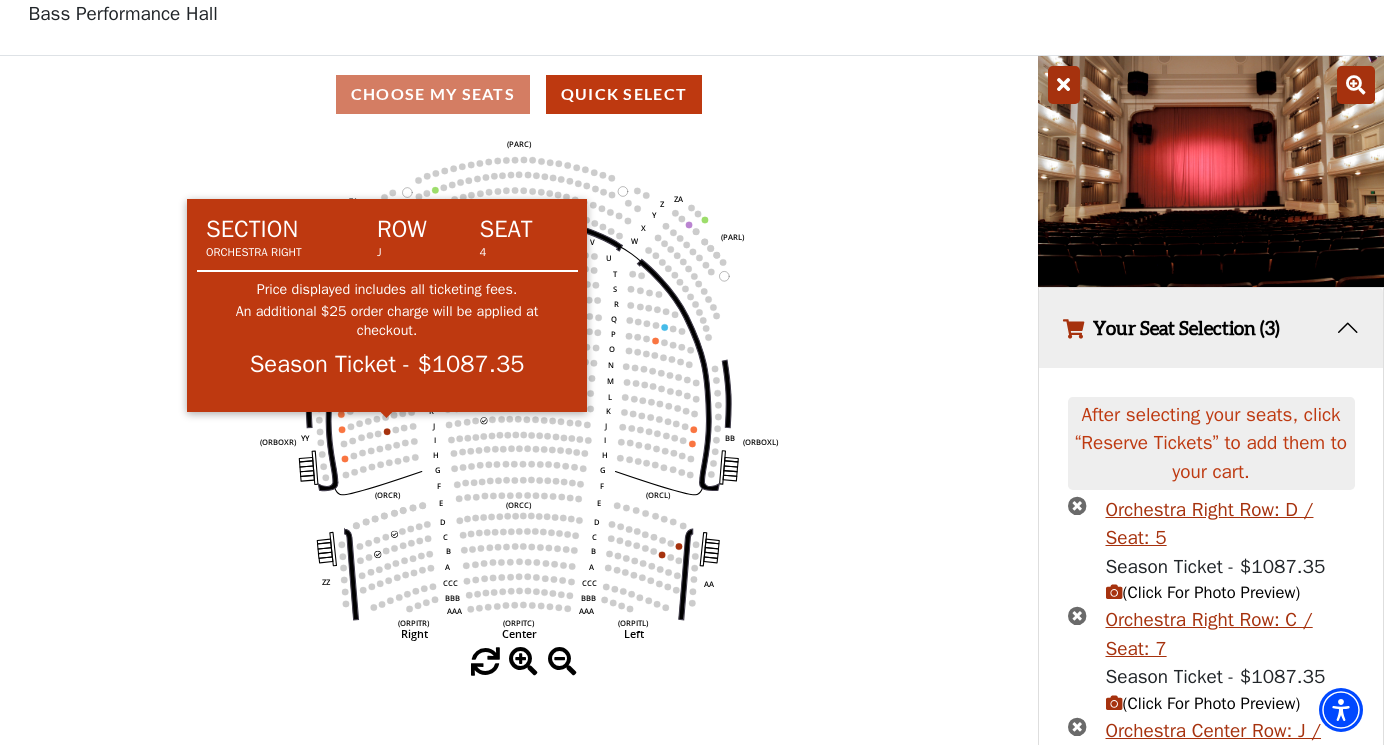 click 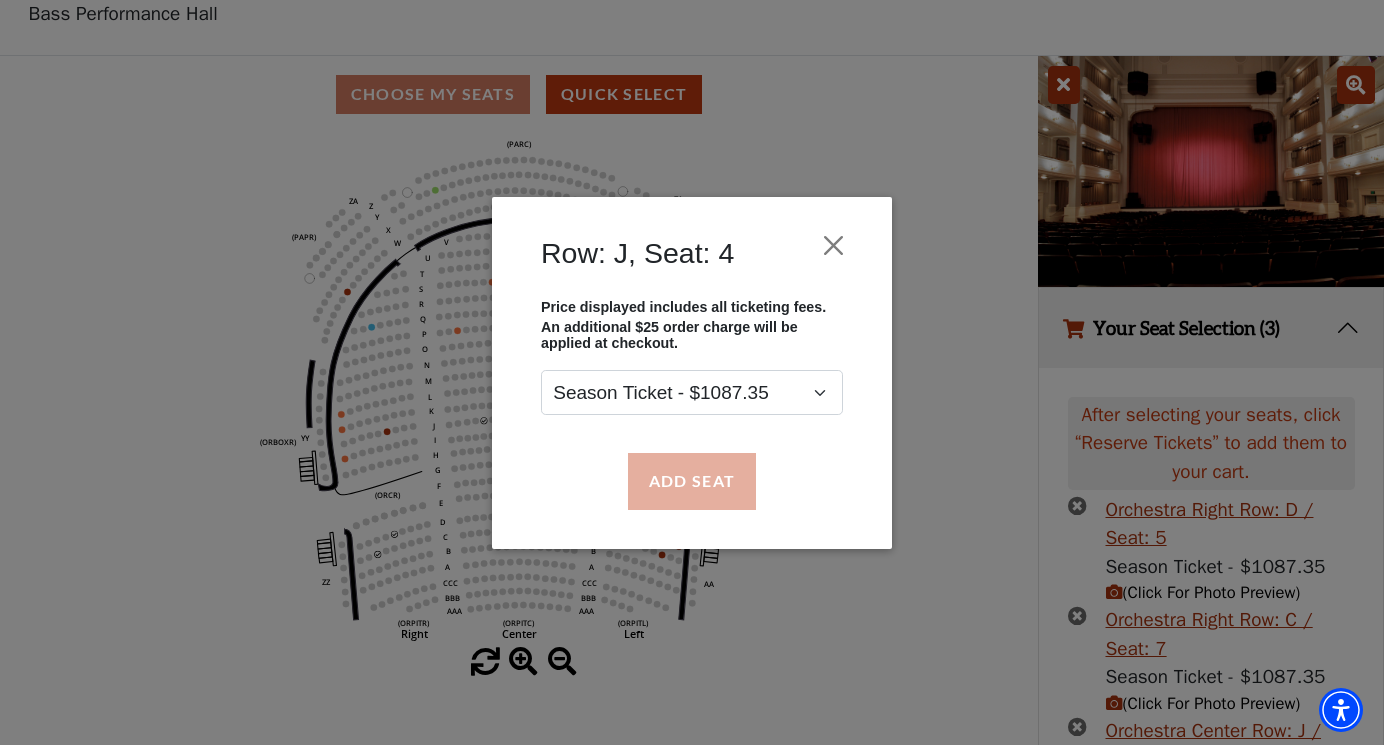 drag, startPoint x: 685, startPoint y: 473, endPoint x: 696, endPoint y: 477, distance: 11.7046995 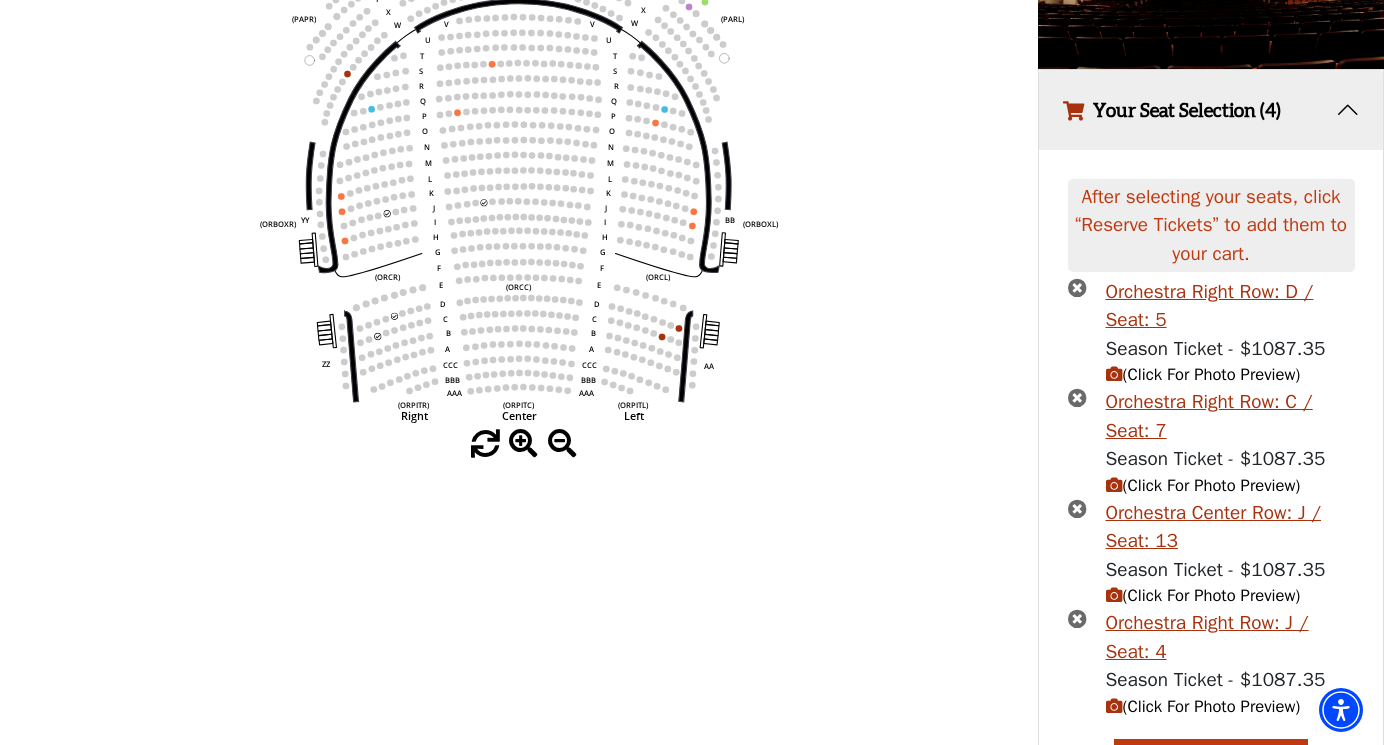 scroll, scrollTop: 366, scrollLeft: 0, axis: vertical 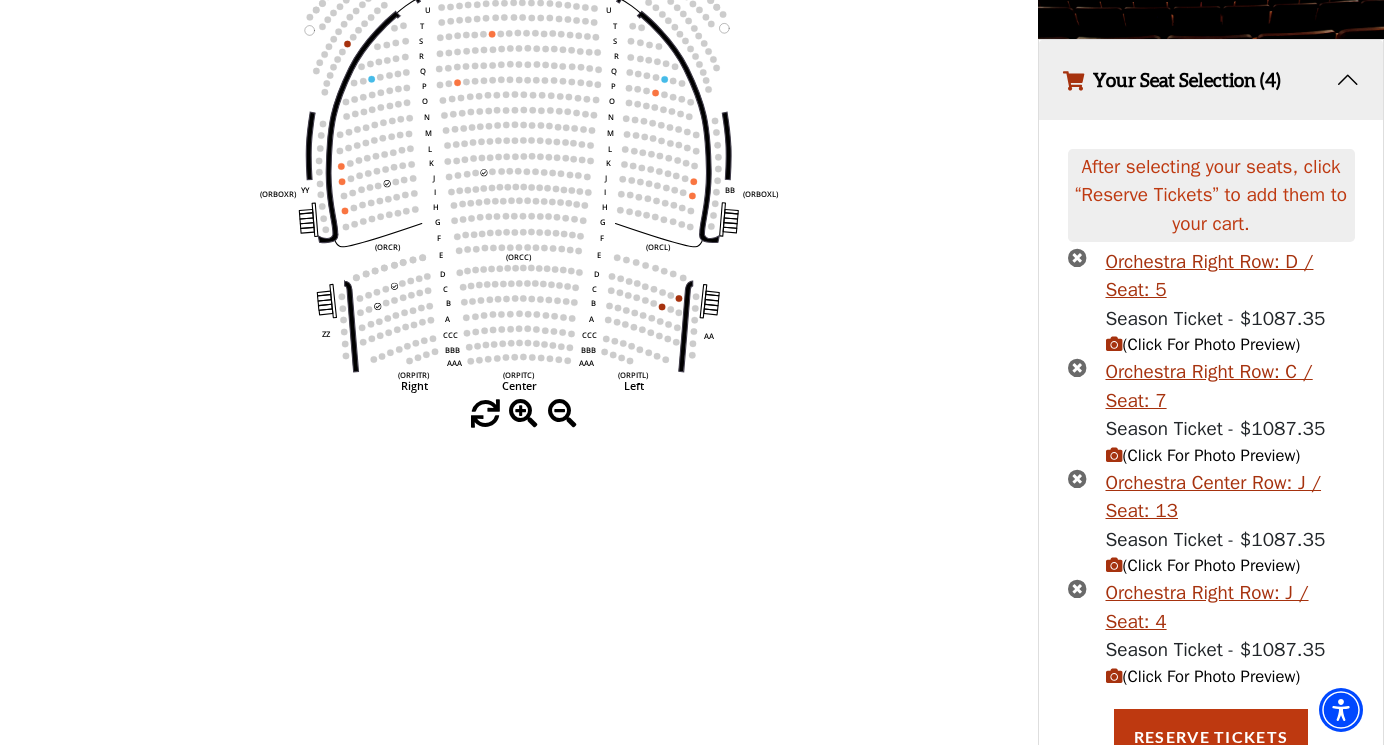 click on "(Click For Photo Preview)" at bounding box center [1203, 676] 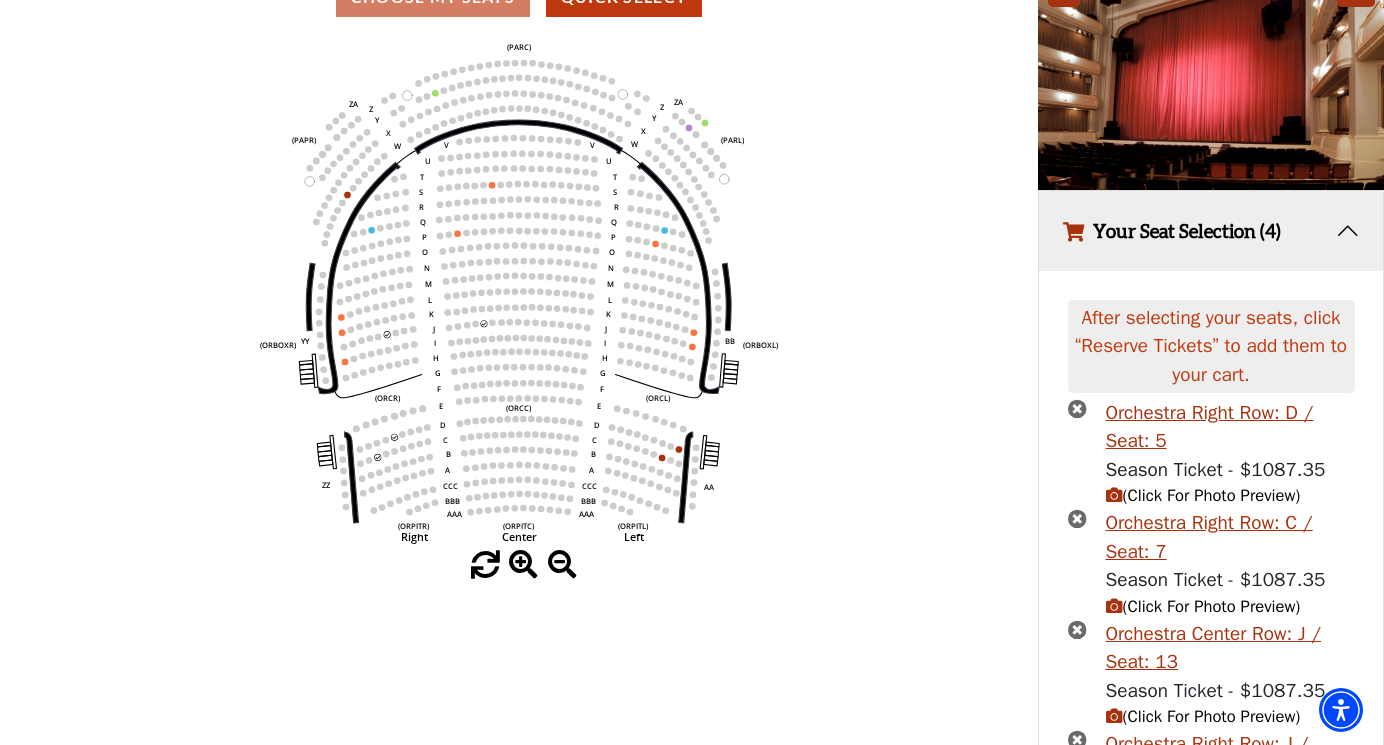 scroll, scrollTop: 219, scrollLeft: 0, axis: vertical 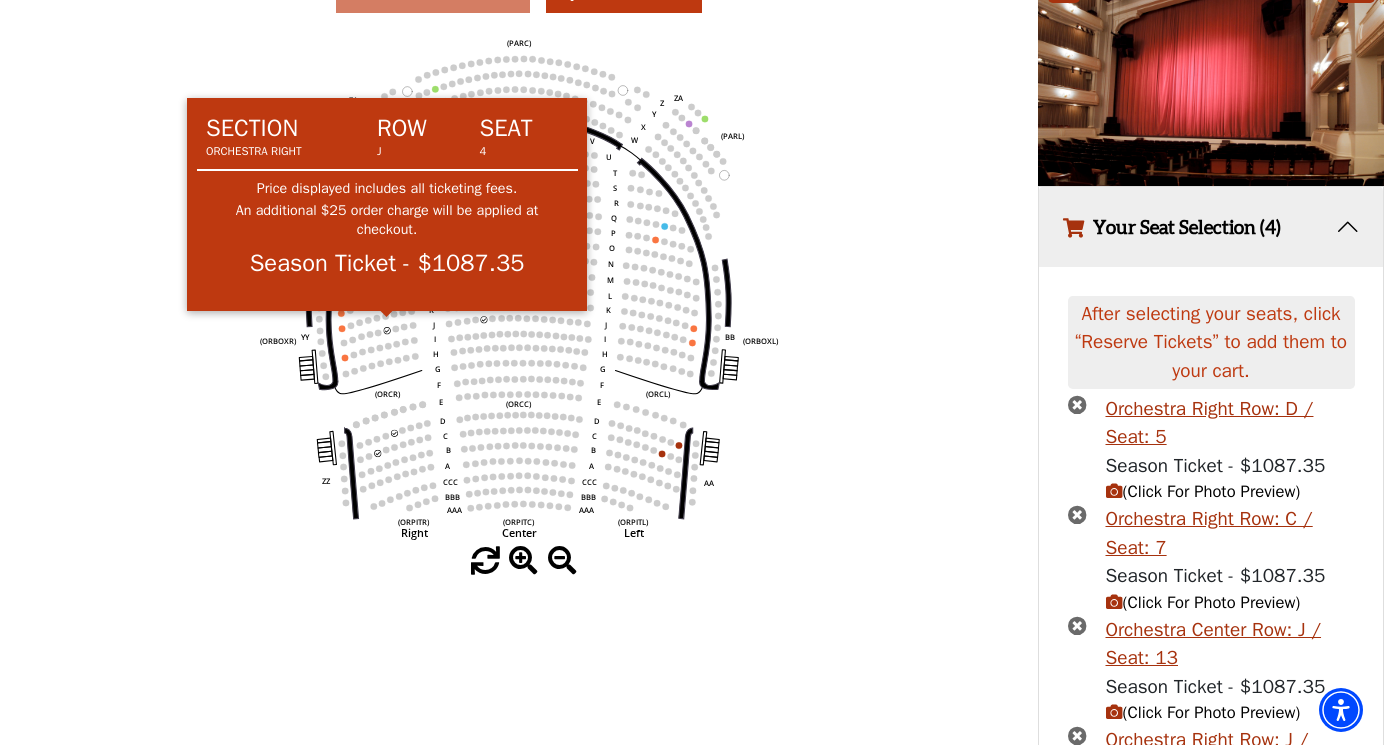 click 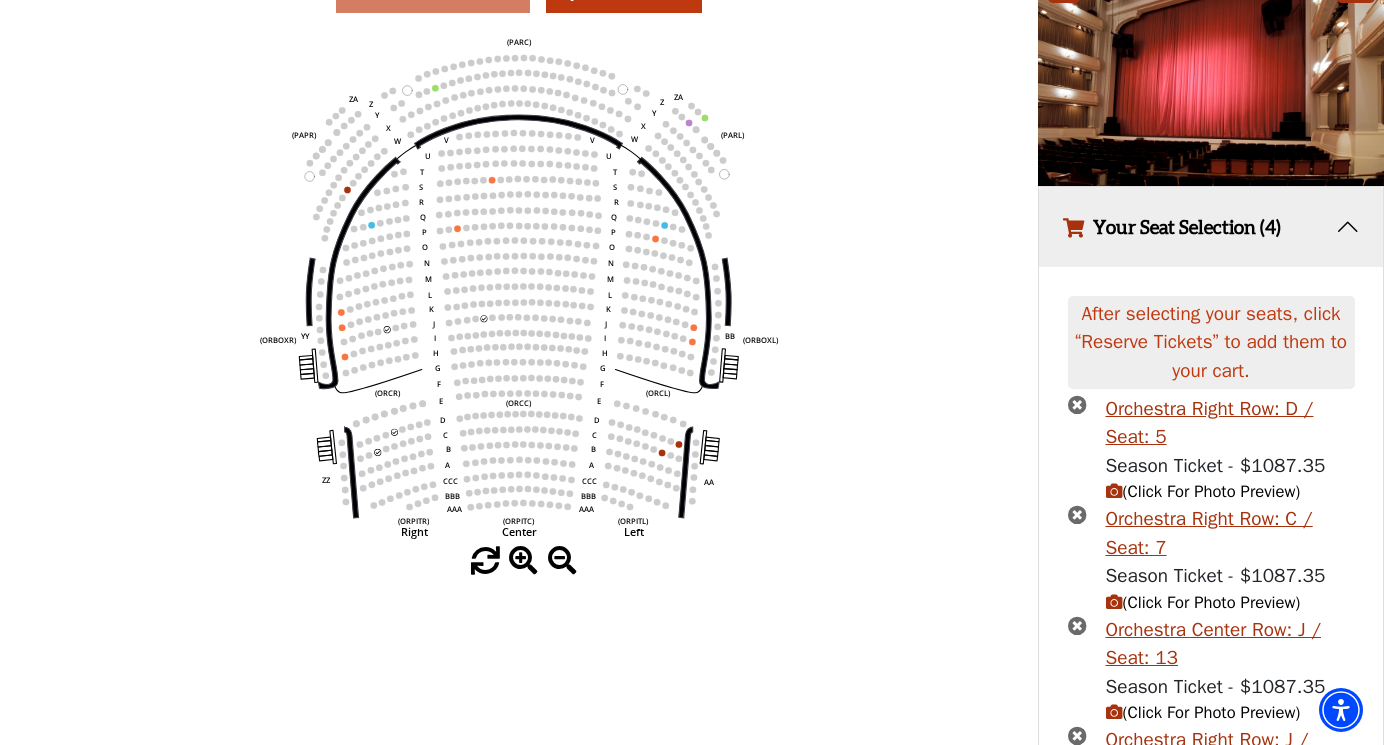 click at bounding box center (1077, 404) 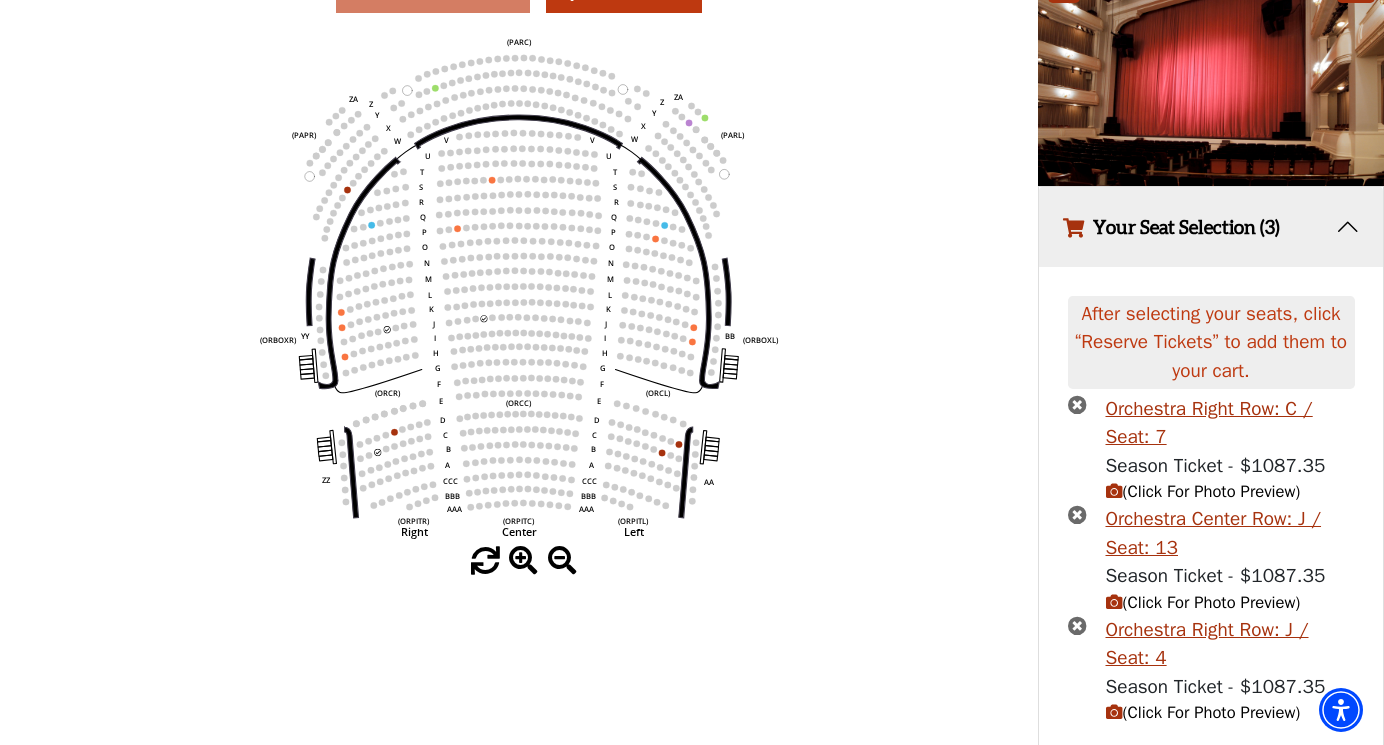 click at bounding box center [1077, 514] 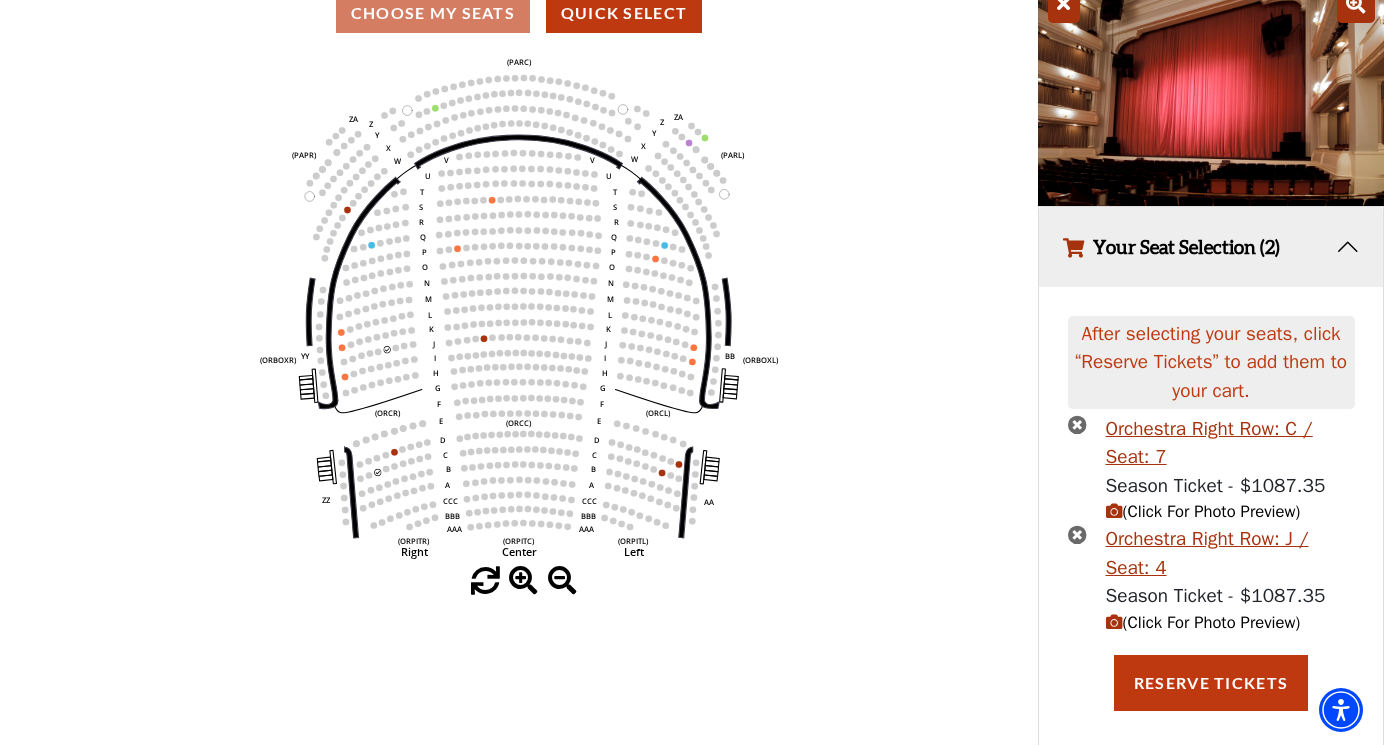 drag, startPoint x: 1075, startPoint y: 414, endPoint x: 1073, endPoint y: 451, distance: 37.054016 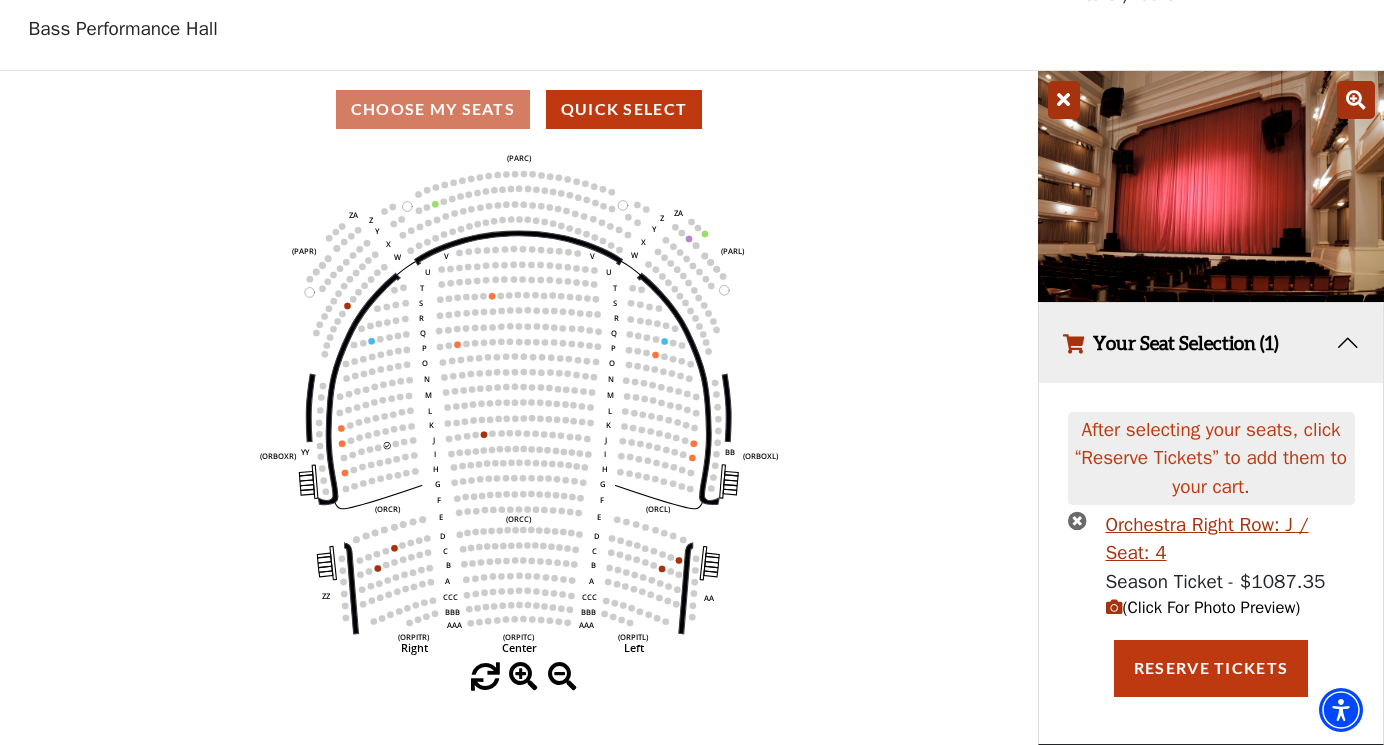scroll, scrollTop: 91, scrollLeft: 0, axis: vertical 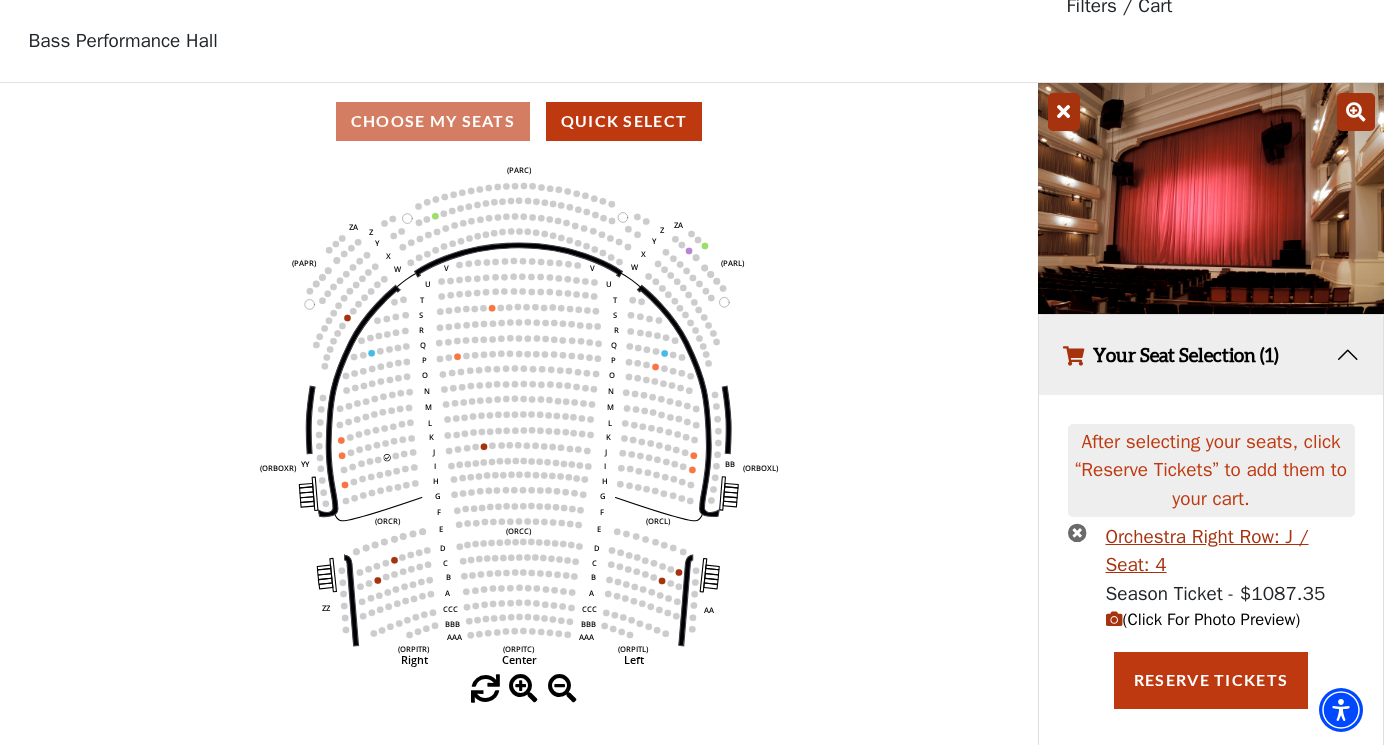click at bounding box center (1077, 532) 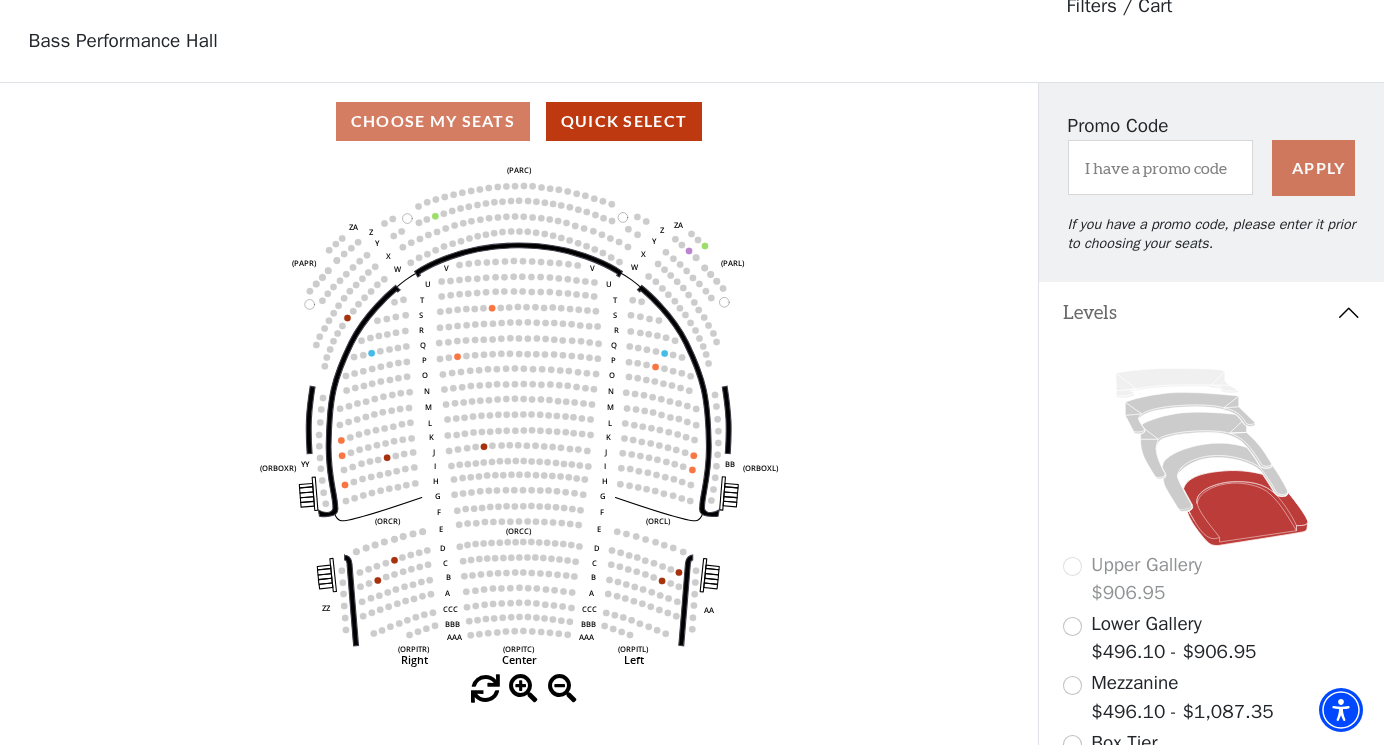 click at bounding box center (1072, 626) 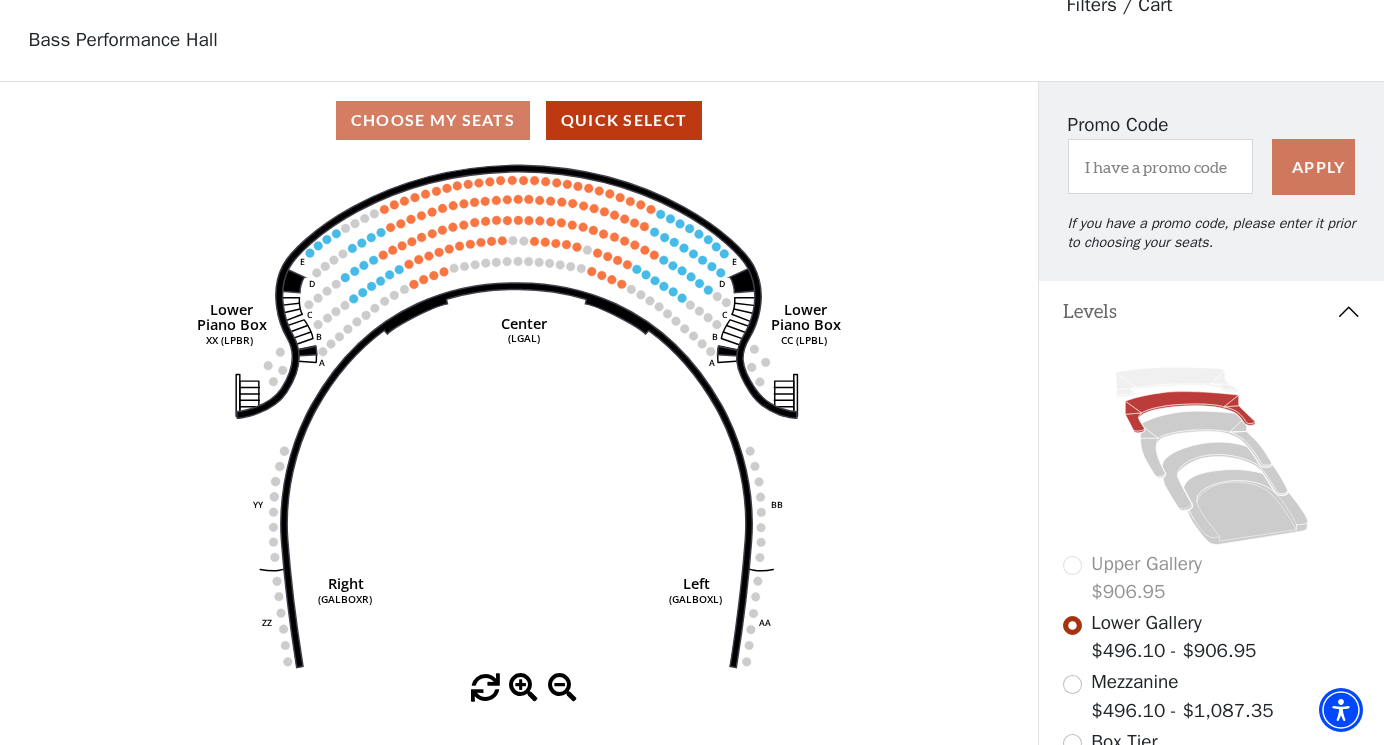 scroll, scrollTop: 93, scrollLeft: 0, axis: vertical 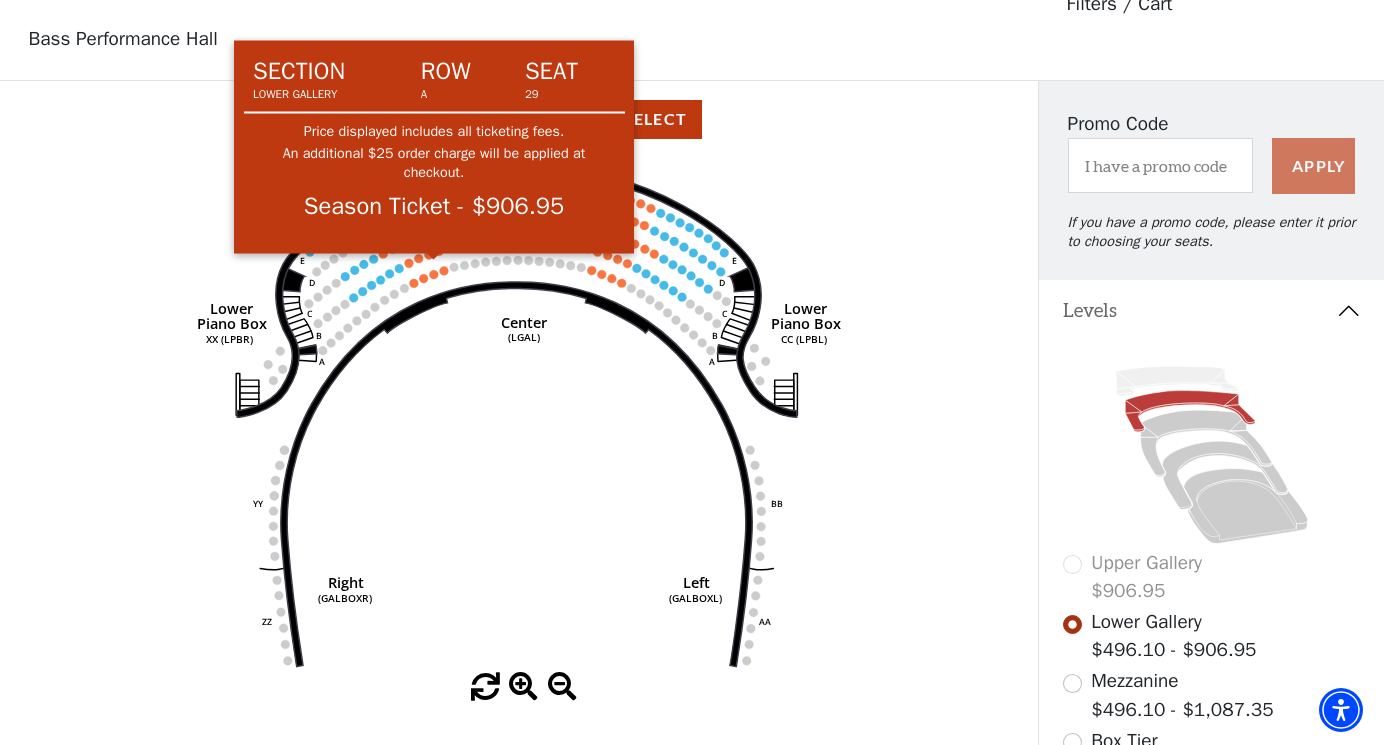 click 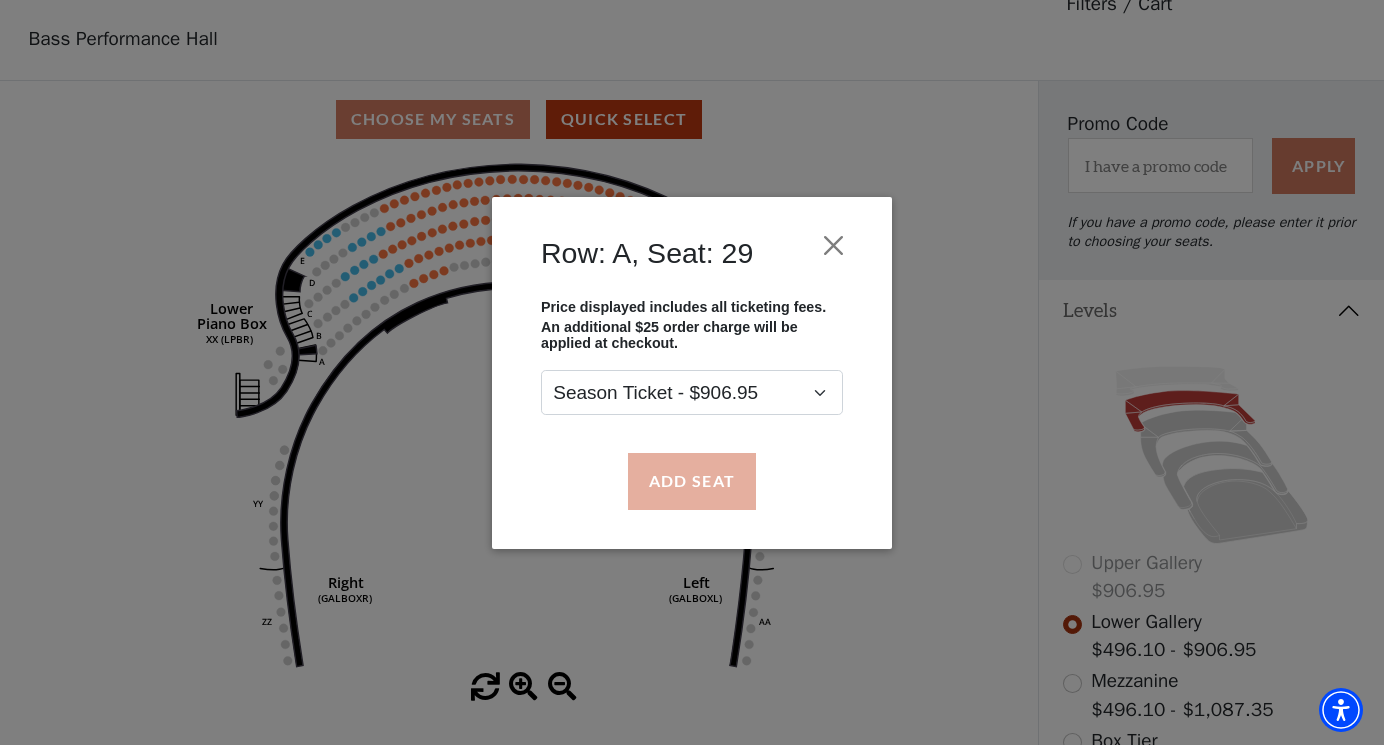 drag, startPoint x: 679, startPoint y: 471, endPoint x: 668, endPoint y: 460, distance: 15.556349 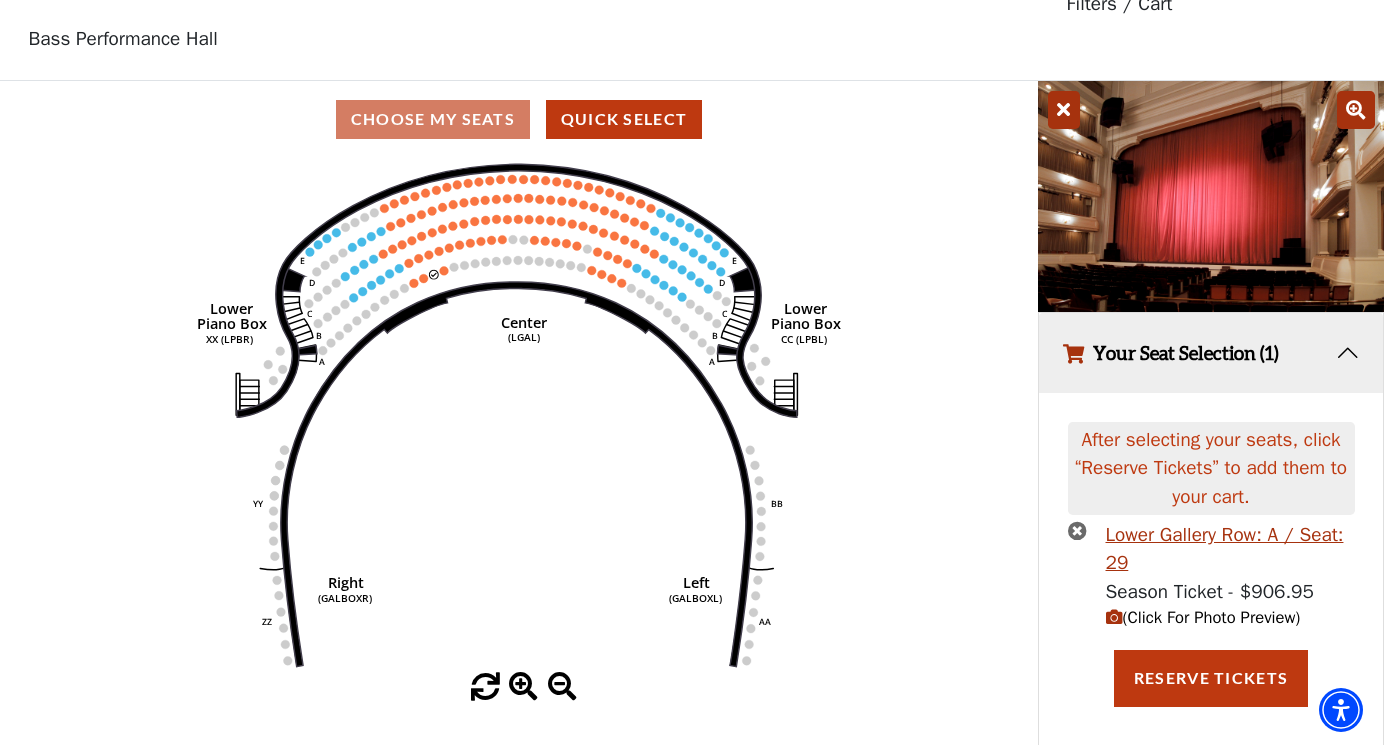 scroll, scrollTop: 42, scrollLeft: 0, axis: vertical 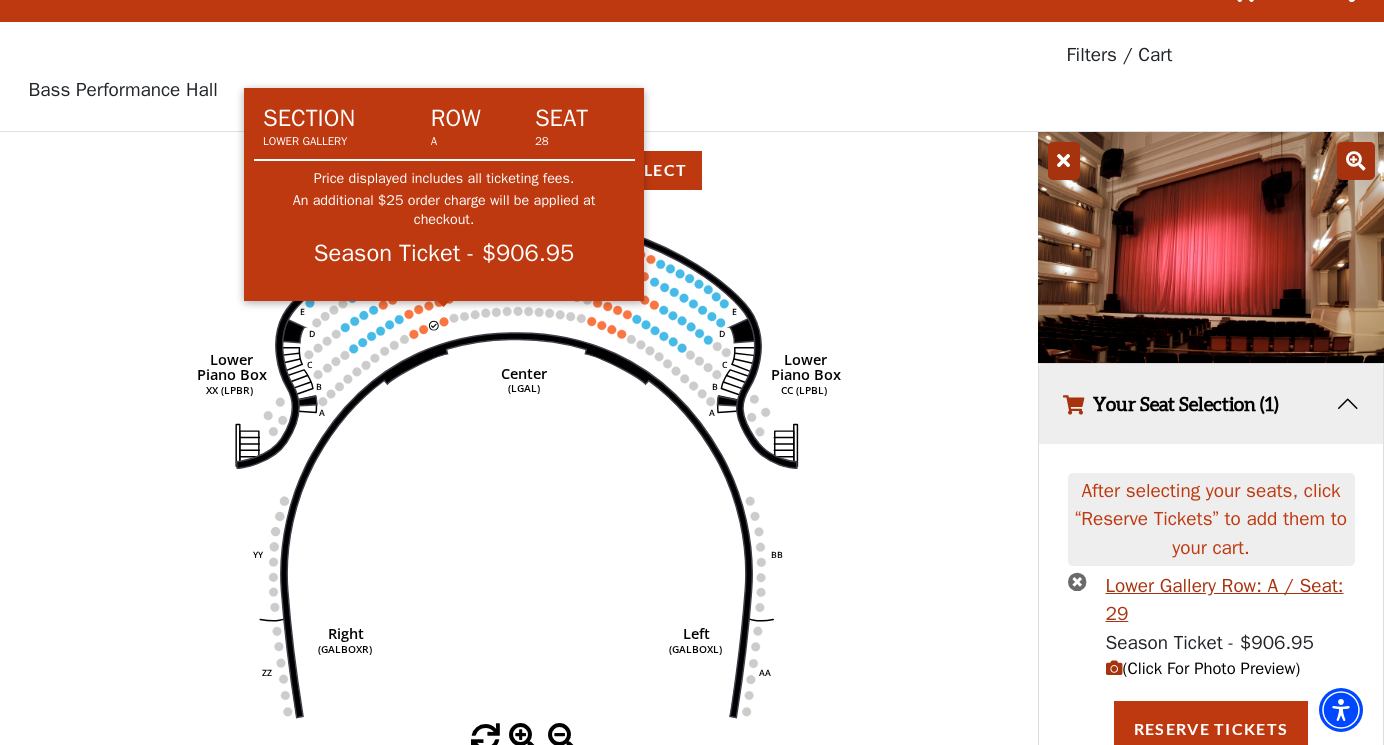 click 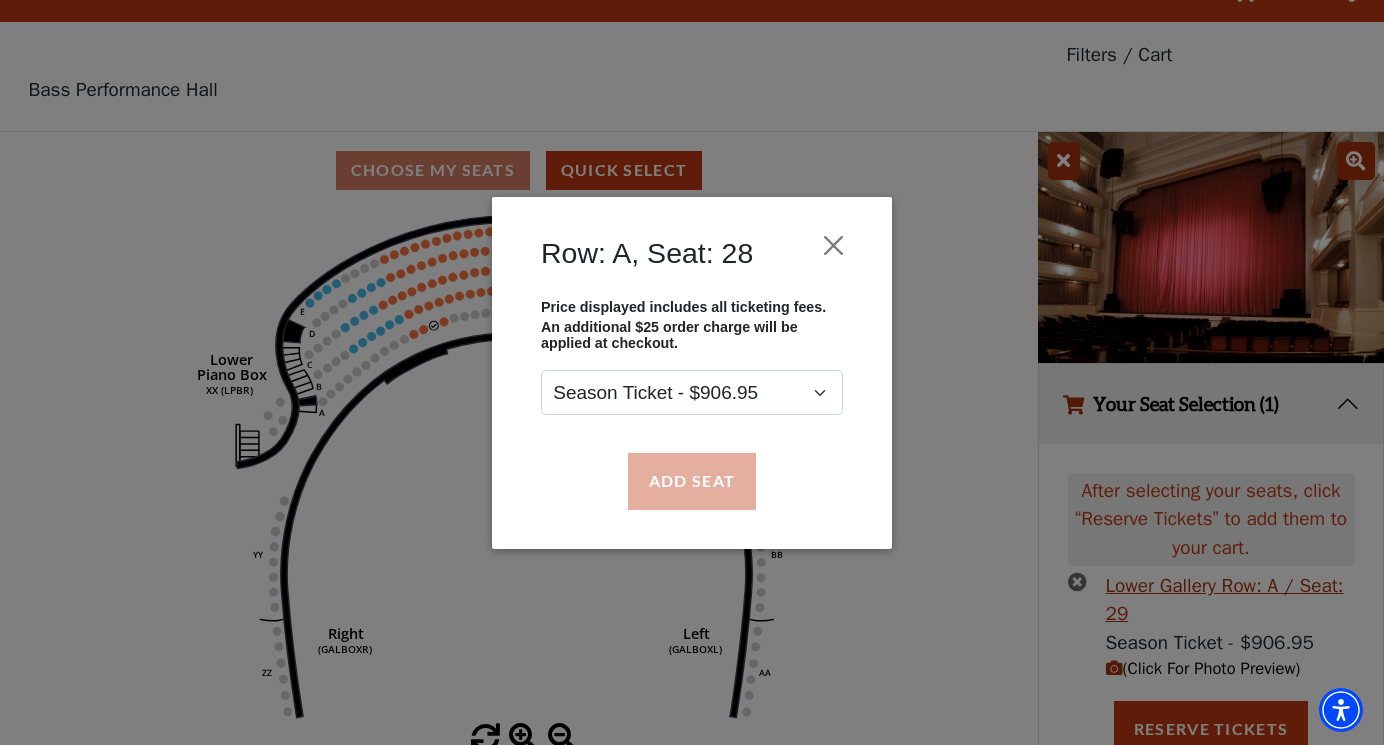 click on "Add Seat" at bounding box center (692, 481) 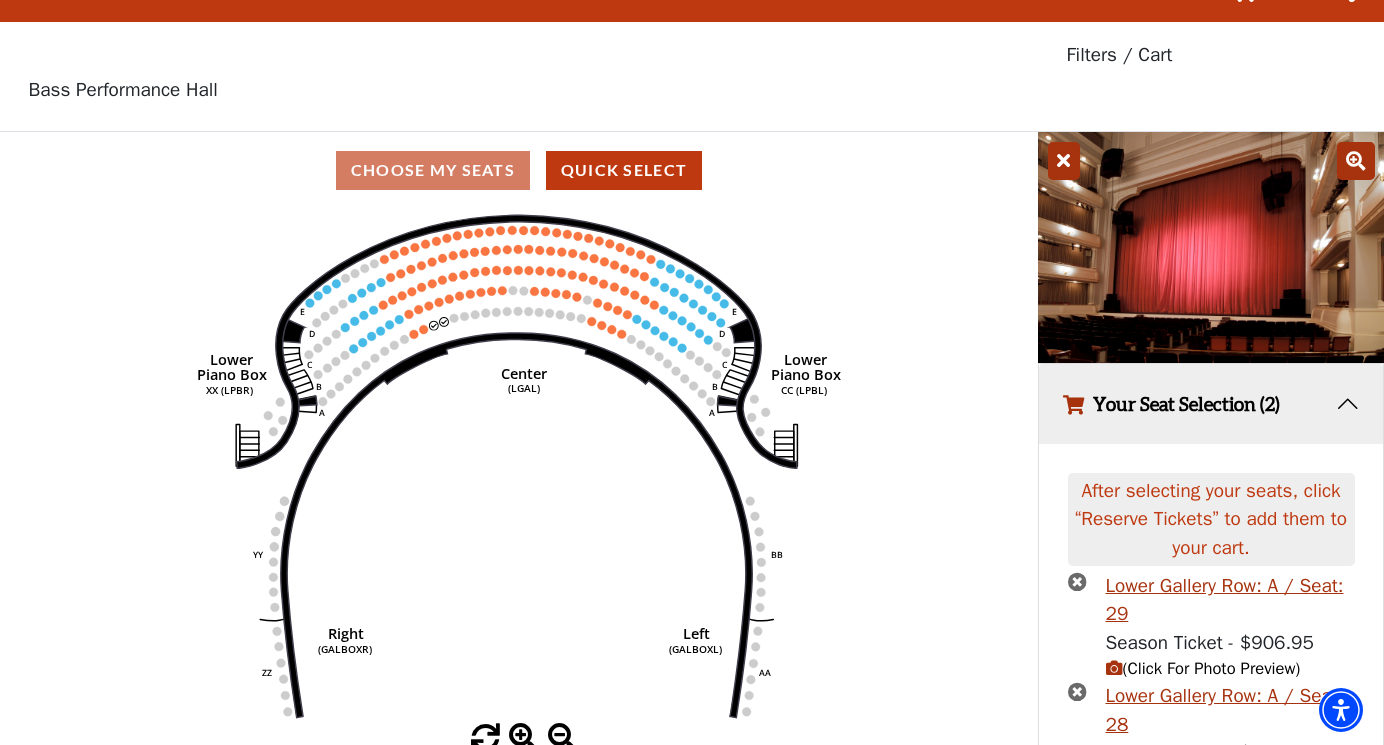 scroll, scrollTop: 150, scrollLeft: 0, axis: vertical 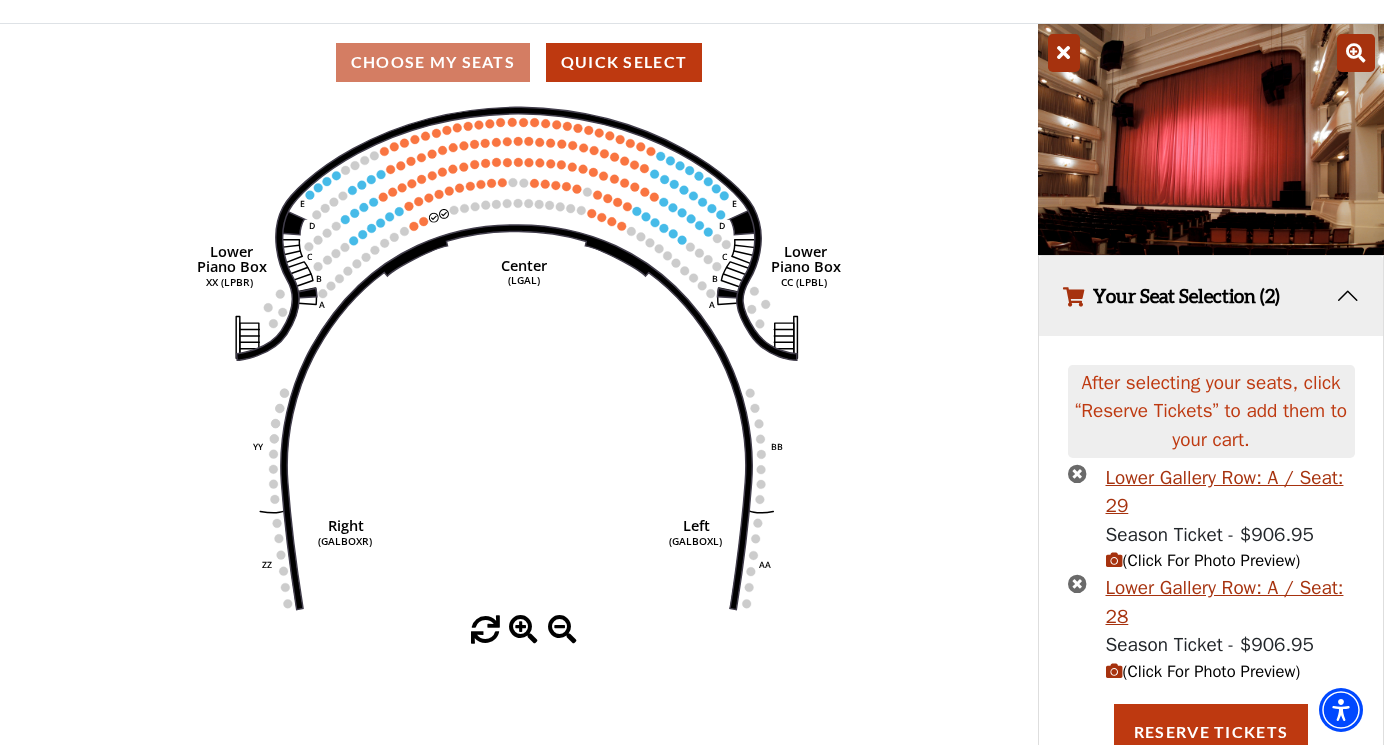 click on "(Click For Photo Preview)" at bounding box center [1203, 560] 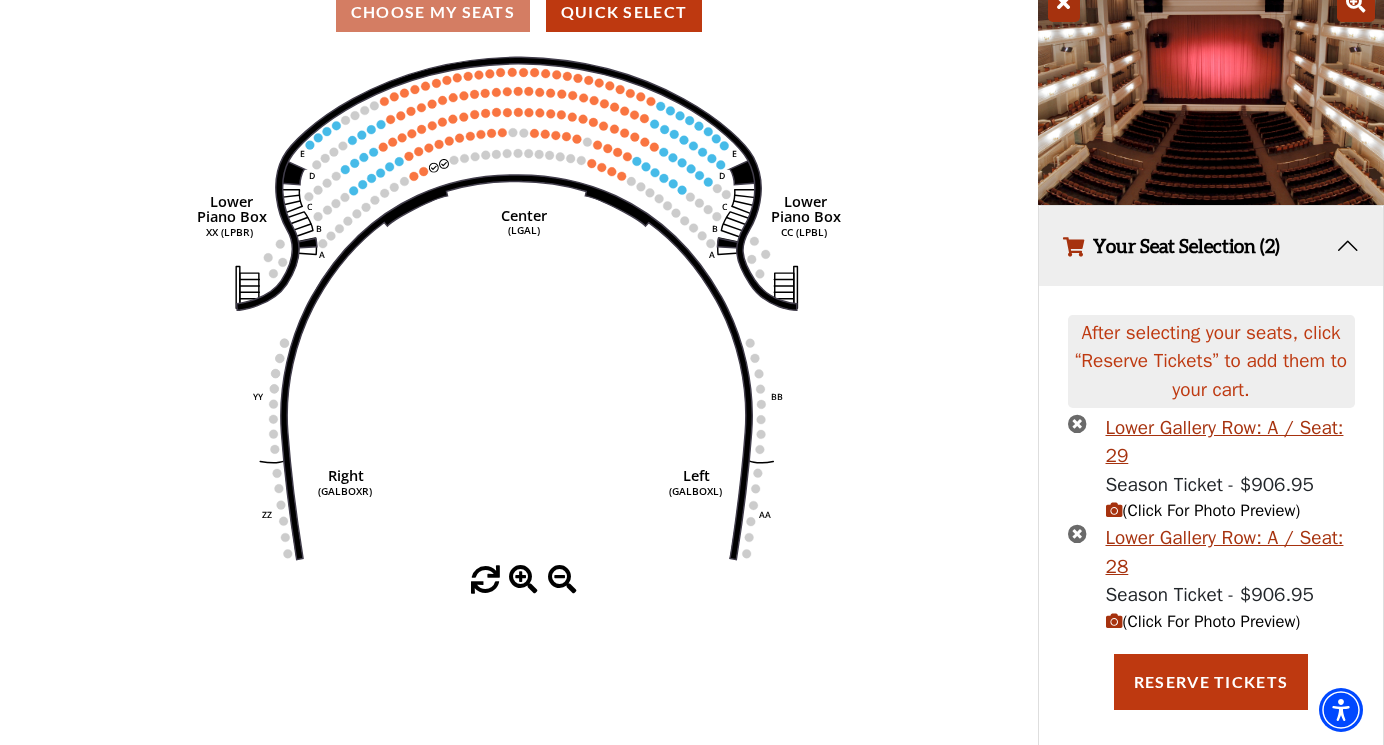 scroll, scrollTop: 199, scrollLeft: 0, axis: vertical 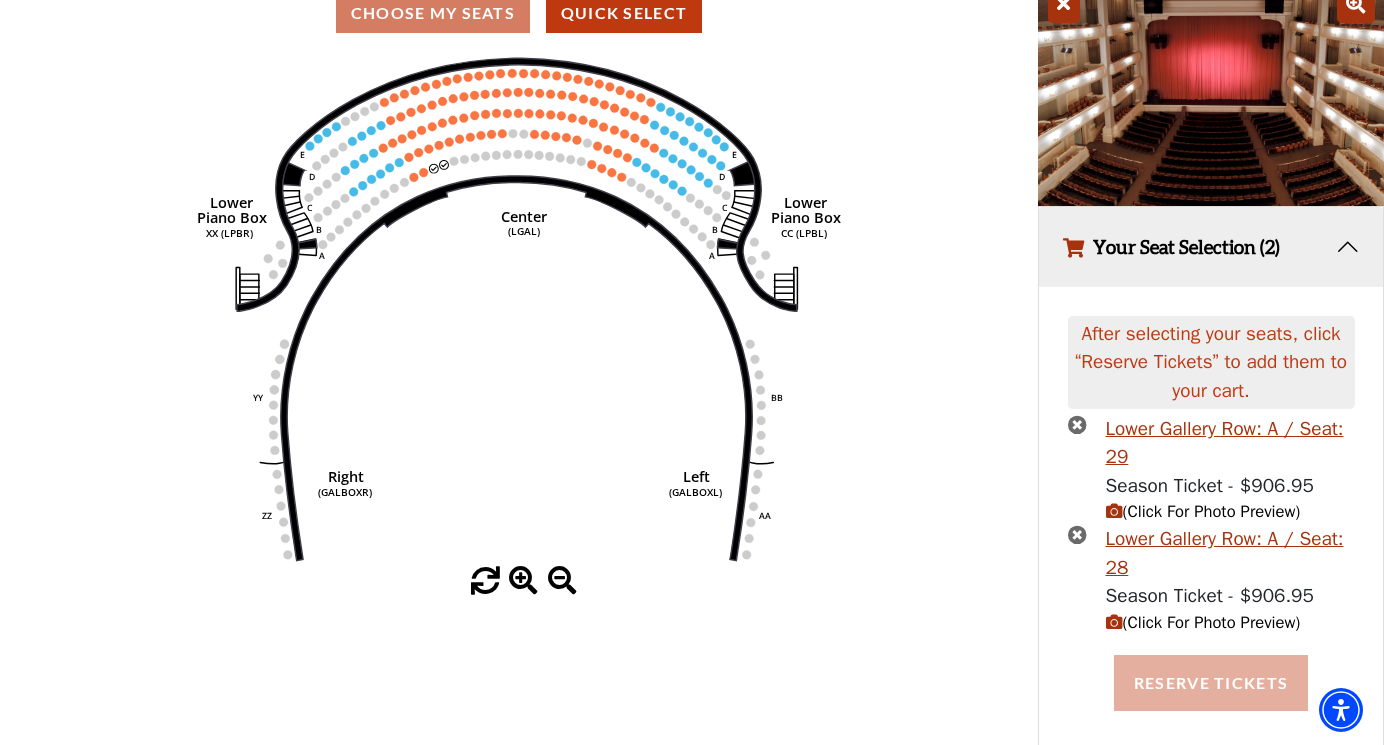 click on "Reserve Tickets" at bounding box center [1211, 683] 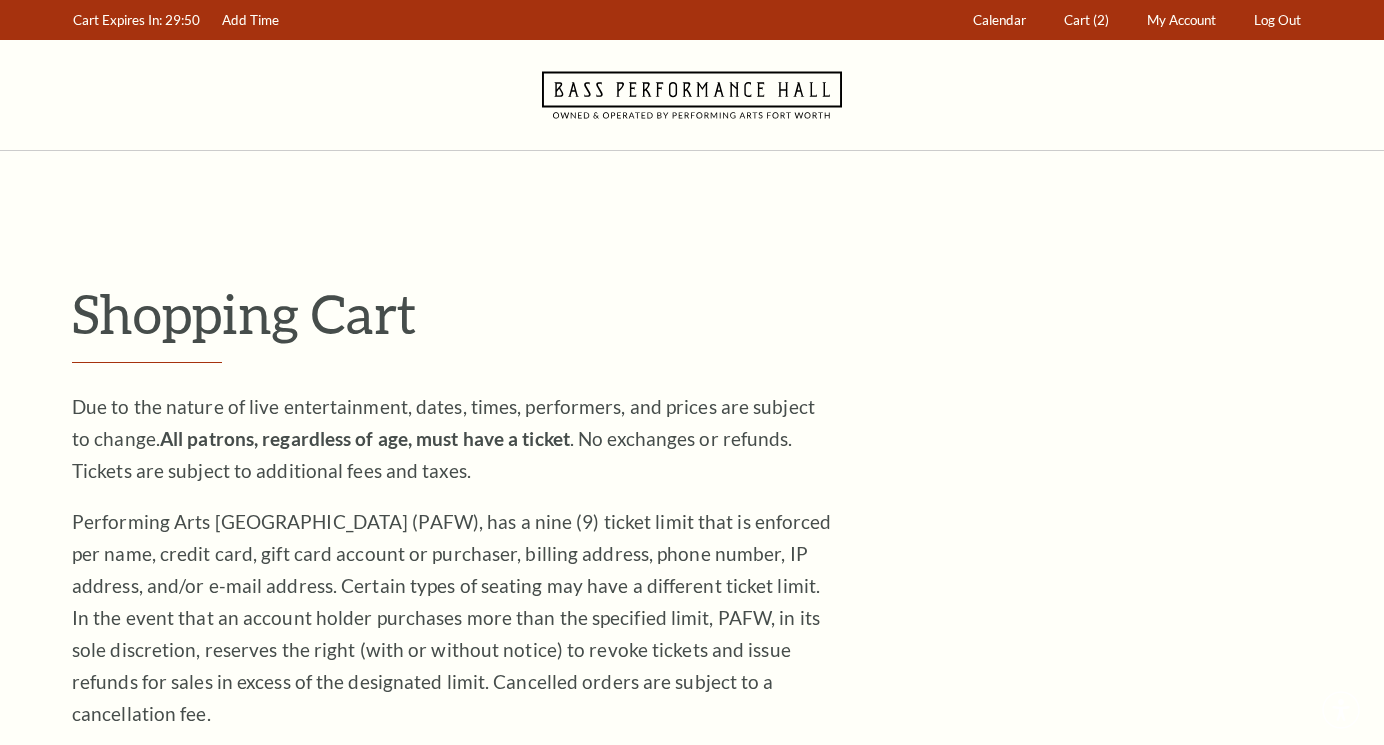 scroll, scrollTop: 0, scrollLeft: 0, axis: both 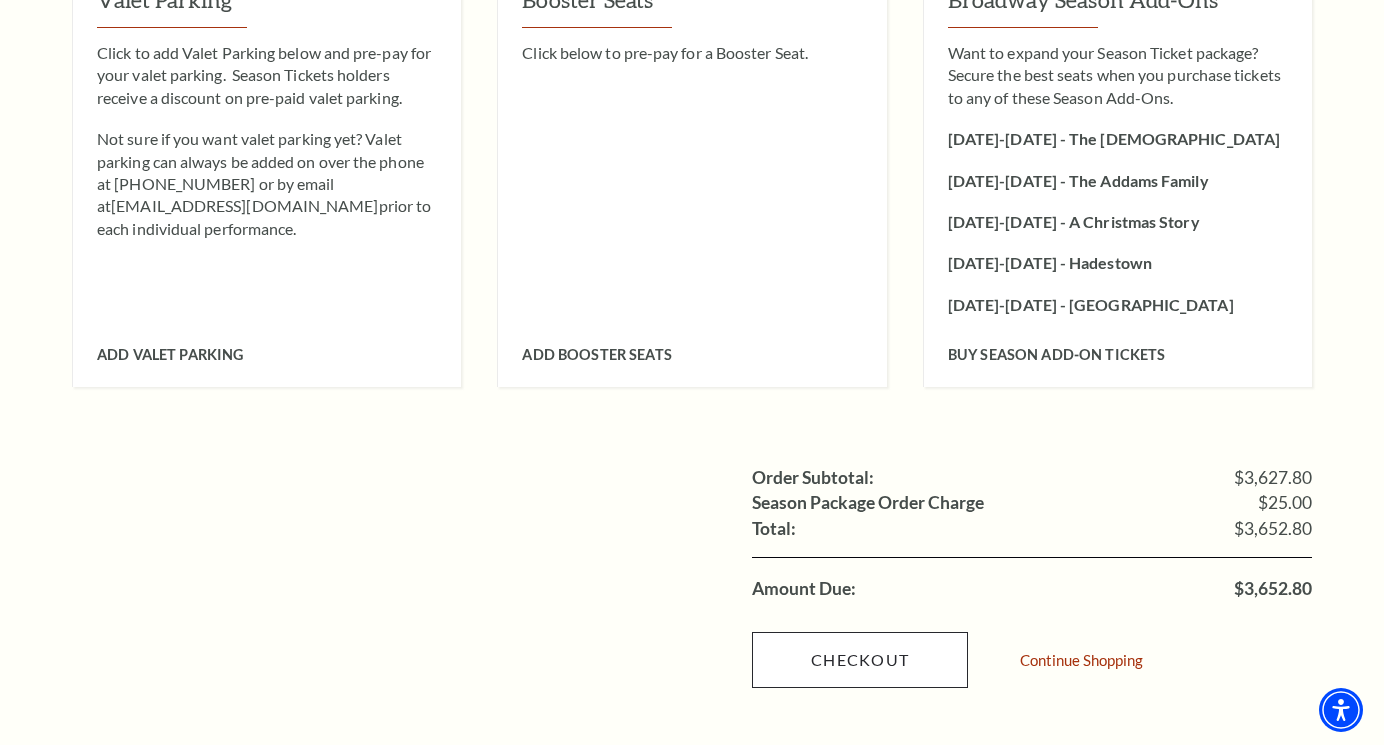 click on "Checkout" at bounding box center [860, 660] 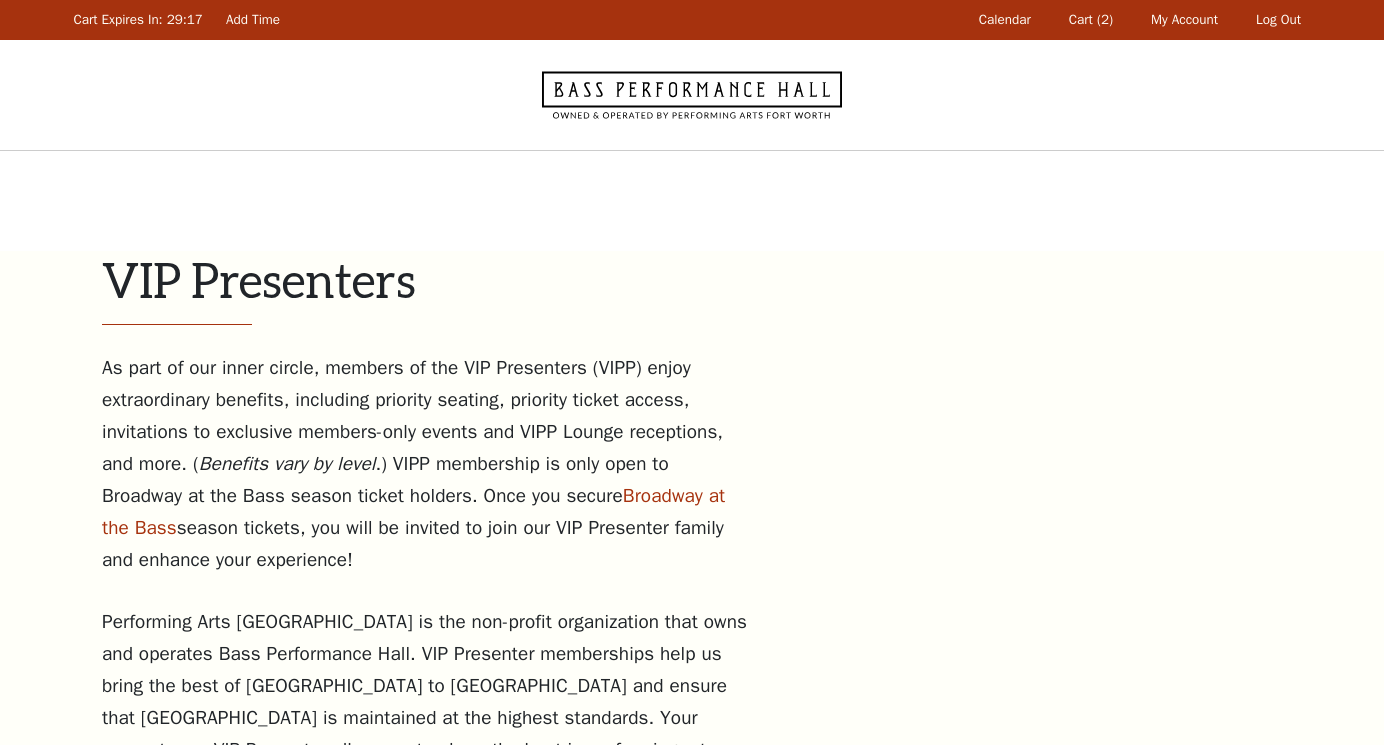 scroll, scrollTop: 0, scrollLeft: 0, axis: both 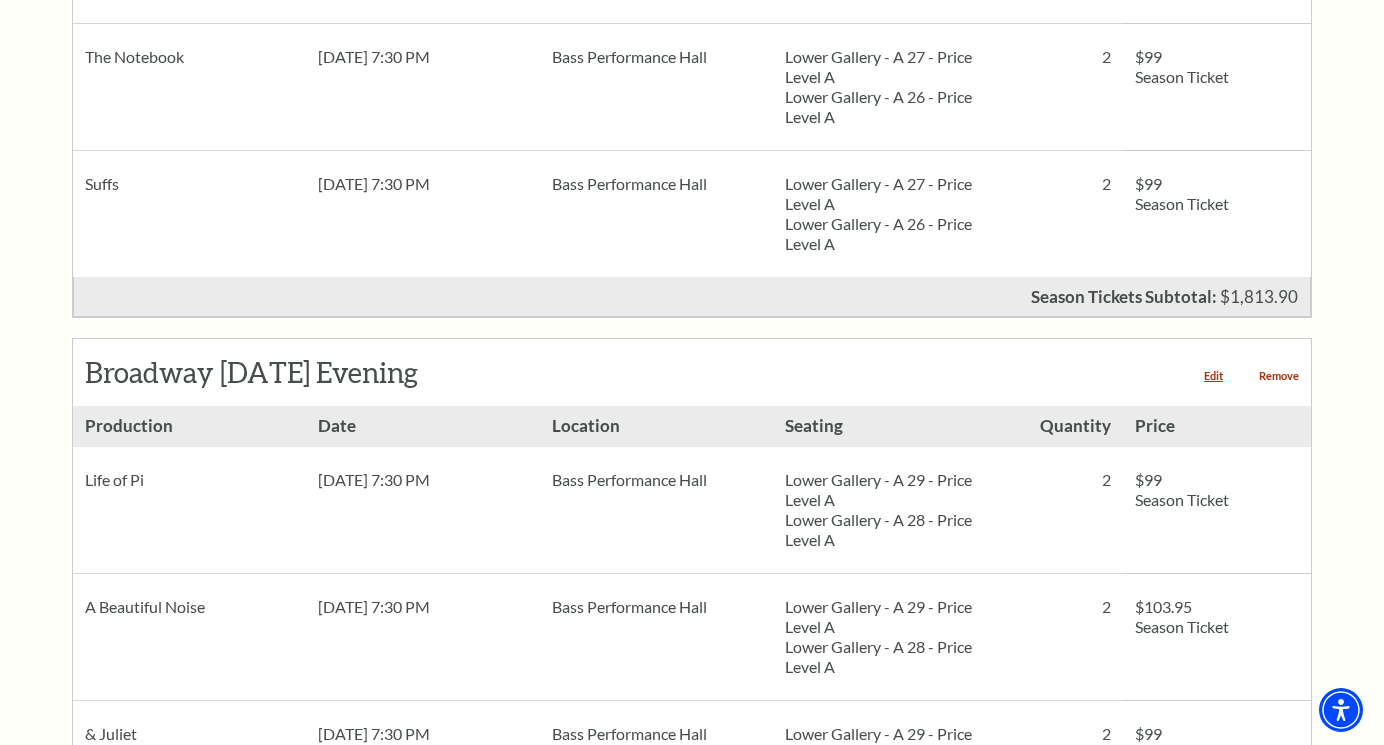 click on "Remove" at bounding box center [1279, 375] 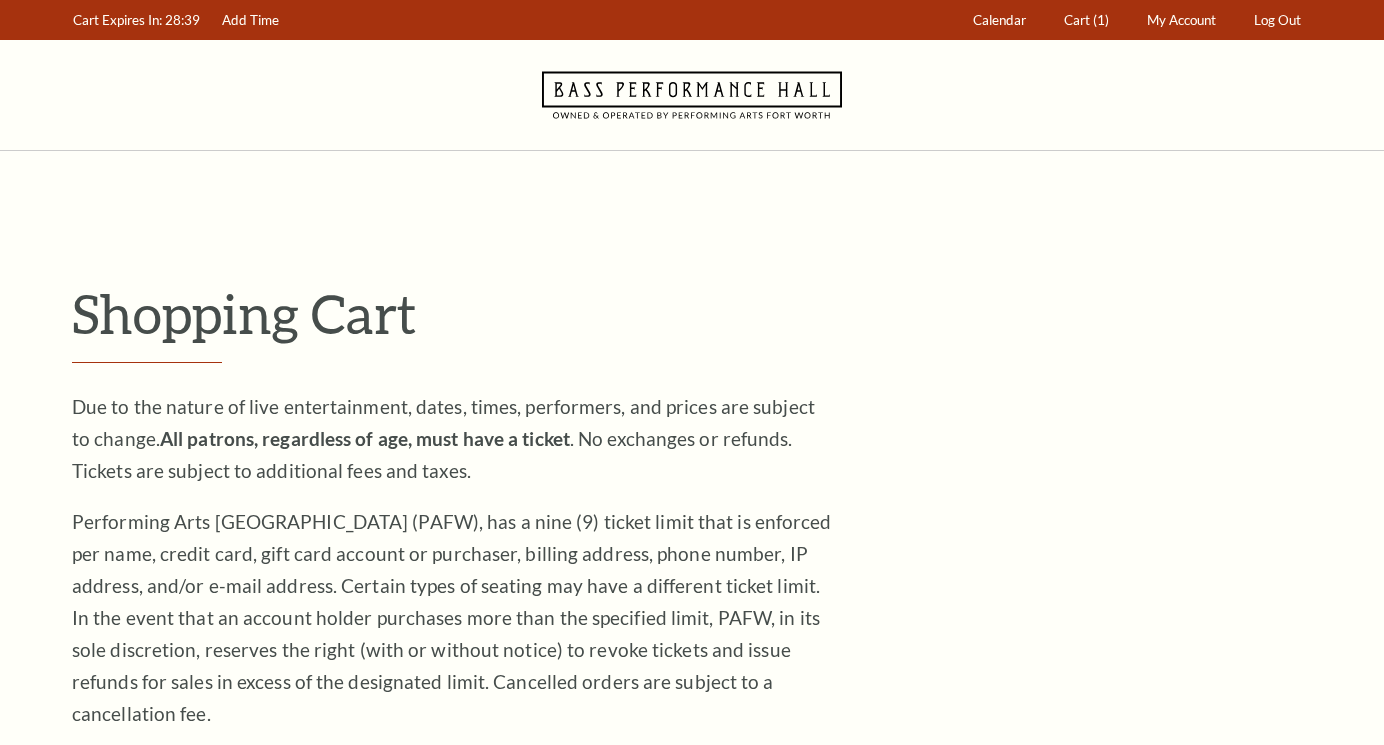 scroll, scrollTop: 0, scrollLeft: 0, axis: both 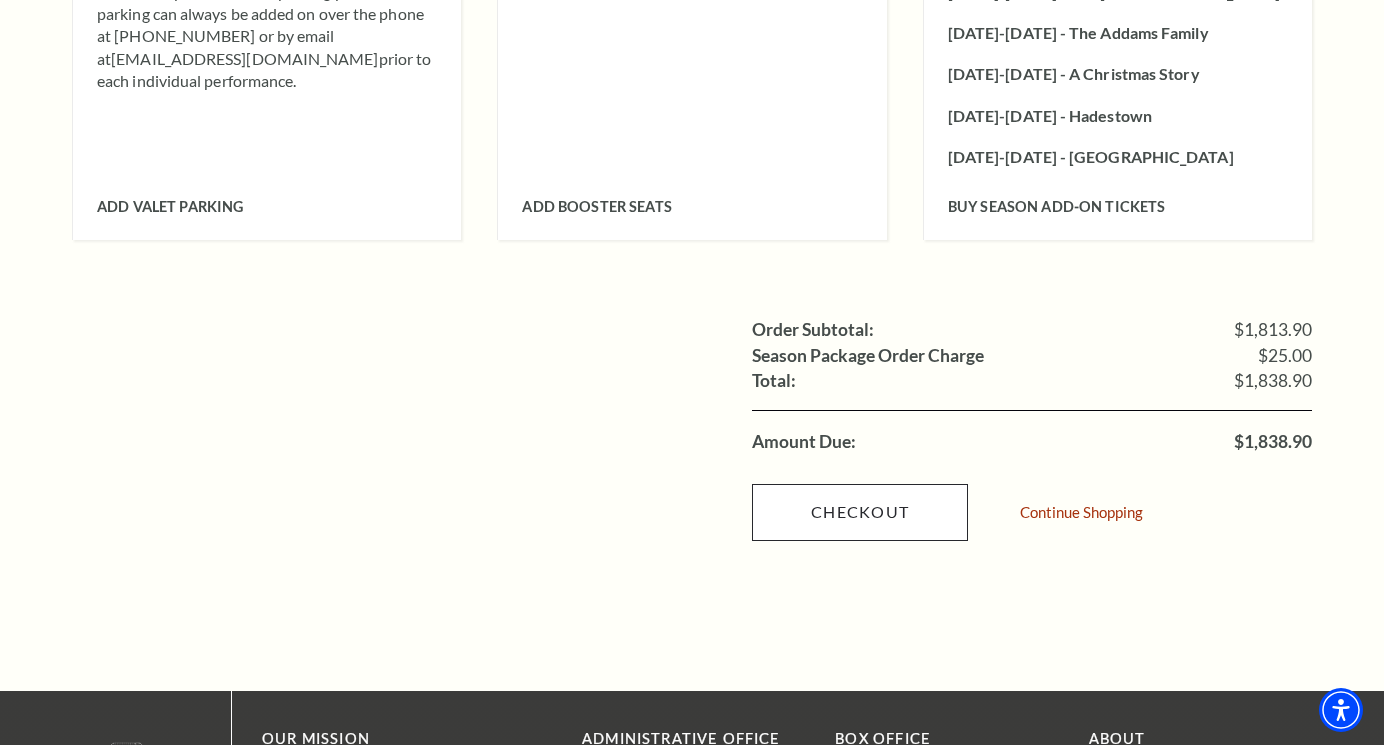 click on "Checkout" at bounding box center [860, 512] 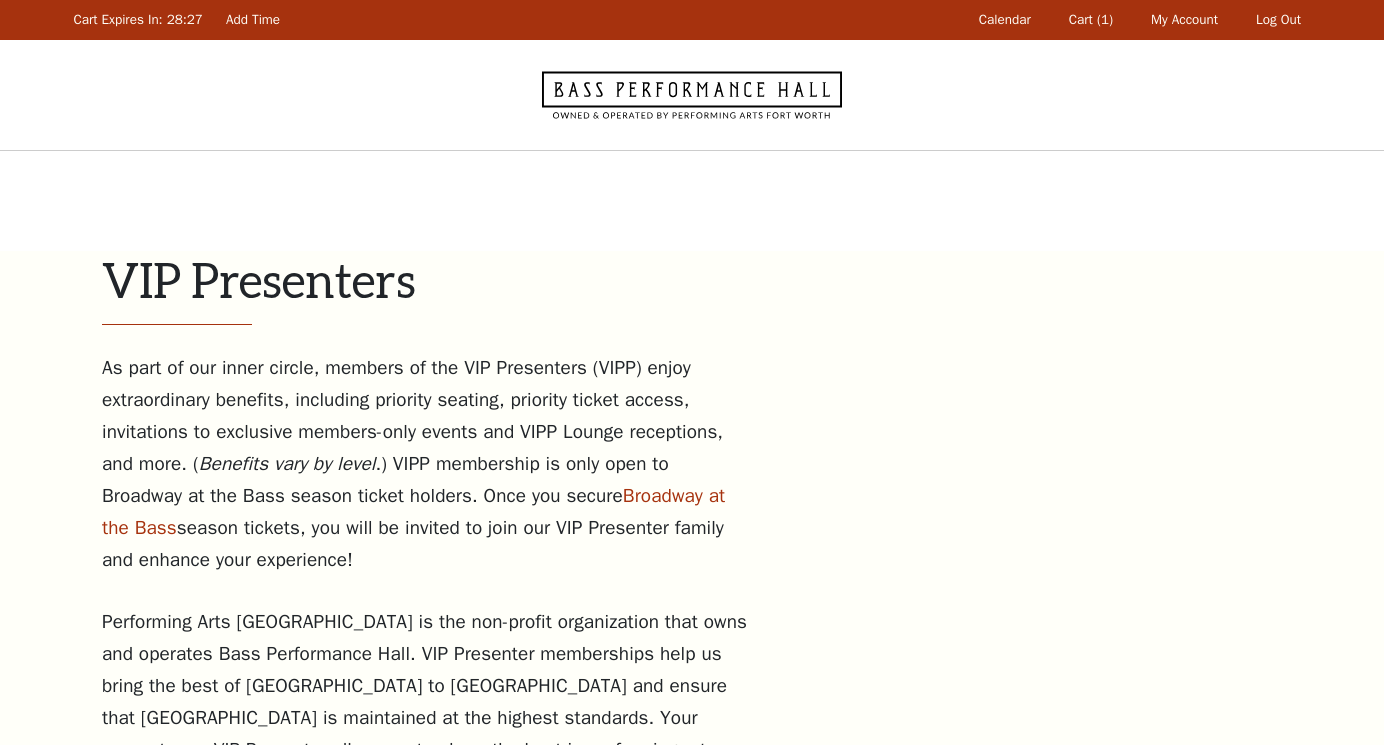 scroll, scrollTop: 0, scrollLeft: 0, axis: both 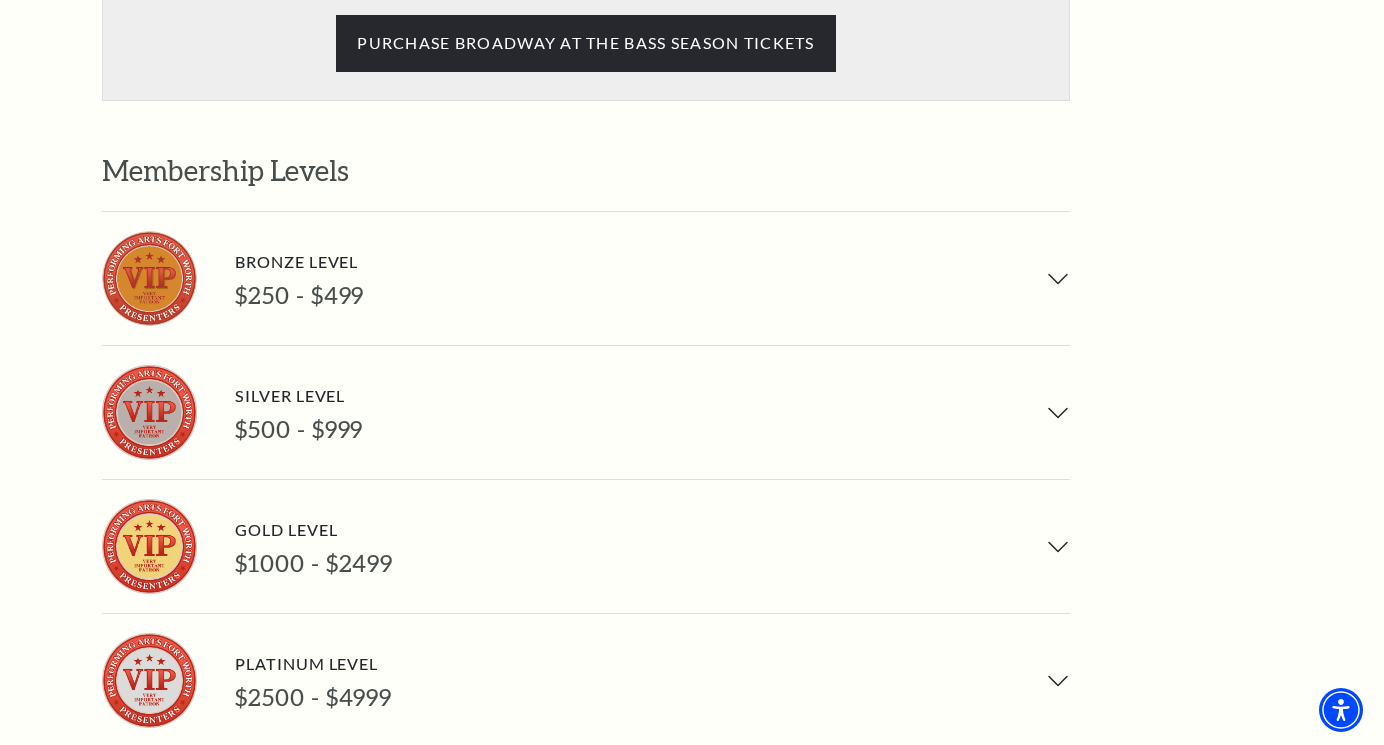 click on "Bronze Level
$250 - $499" at bounding box center (586, 278) 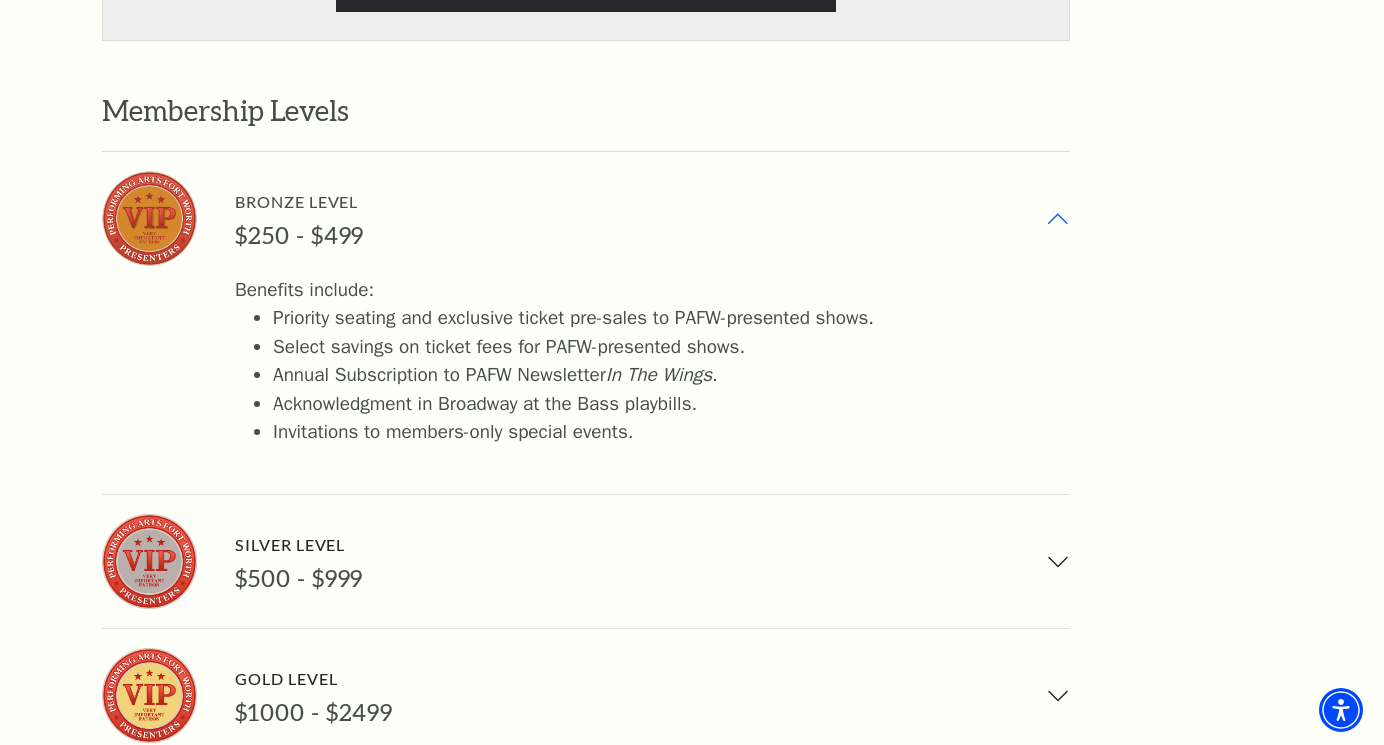 scroll, scrollTop: 1037, scrollLeft: 0, axis: vertical 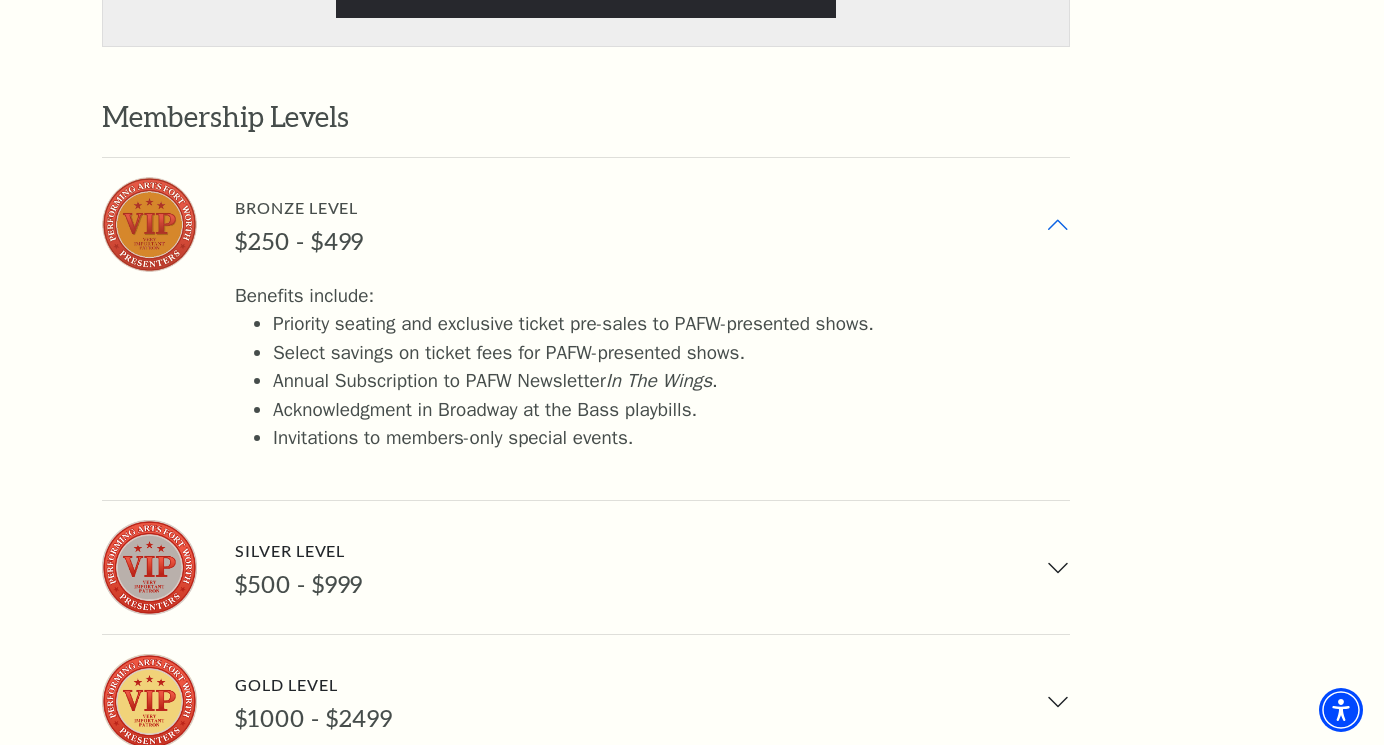 click at bounding box center (149, 224) 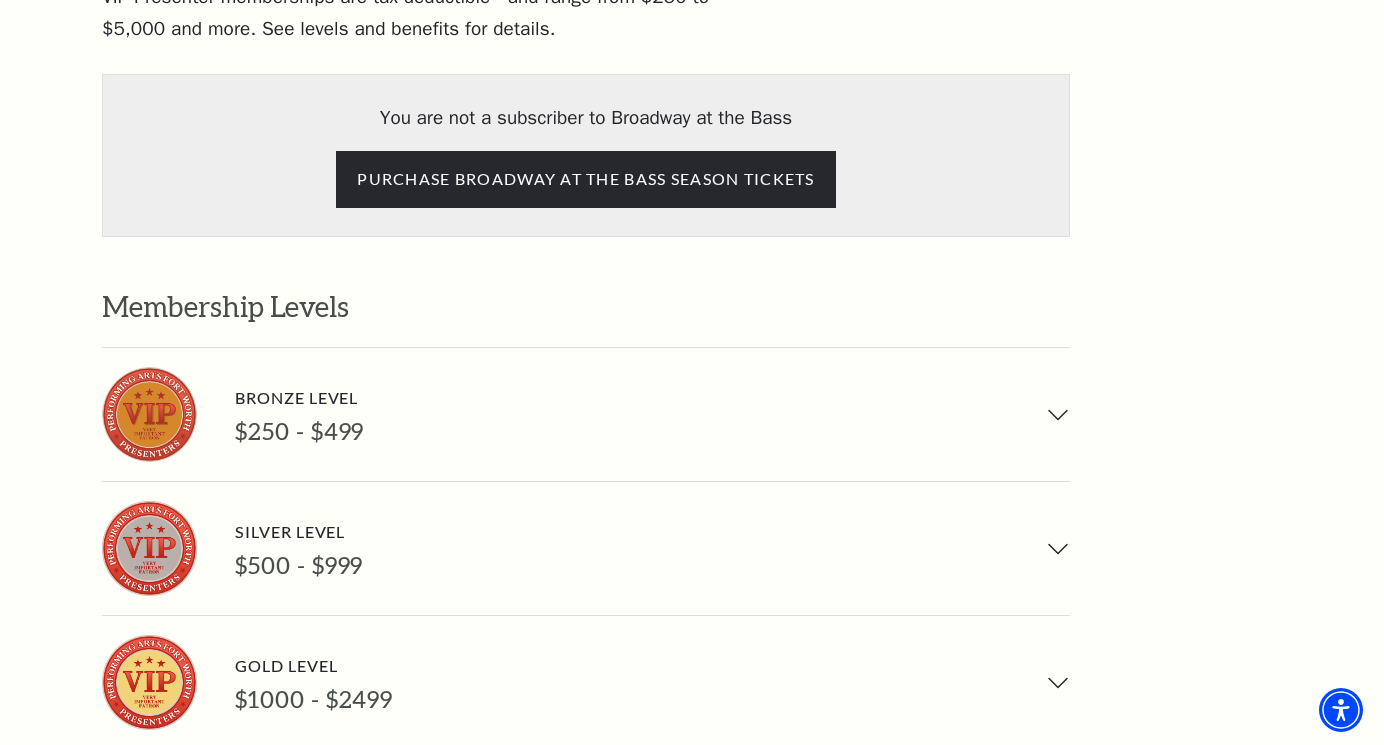 scroll, scrollTop: 798, scrollLeft: 0, axis: vertical 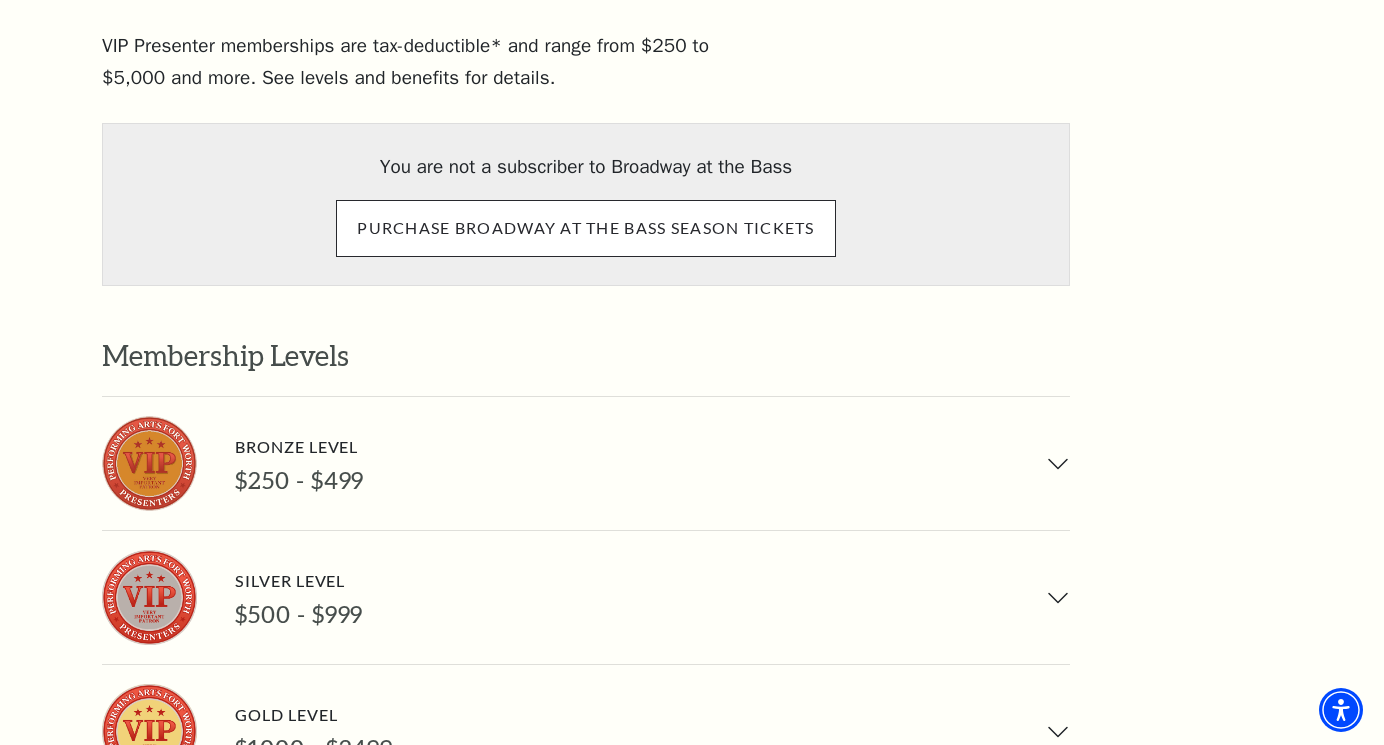 click on "PURCHASE BROADWAY AT THE BASS SEASON TICKETS" at bounding box center (585, 228) 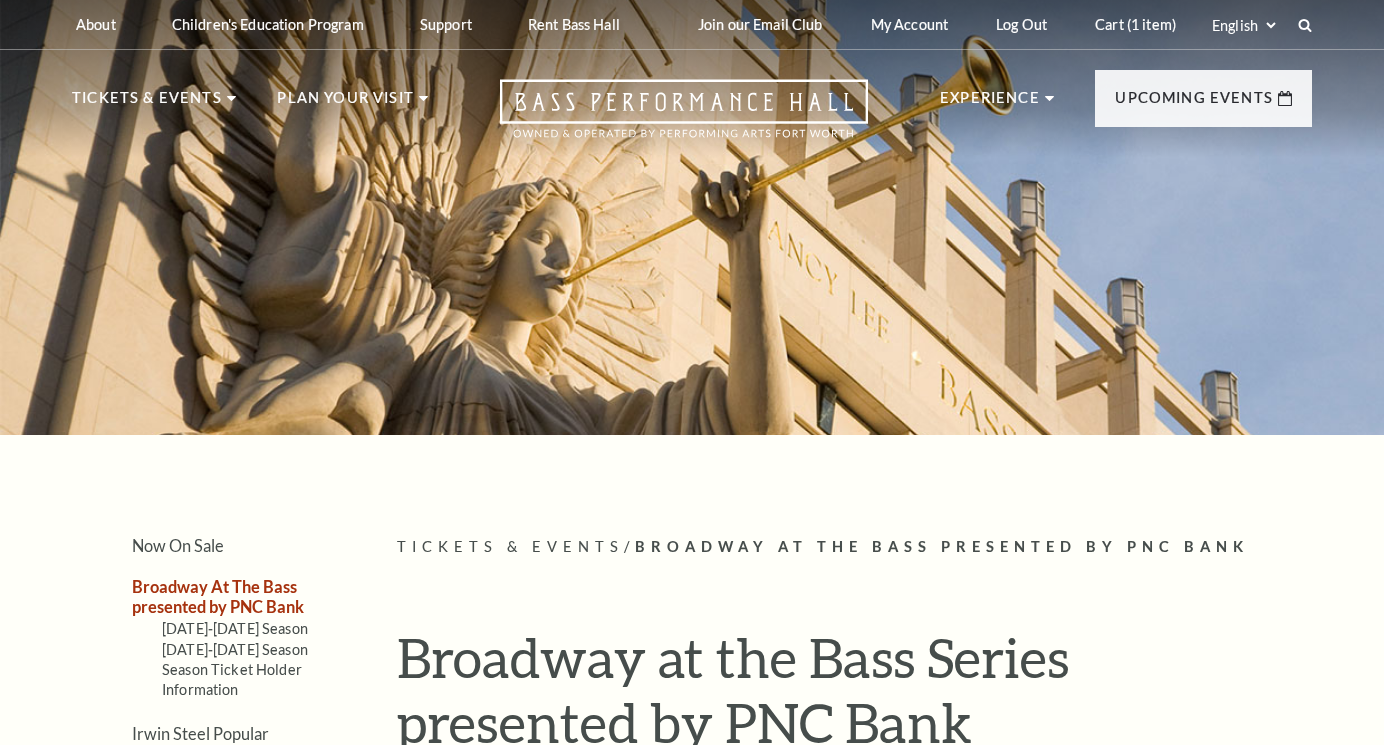 scroll, scrollTop: 0, scrollLeft: 0, axis: both 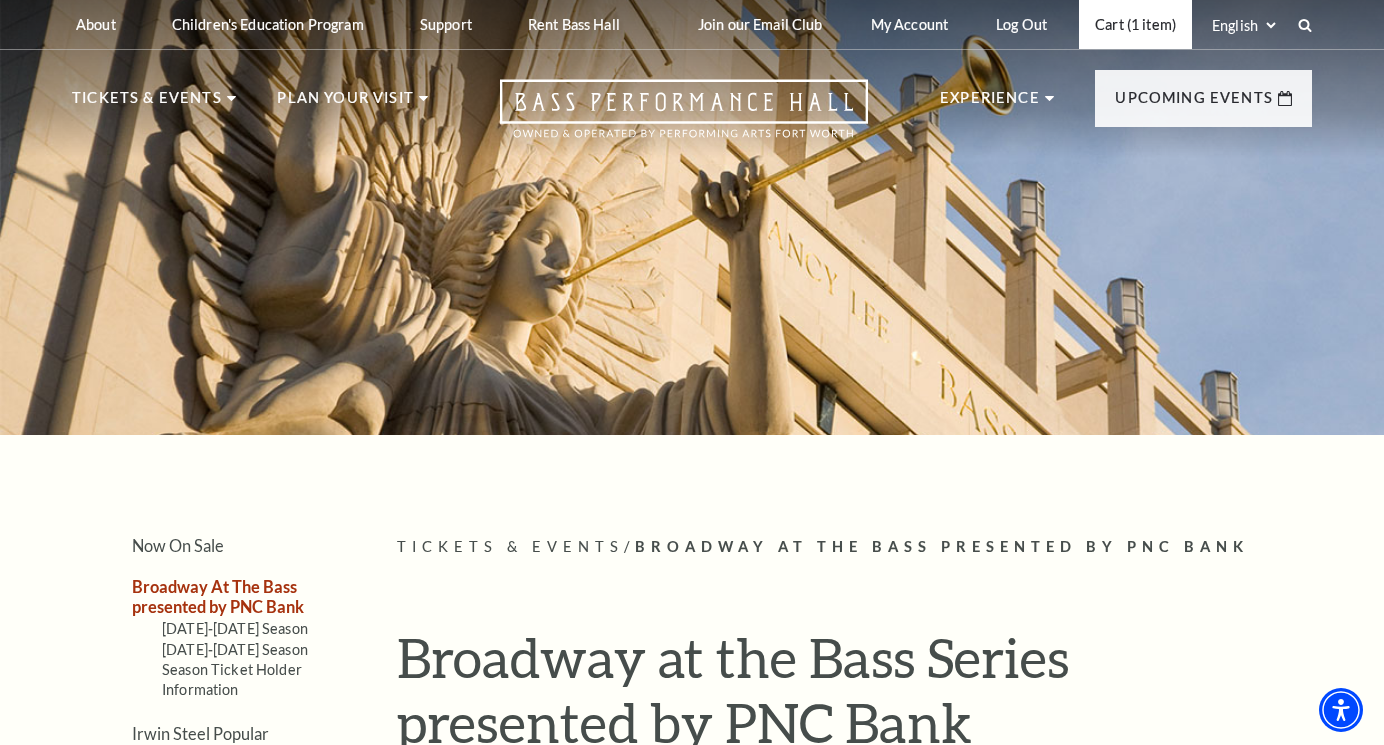 click on "Cart (1 item)" at bounding box center (1135, 24) 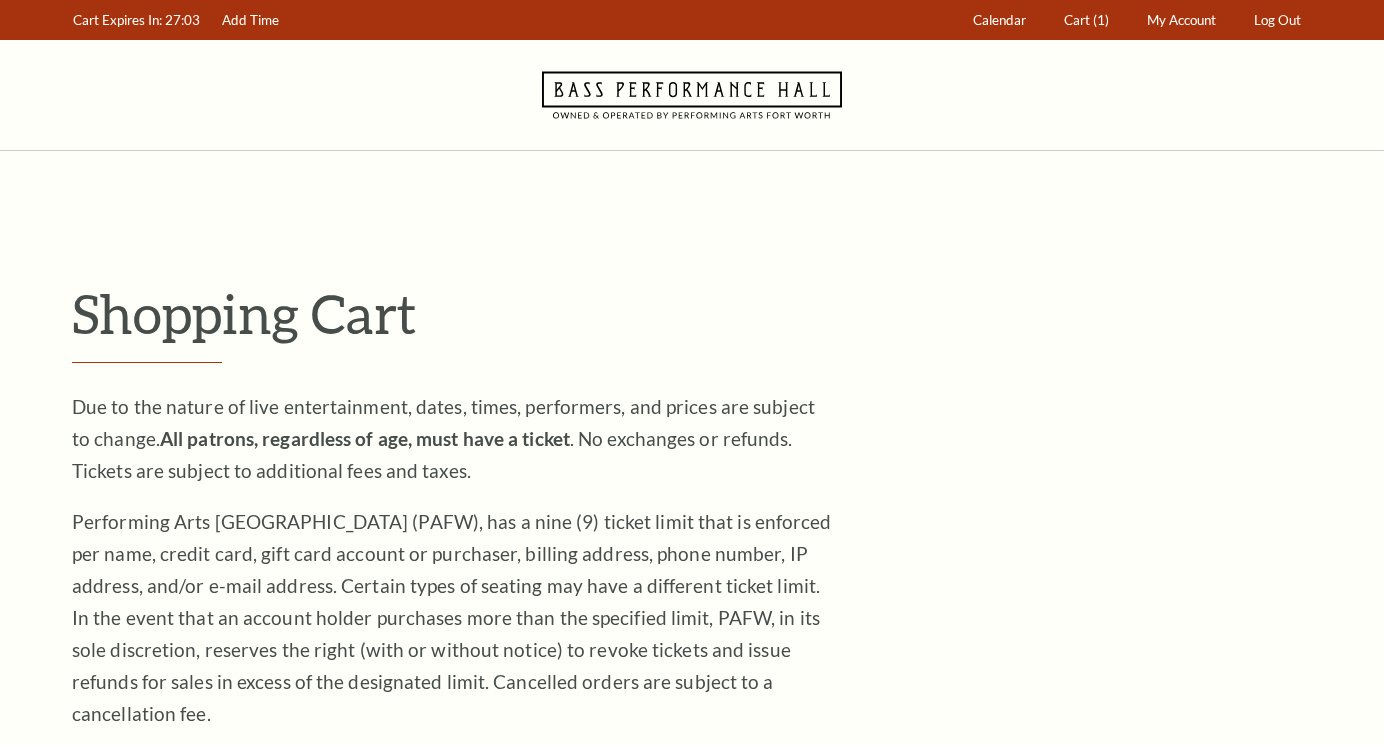 scroll, scrollTop: 0, scrollLeft: 0, axis: both 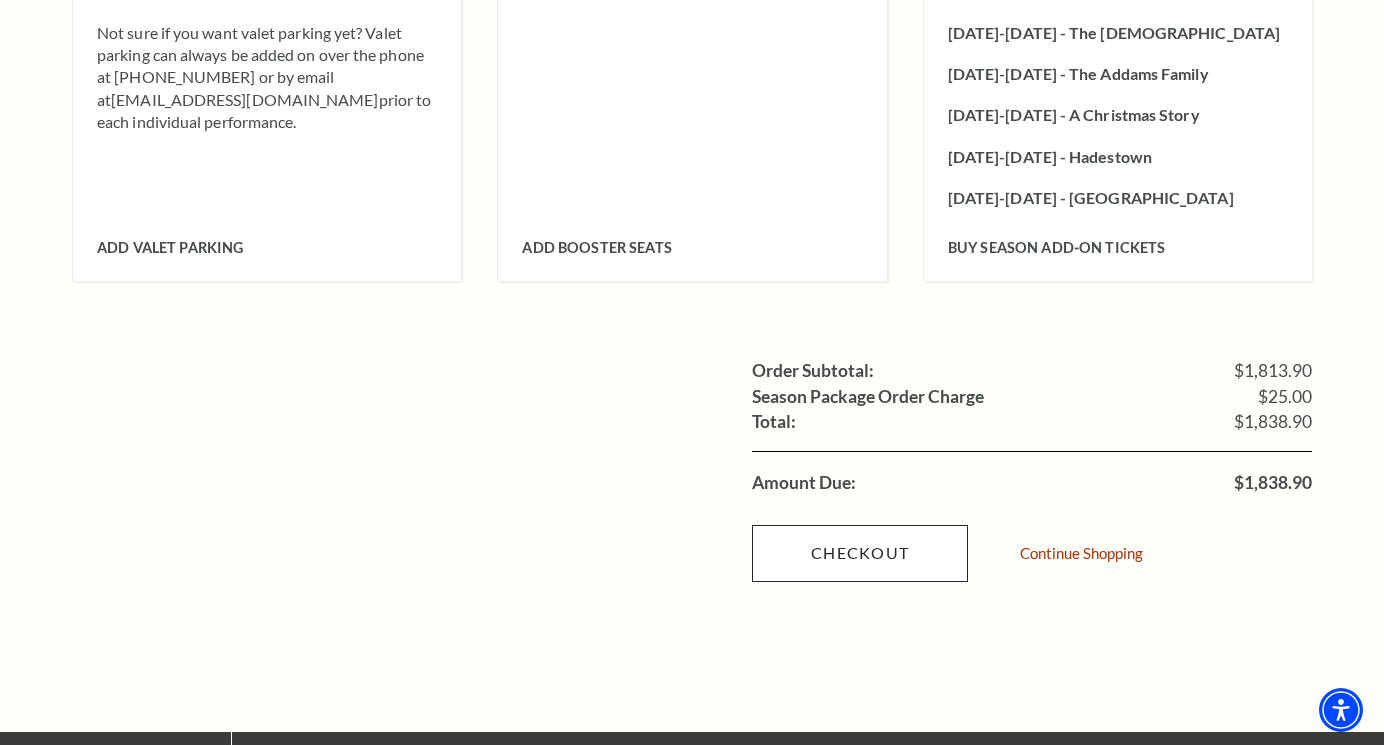 click on "Checkout" at bounding box center (860, 553) 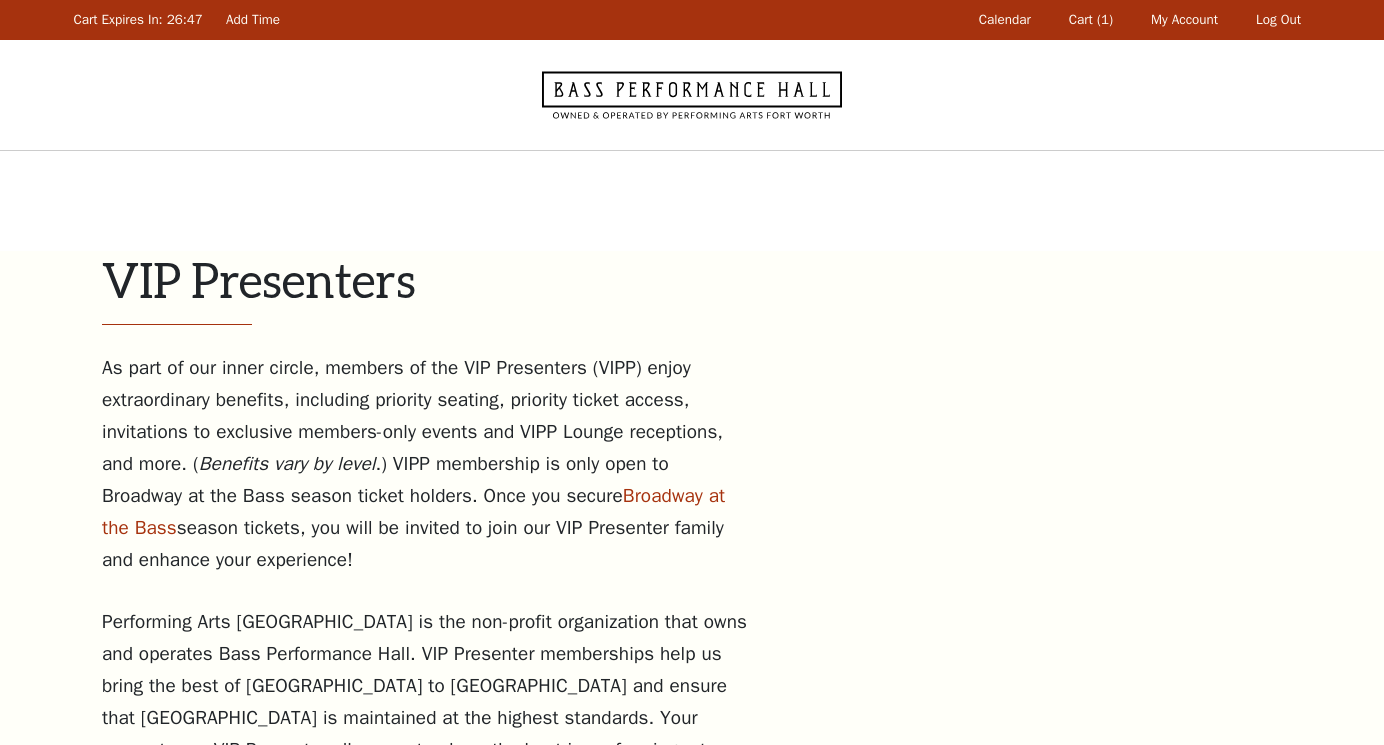 scroll, scrollTop: 0, scrollLeft: 0, axis: both 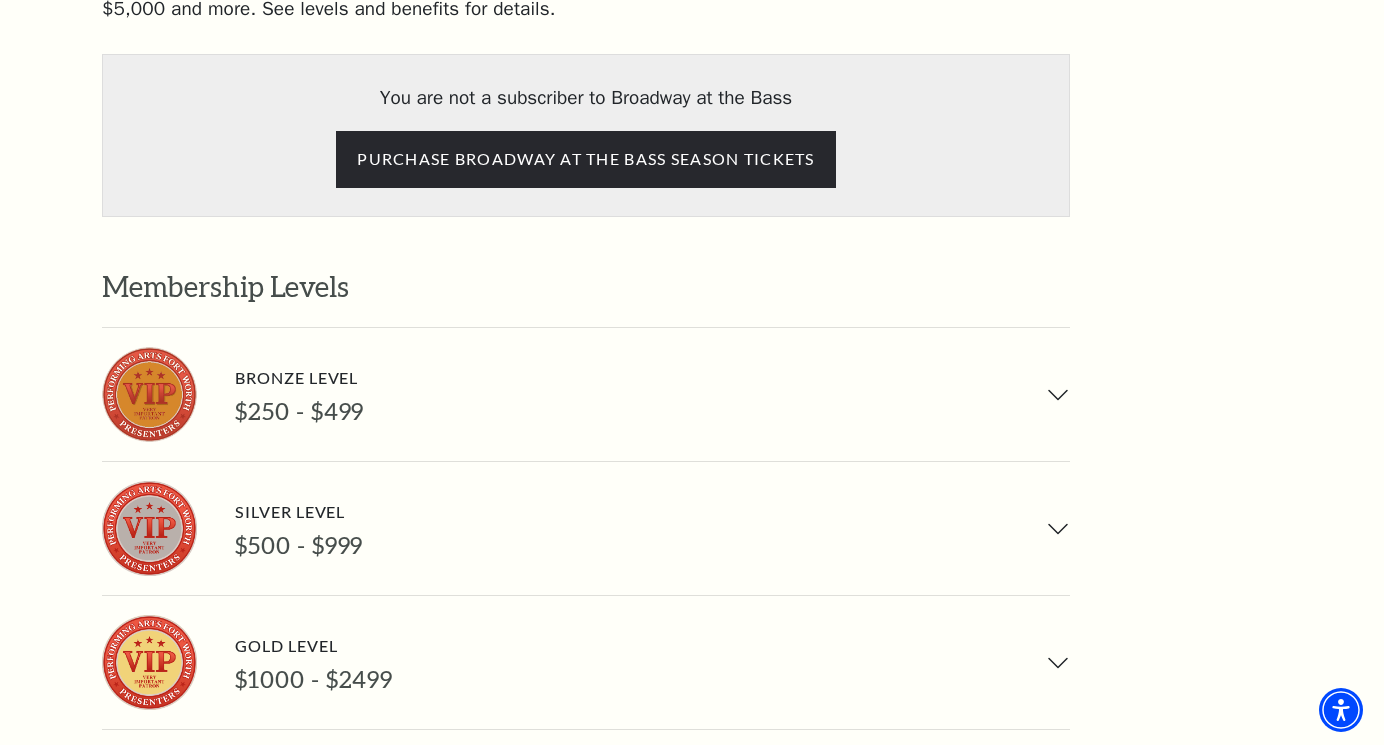 click on "Bronze Level
$250 - $499" at bounding box center [586, 394] 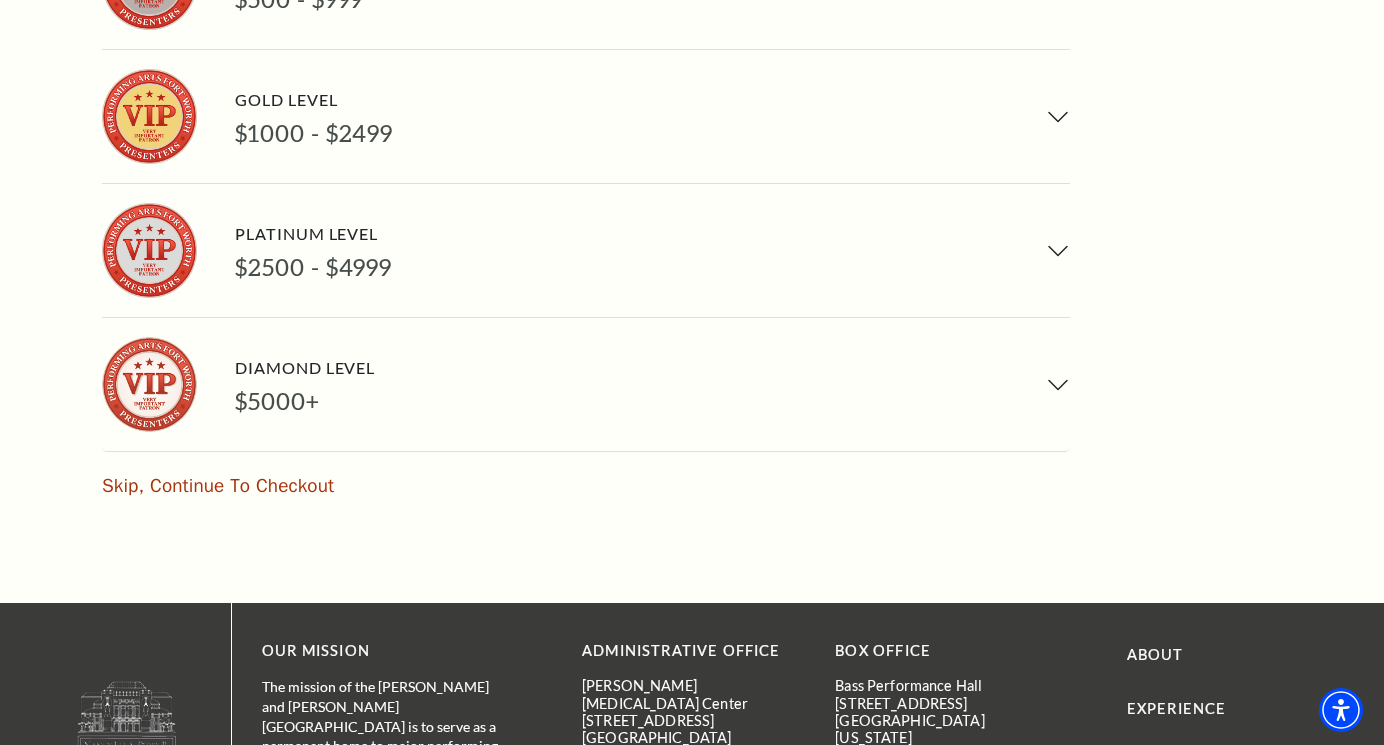 scroll, scrollTop: 1647, scrollLeft: 0, axis: vertical 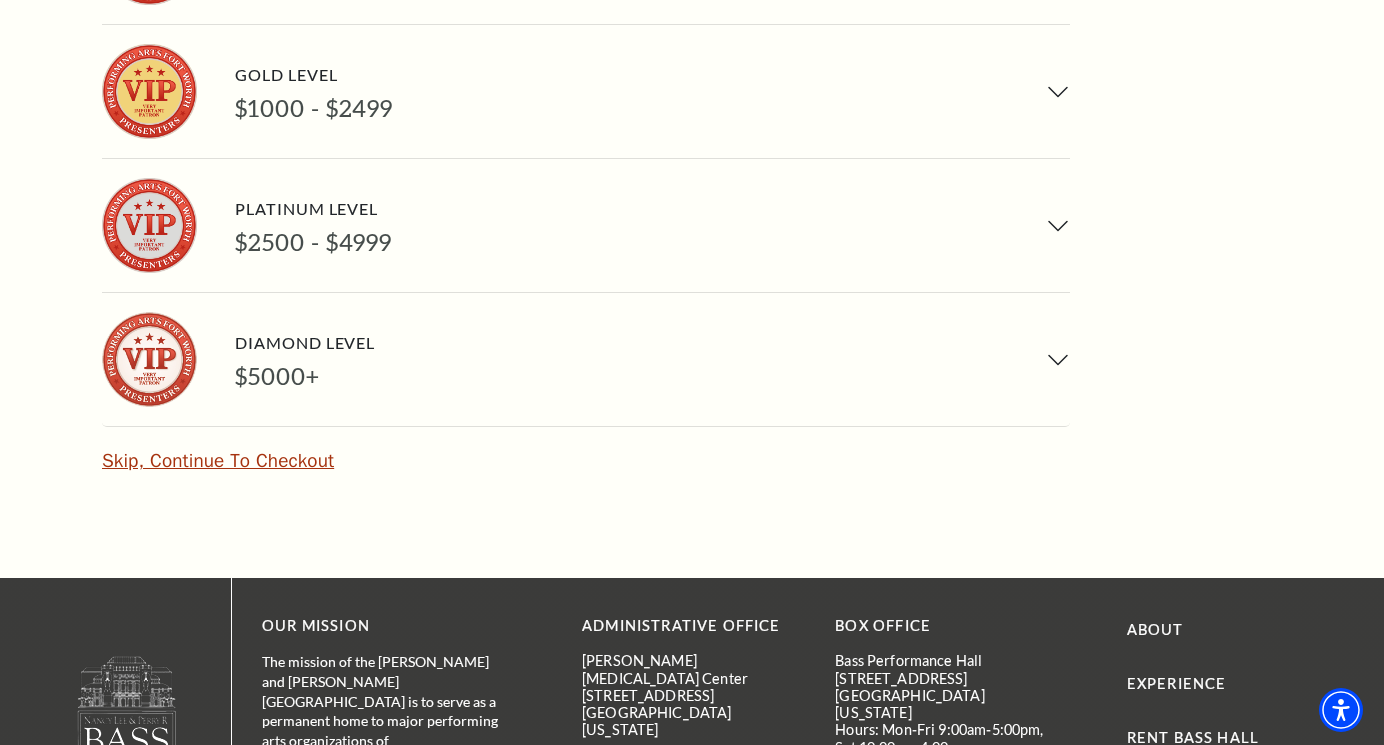 click on "Skip, Continue To Checkout" at bounding box center (218, 461) 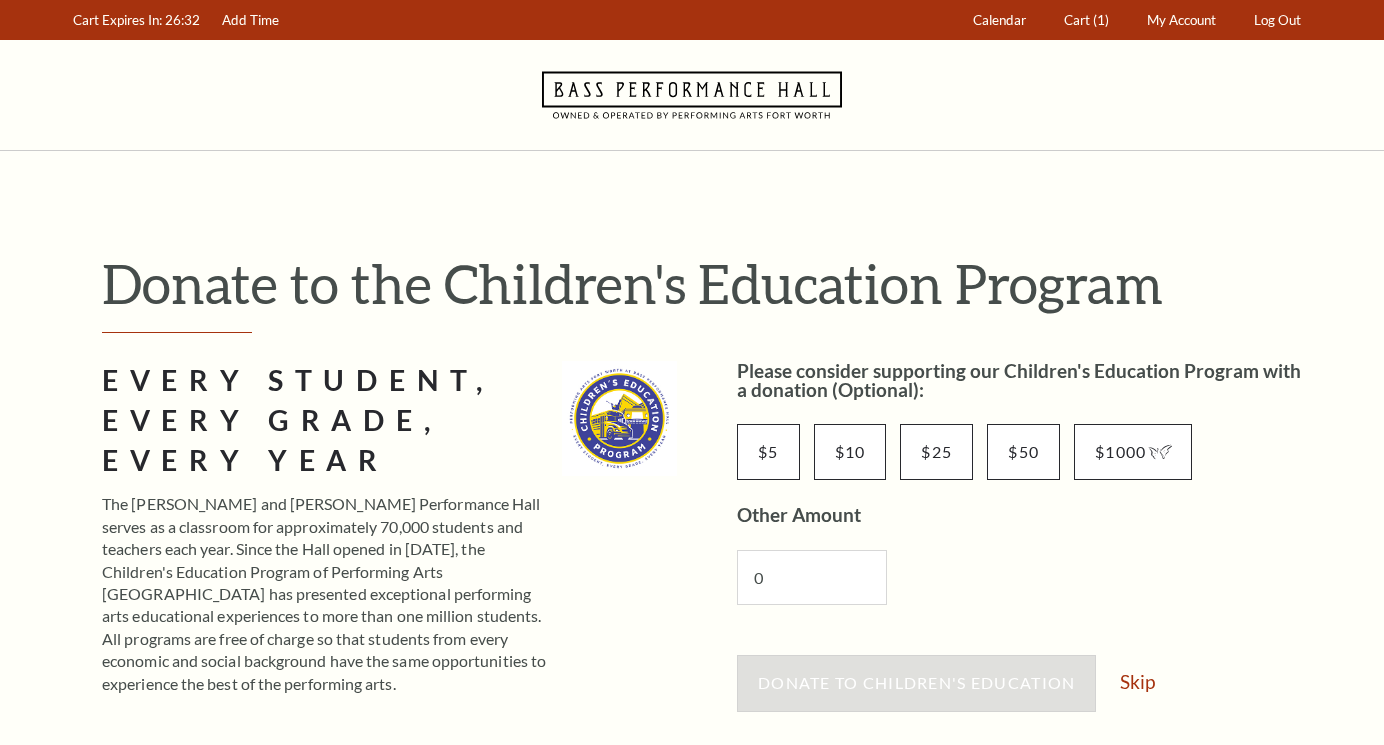 scroll, scrollTop: 0, scrollLeft: 0, axis: both 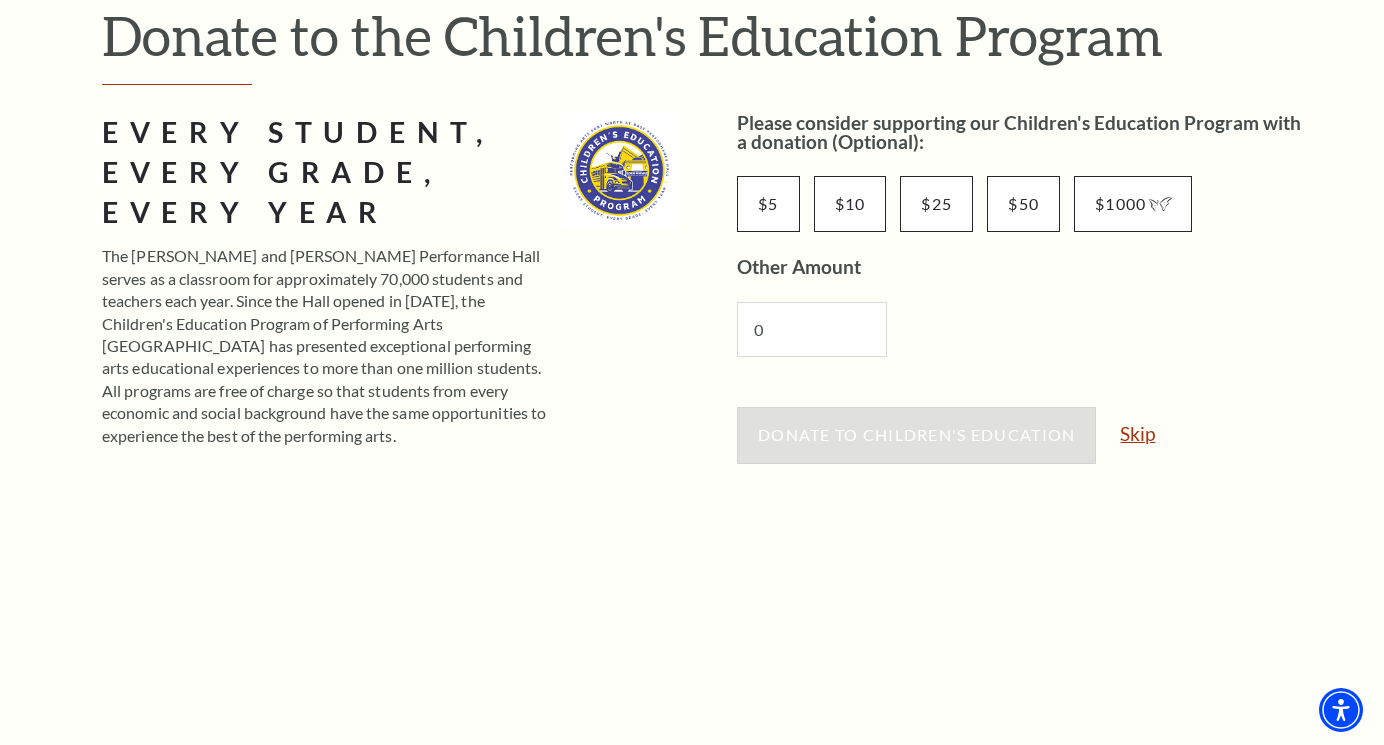 click on "Skip" at bounding box center [1137, 433] 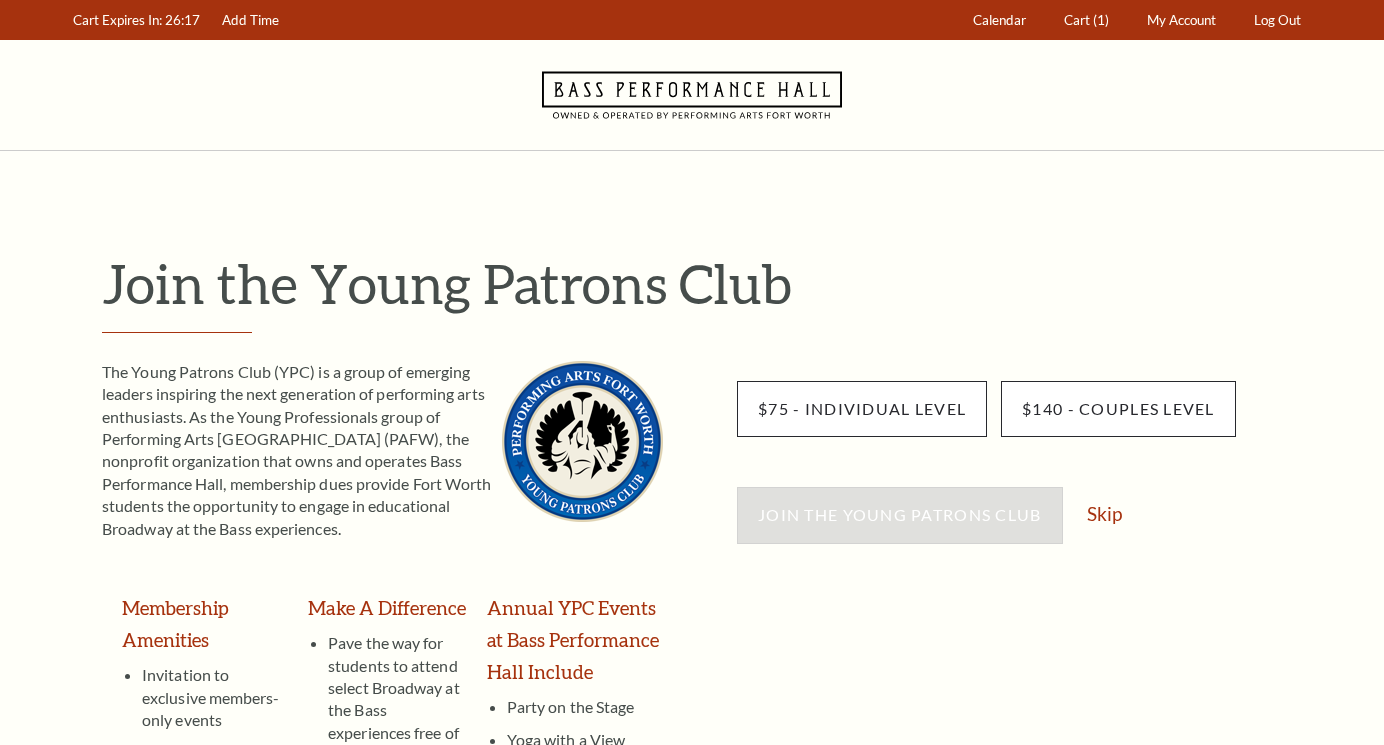 scroll, scrollTop: 0, scrollLeft: 0, axis: both 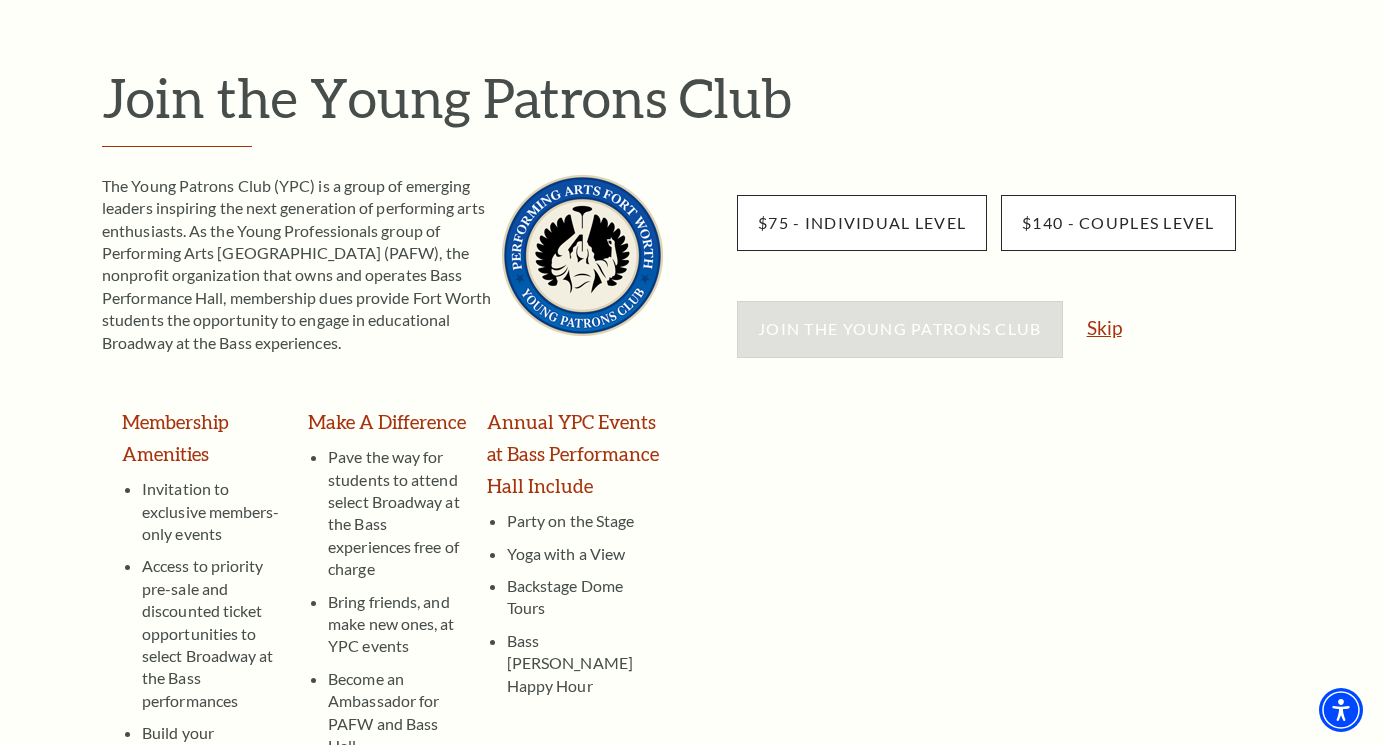 click on "Skip" at bounding box center (1104, 327) 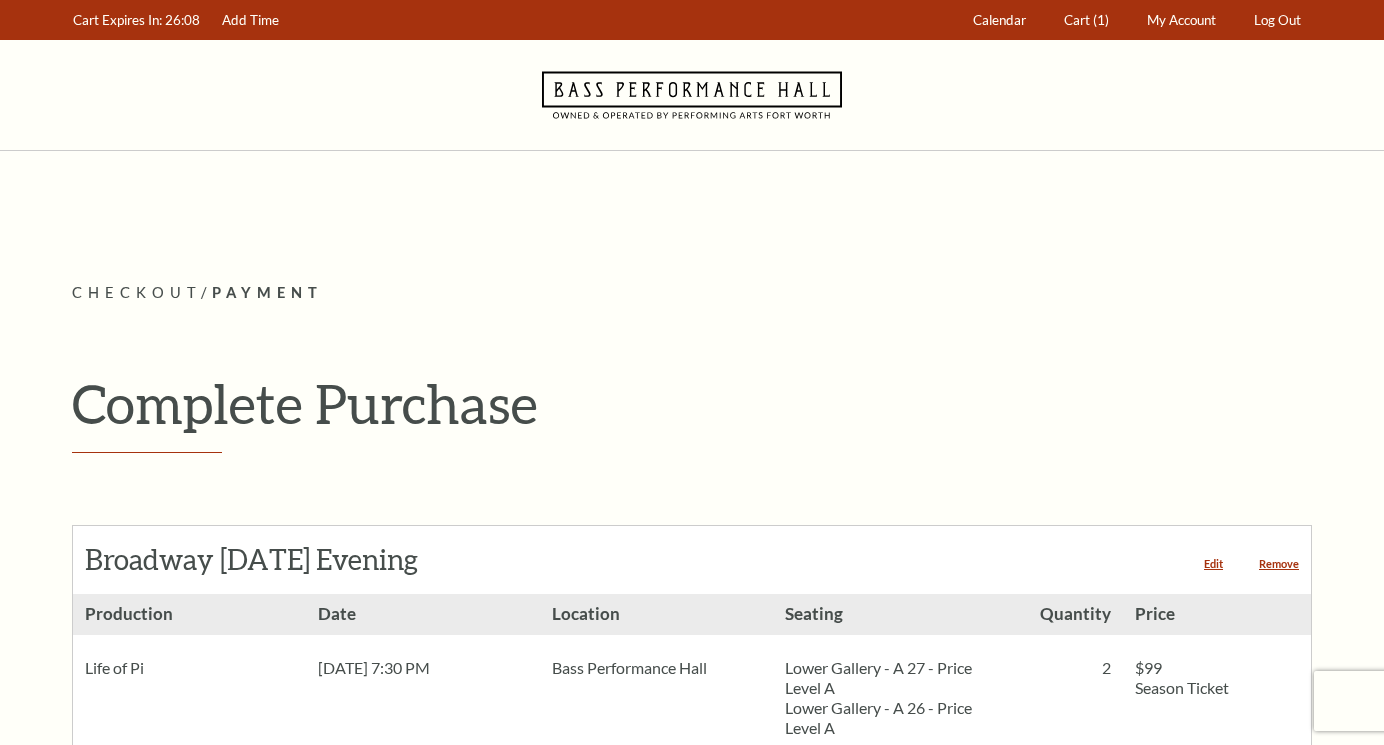 scroll, scrollTop: 0, scrollLeft: 0, axis: both 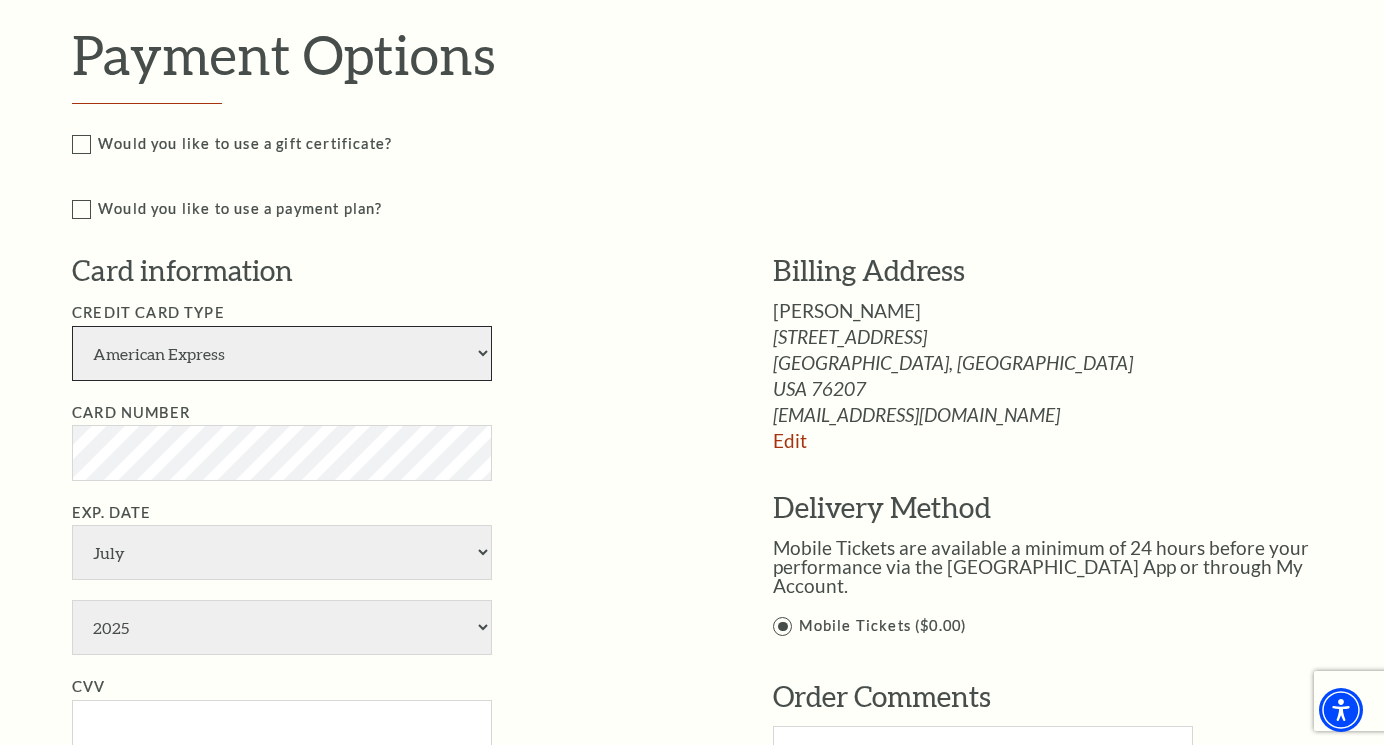 select on "25" 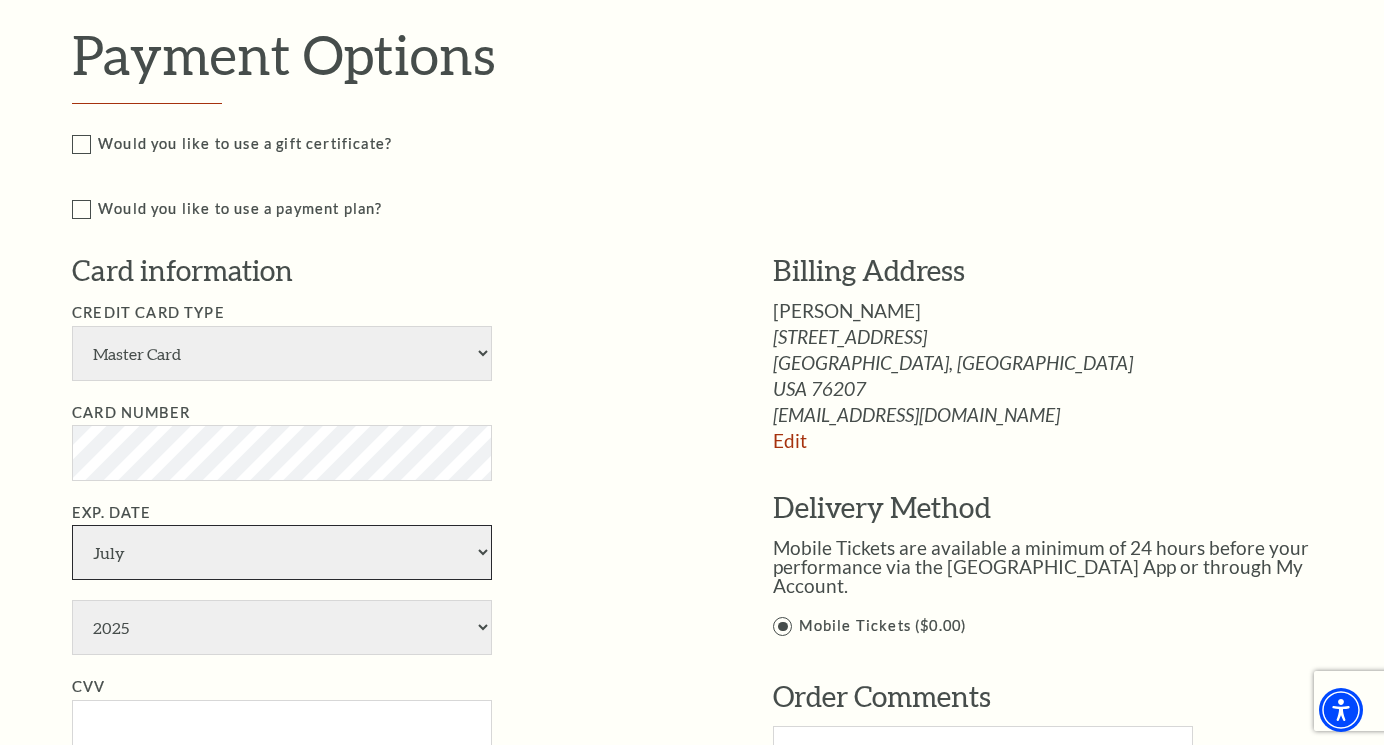 select on "5" 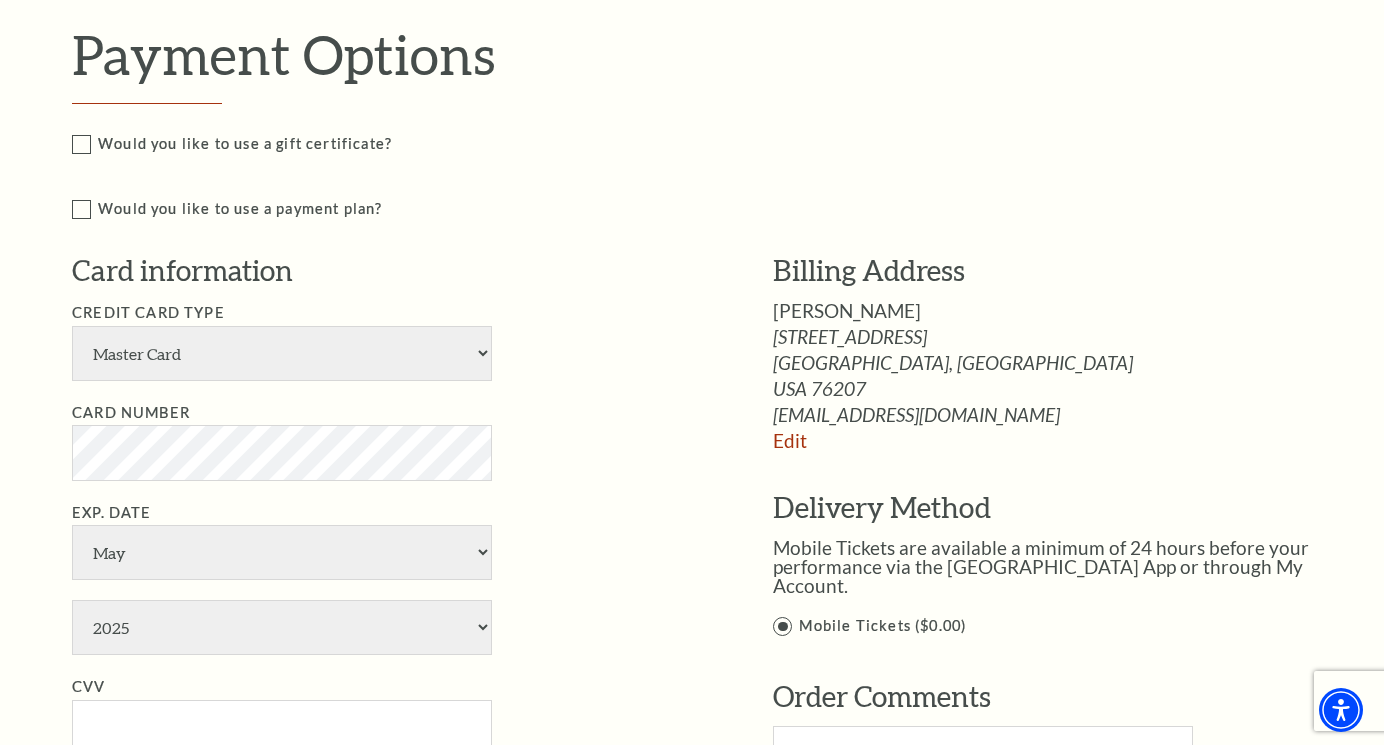 select on "2028" 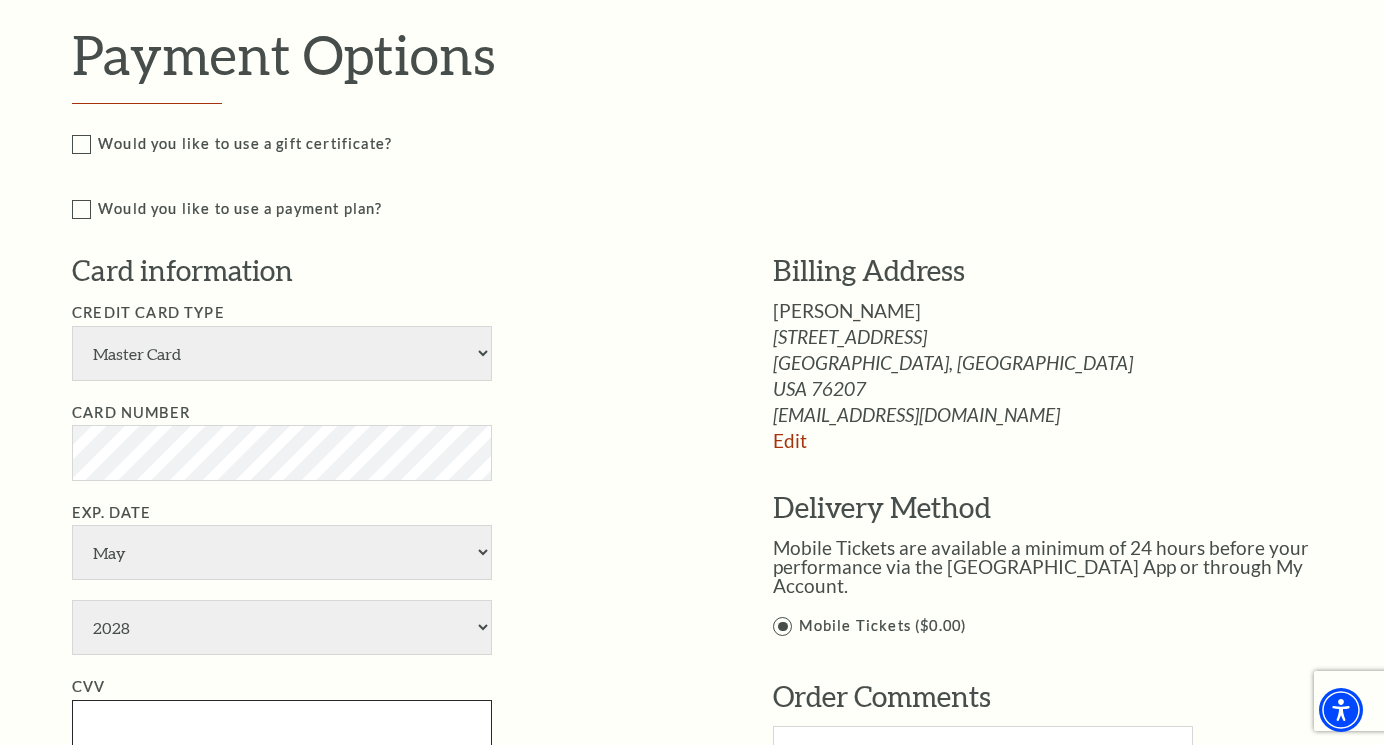 type on "256" 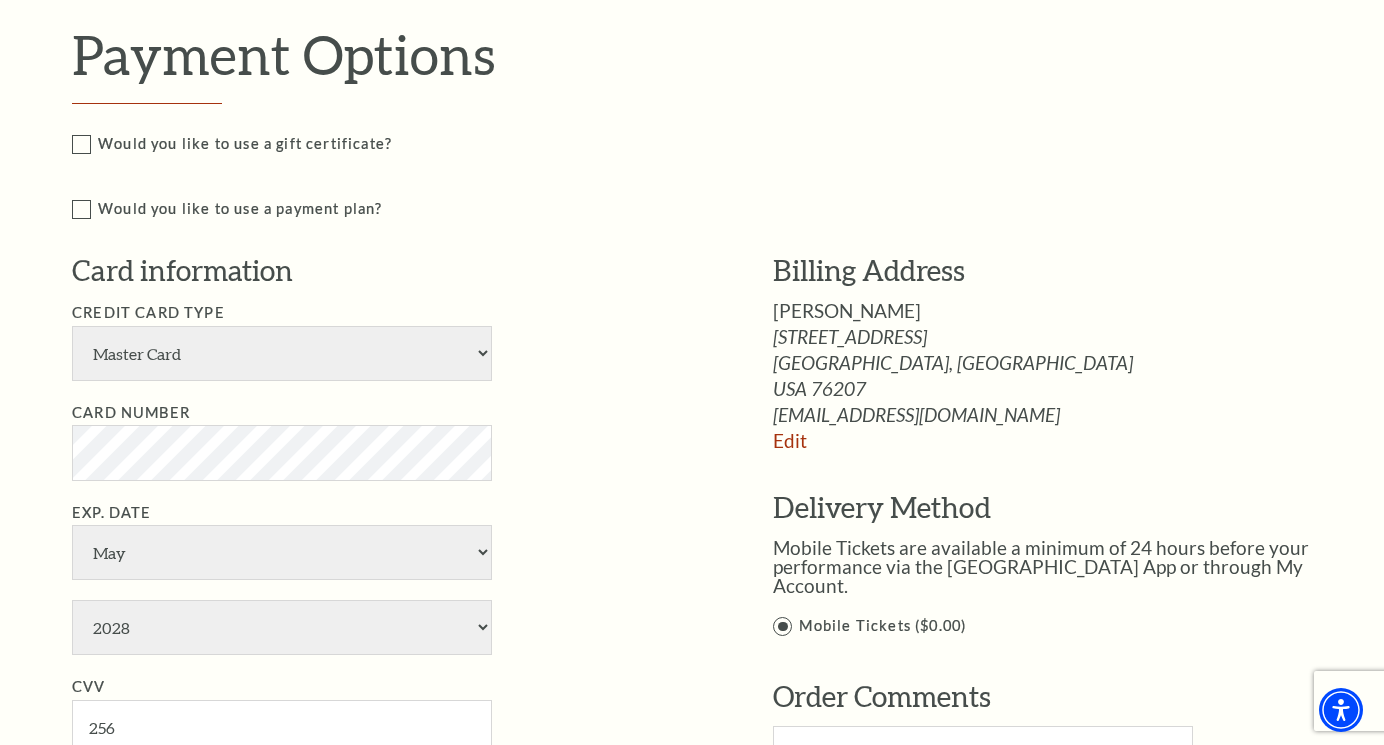 type on "SUSAN CLEARFIELD" 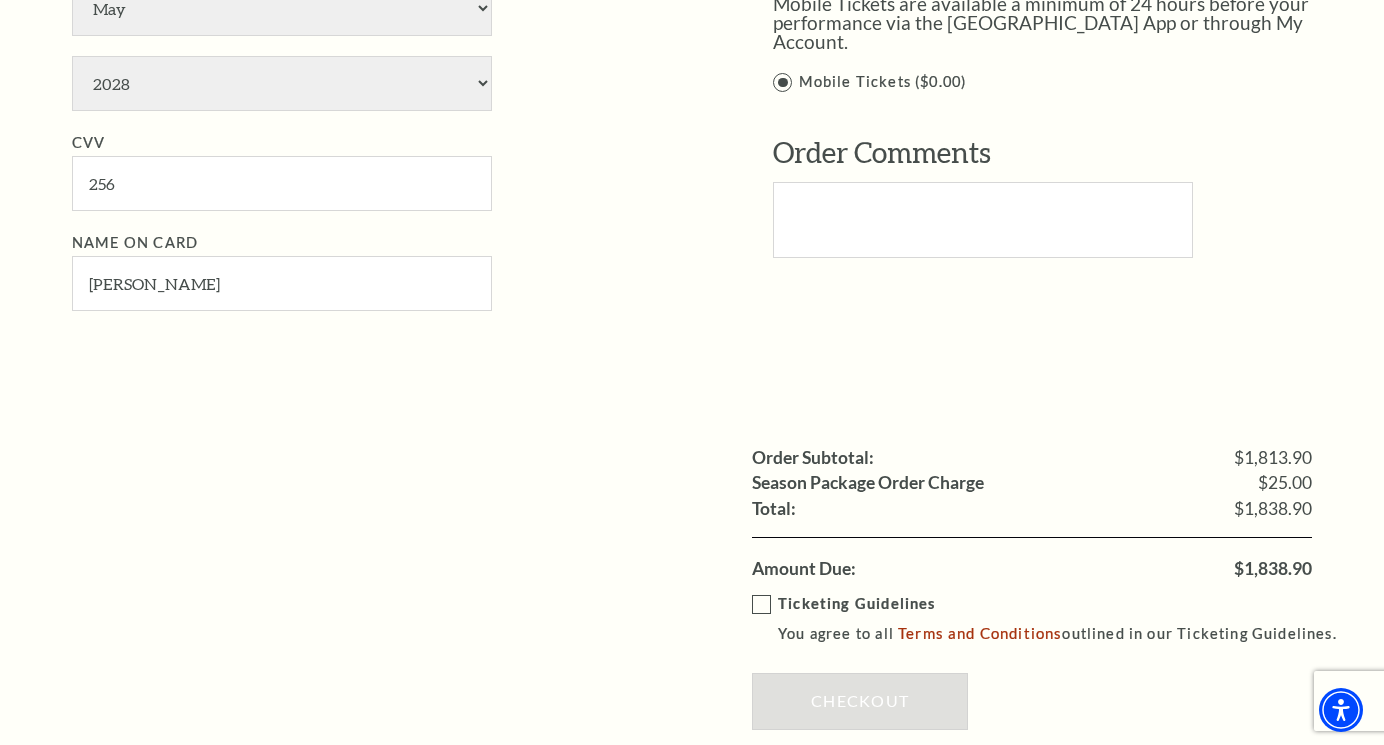 scroll, scrollTop: 2397, scrollLeft: 0, axis: vertical 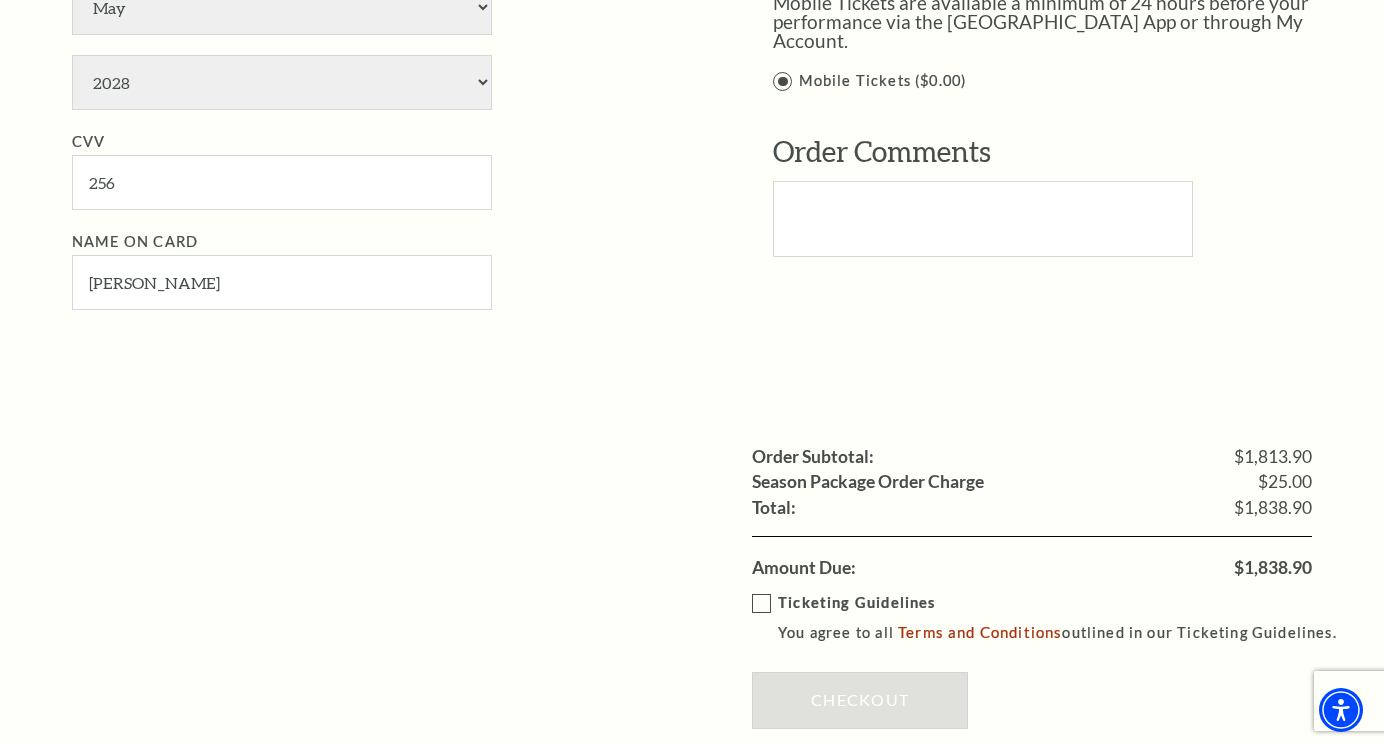 click on "Ticketing Guidelines
You agree to all   Terms and Conditions  outlined in our Ticketing Guidelines." at bounding box center (1053, 618) 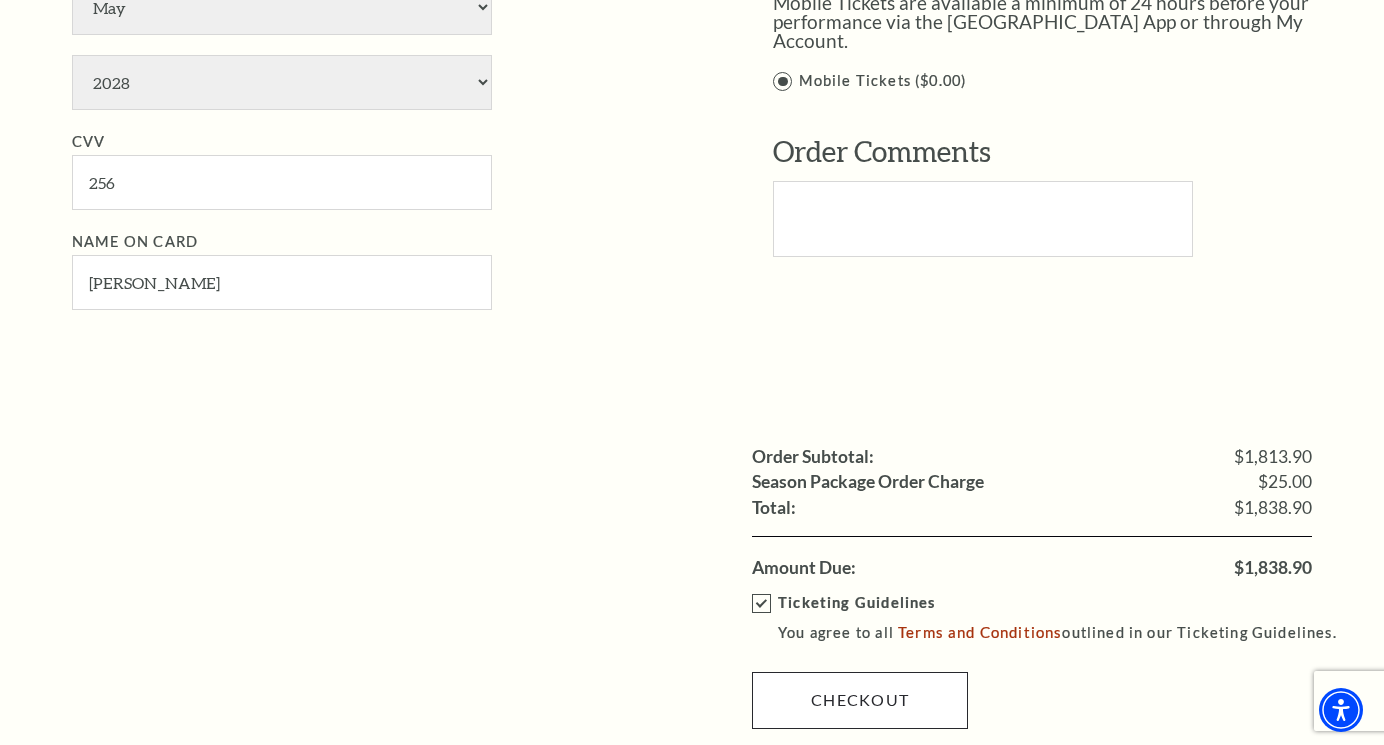click on "Checkout" at bounding box center [860, 700] 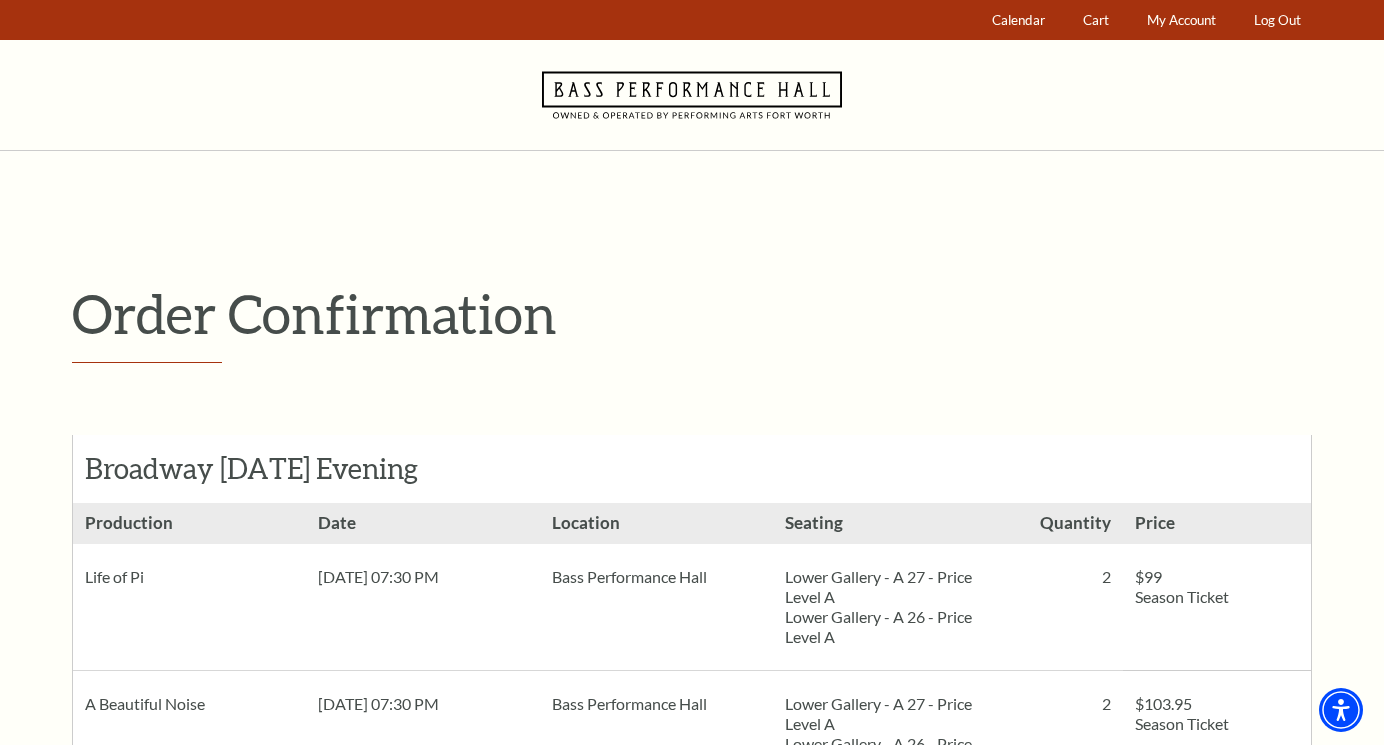 scroll, scrollTop: 0, scrollLeft: 0, axis: both 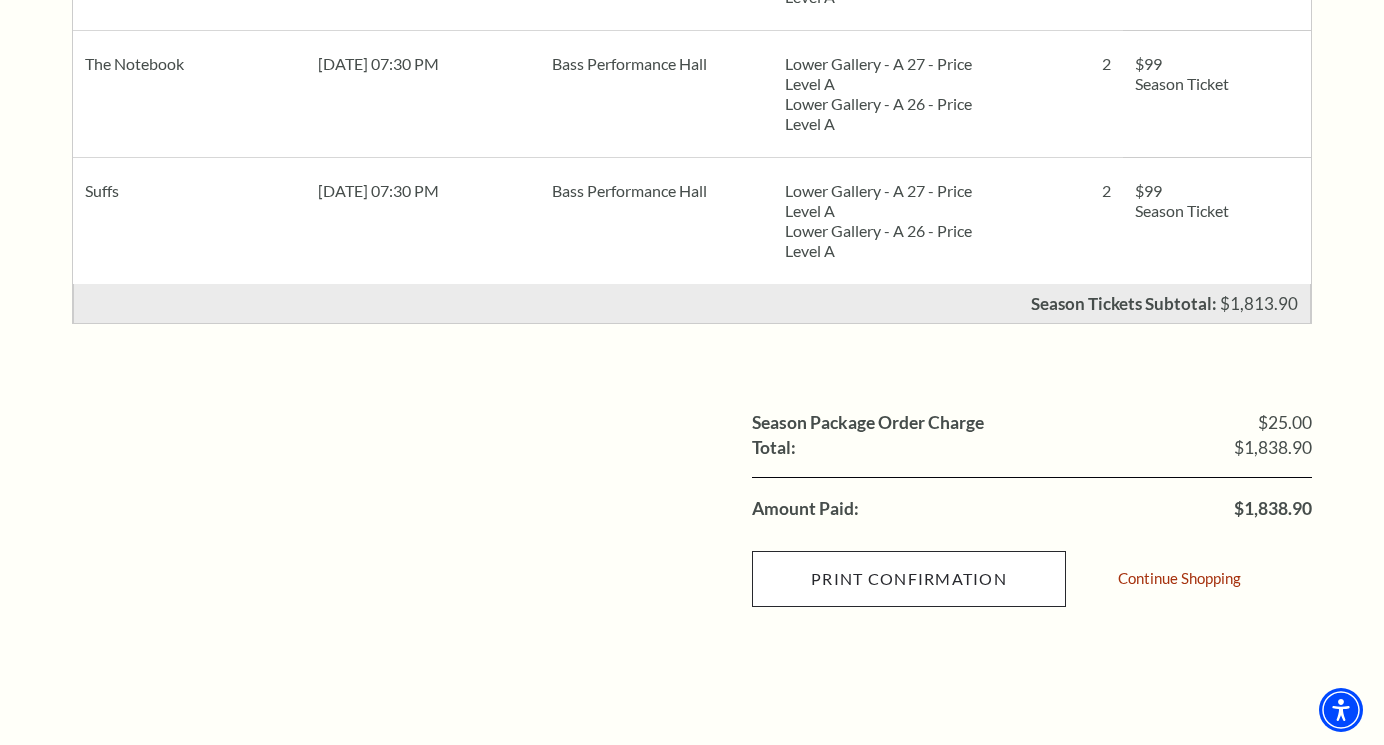 click on "Print Confirmation" at bounding box center (909, 579) 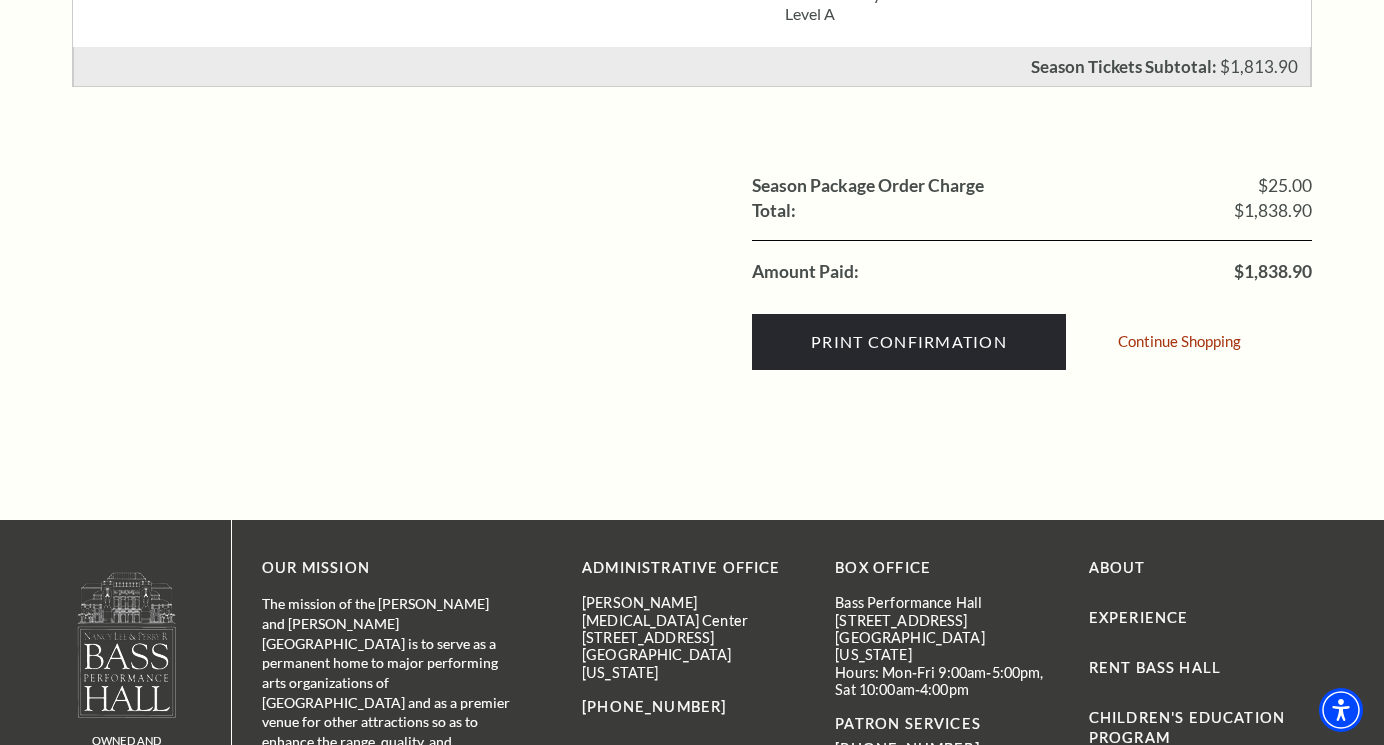 scroll, scrollTop: 1640, scrollLeft: 0, axis: vertical 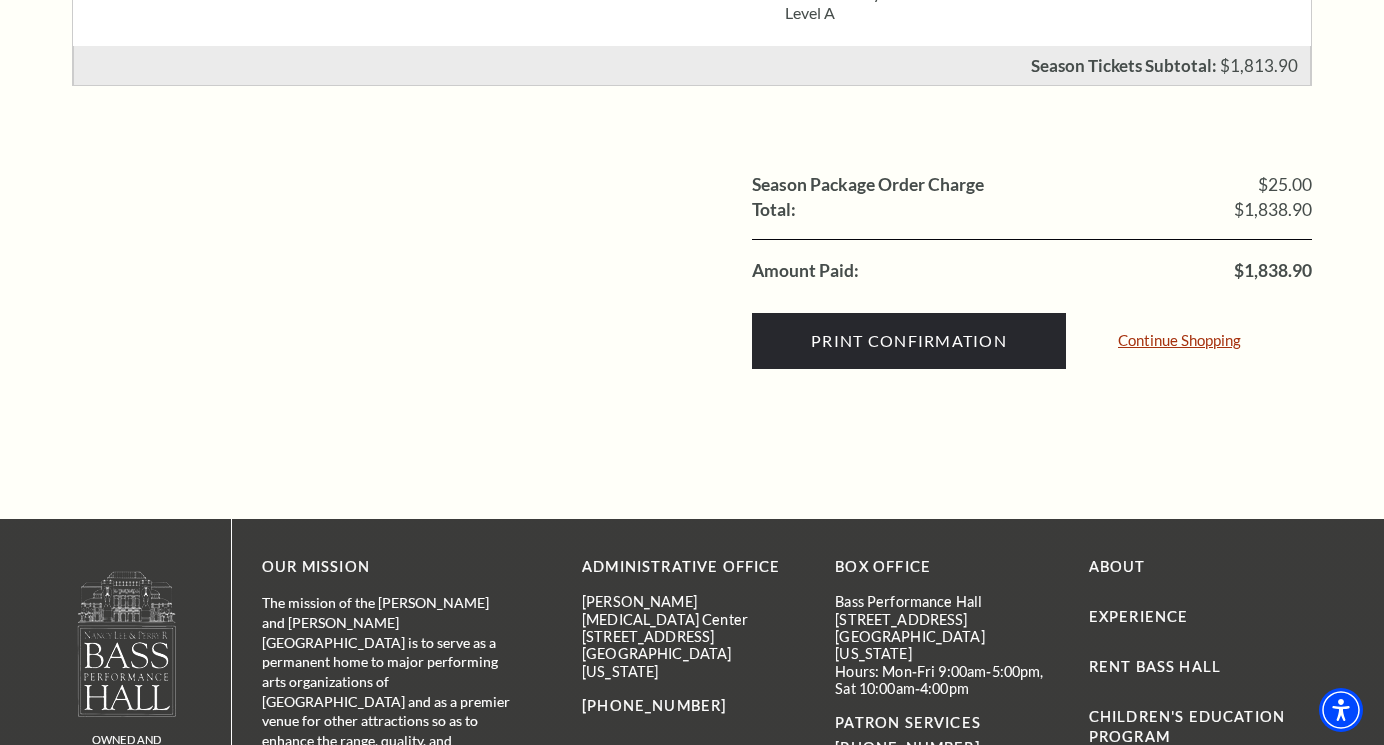 click on "Continue Shopping" at bounding box center [1179, 340] 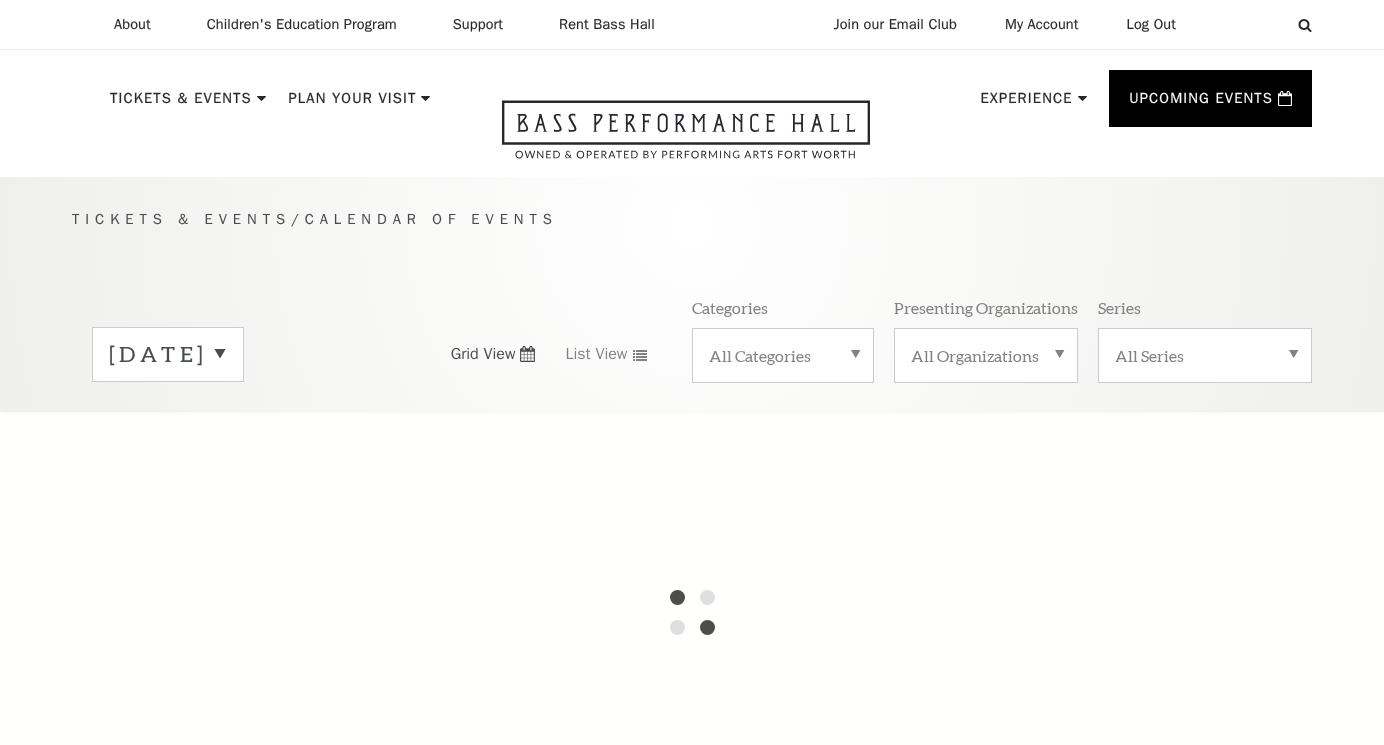 scroll, scrollTop: 0, scrollLeft: 0, axis: both 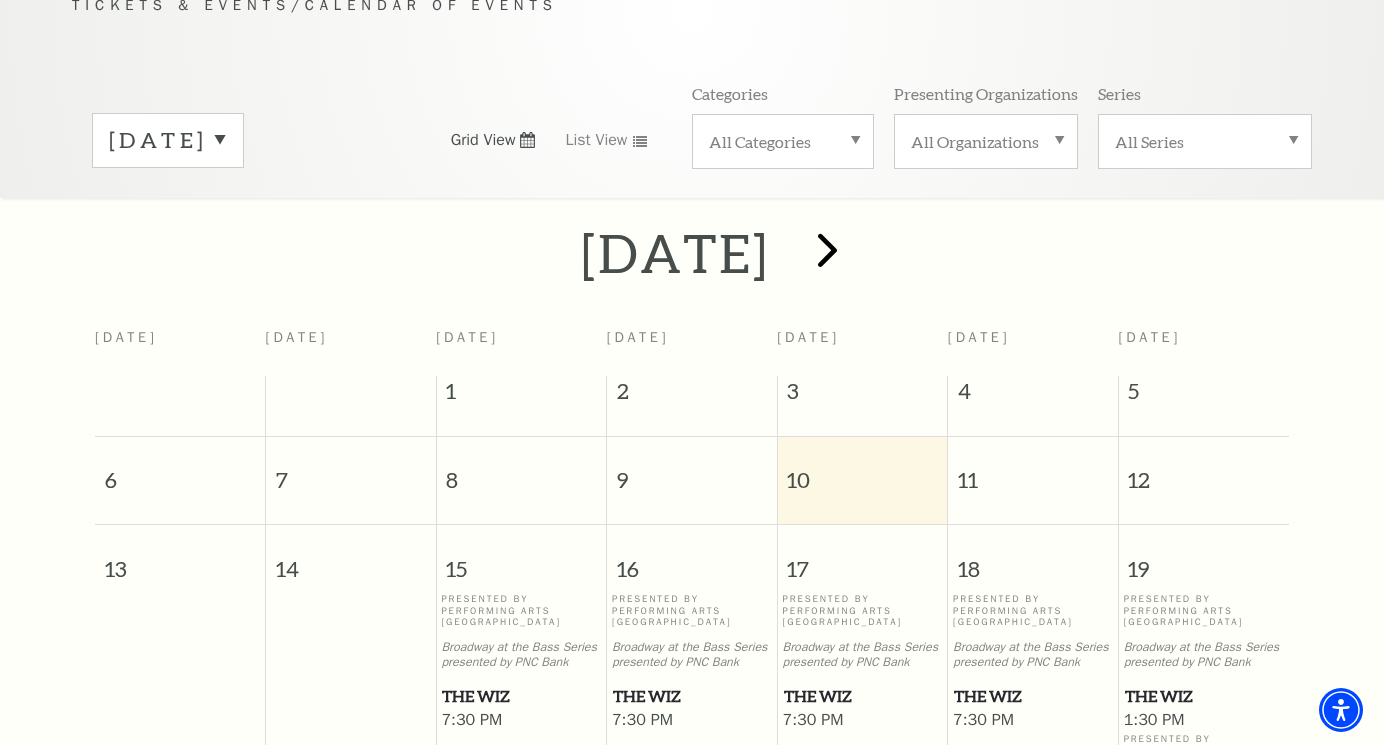 click at bounding box center (827, 249) 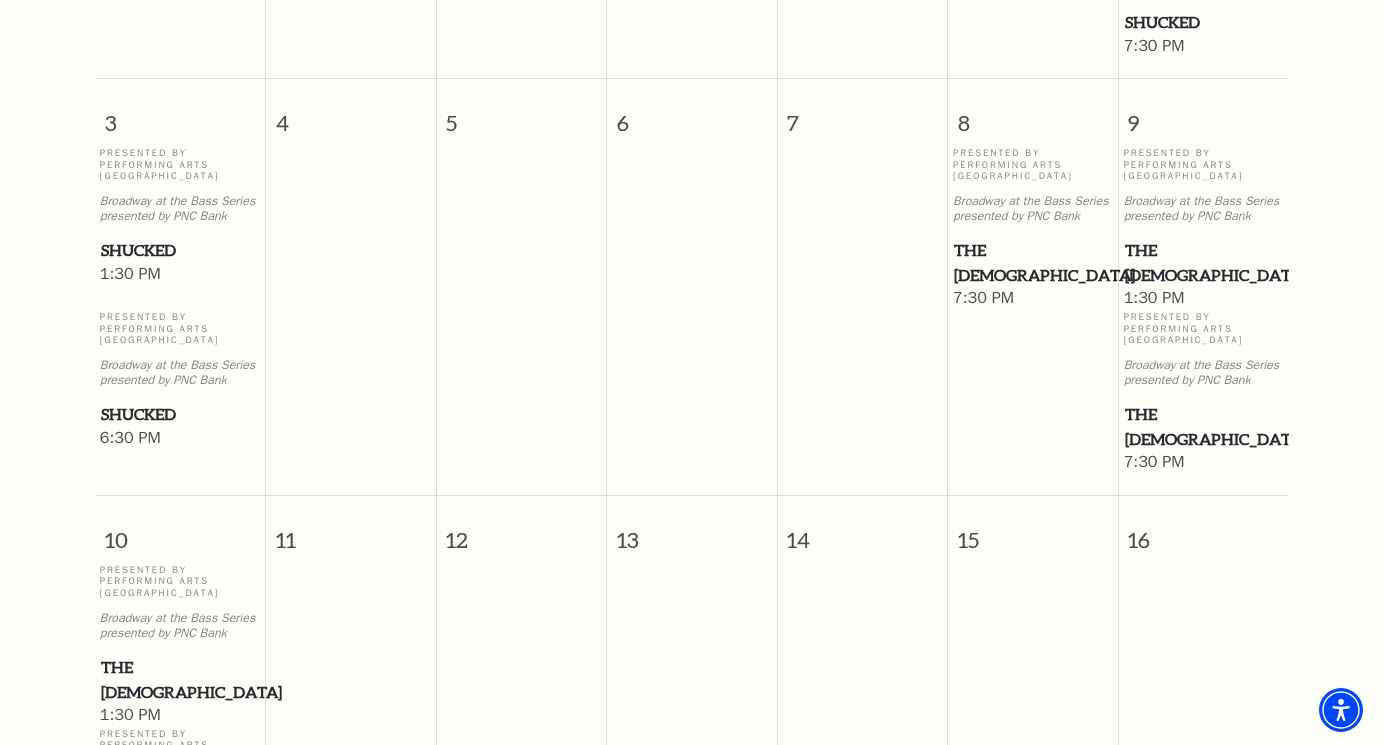 scroll, scrollTop: 851, scrollLeft: 0, axis: vertical 